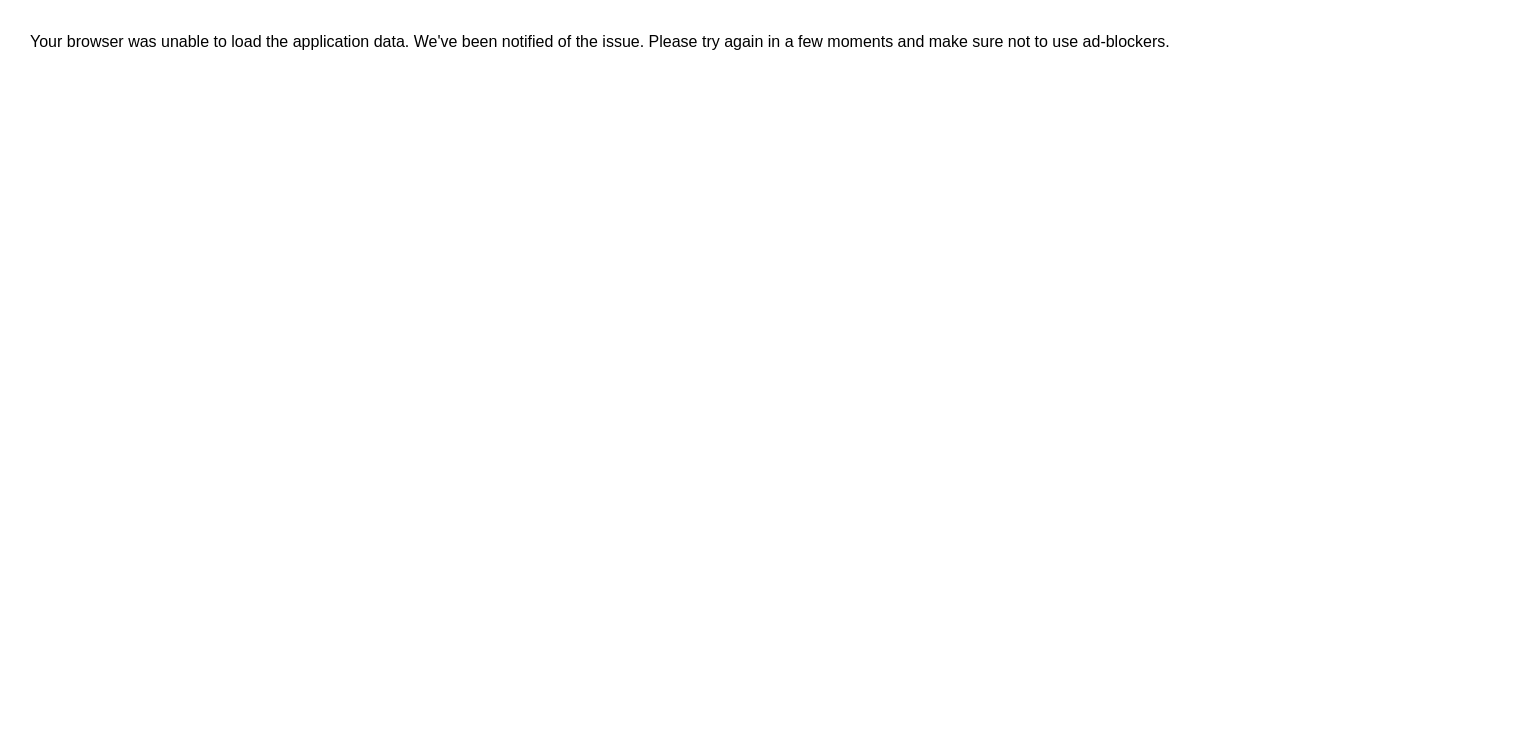 scroll, scrollTop: 0, scrollLeft: 0, axis: both 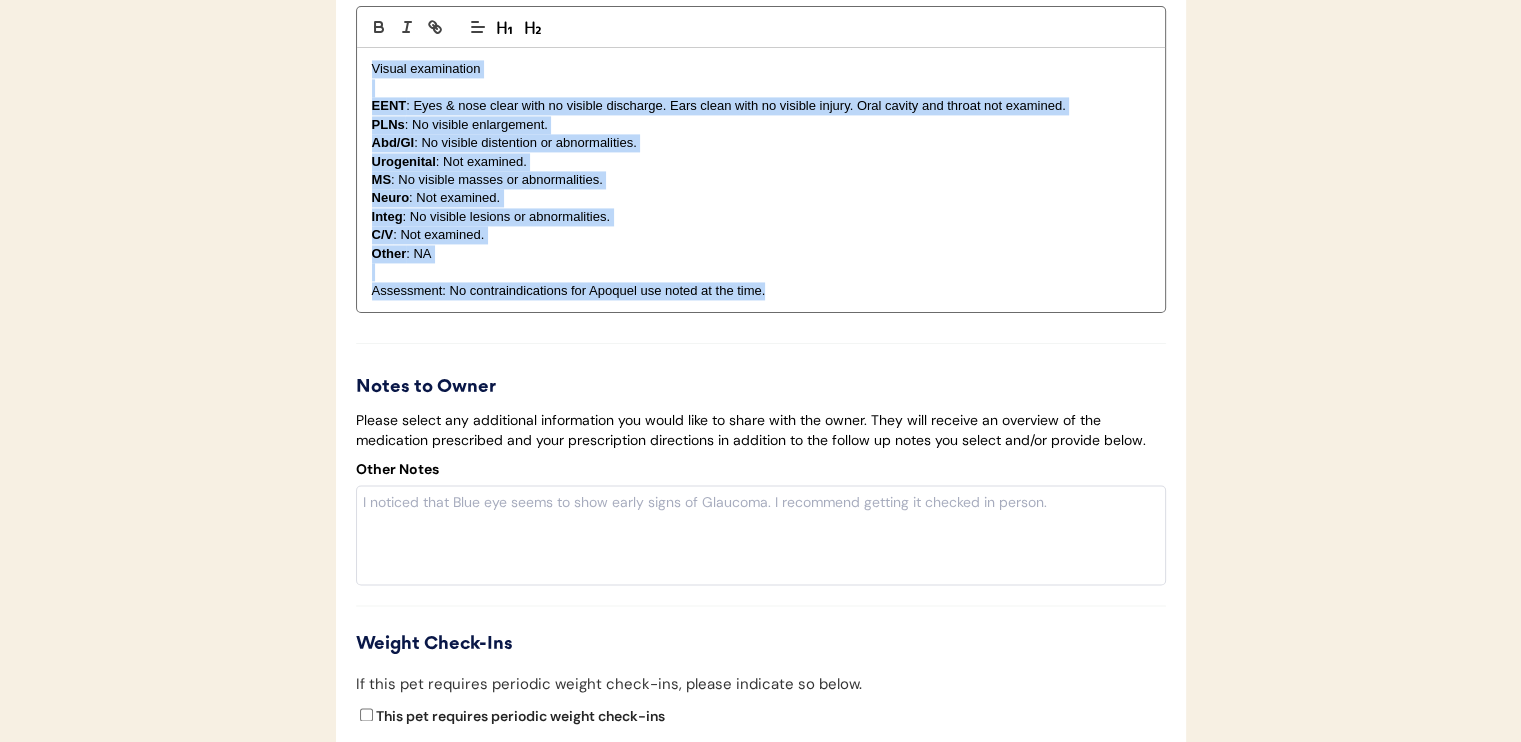 drag, startPoint x: 368, startPoint y: 93, endPoint x: 856, endPoint y: 327, distance: 541.2024 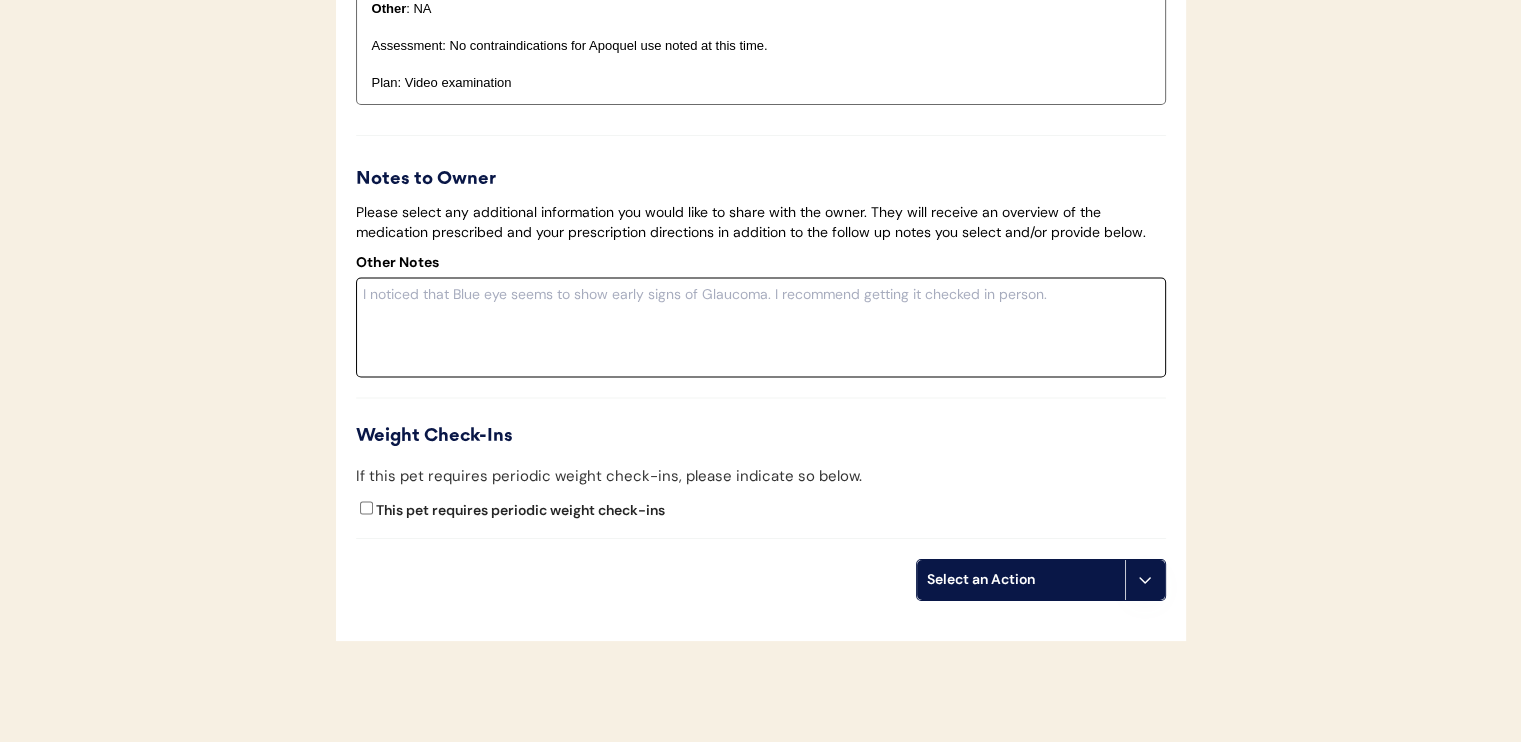 scroll, scrollTop: 3400, scrollLeft: 0, axis: vertical 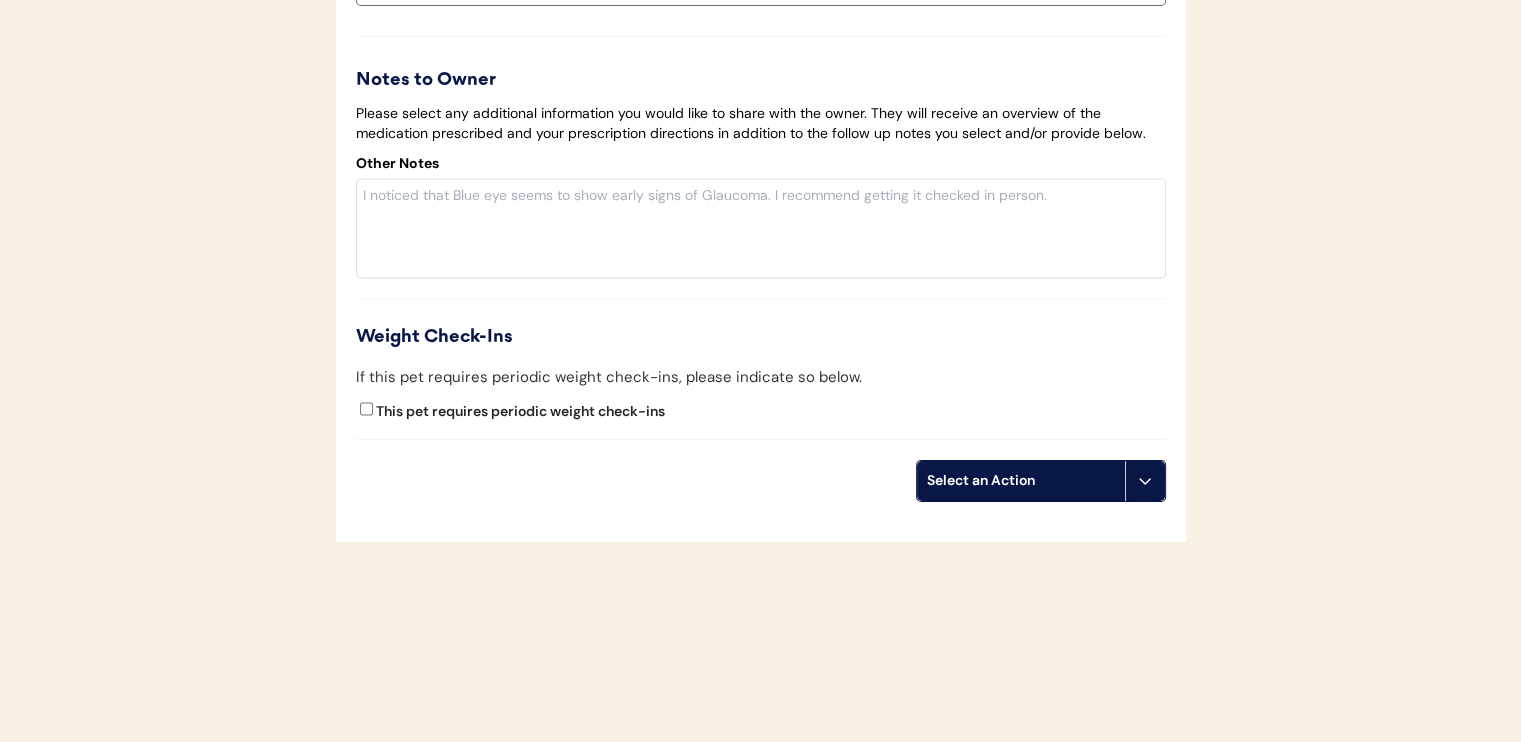 click on "← Return to Dashboard Patient: Dakota
Loading...
Assigned Veterinarian Dr. Warren, DVM This customer has a shipping address in VA, a state you are not licensed in. Please reject their request and inform hello@otisforpets.com. Client Information April Cook 941 KERN SPRINGS RD WOODSTOCK, VA 22664 aprilcook72@gmail.com +15402333811 Patient Information Species: Canine Breed: German Shepherd Weight: 90 lbs Gender: Spayed Female Birthdate: May 1, 2019 Patient Notes No note available. Medical History Consults Consult Weight
Submitted Reviewed Status Allergy & itchy skin prescription request 90lbs July 10, 2025 Video Call Scheduled Video Call Scheduled Prescriptions No prescriptions on file Consult Overview View Consult History" at bounding box center (761, -1304) 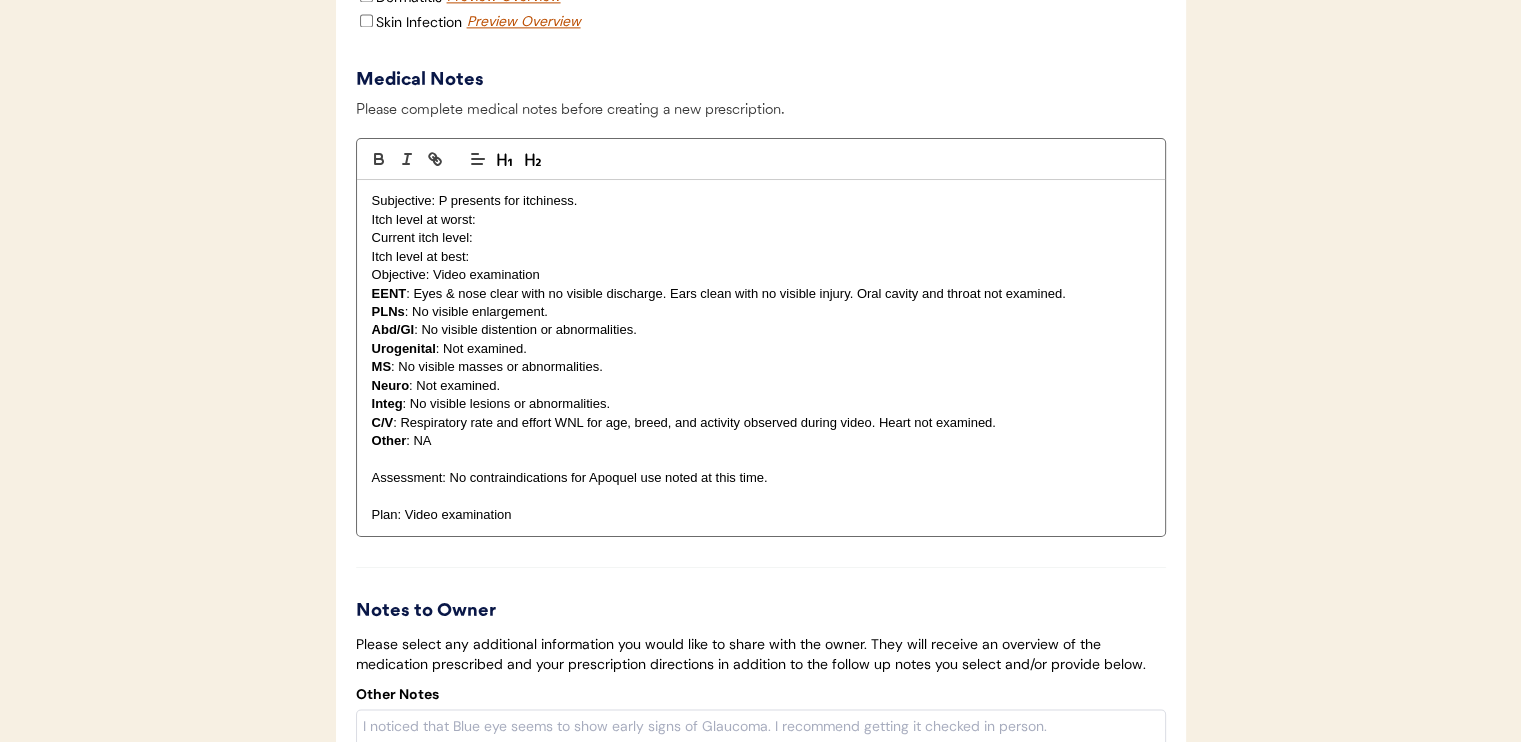 scroll, scrollTop: 2900, scrollLeft: 0, axis: vertical 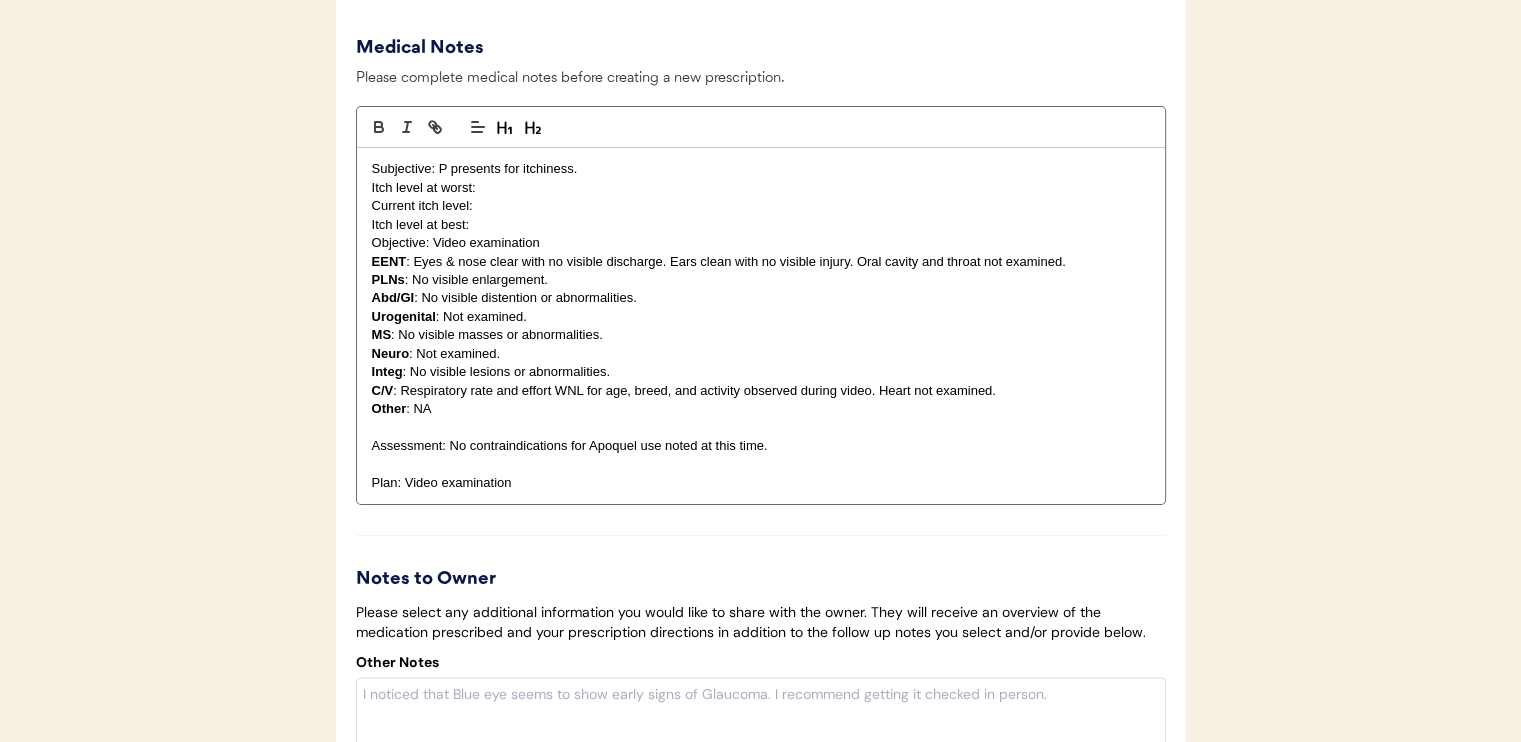 click on "Subjective: P presents for itchiness. Itch level at worst:  Current itch level:  Itch level at best:  Objective: Video examination EENT : Eyes & nose clear with no visible discharge. Ears clean with no visible injury. Oral cavity and throat not examined. PLNs : No visible enlargement. Abd/GI : No visible distention or abnormalities. Urogenital : Not examined. MS : No visible masses or abnormalities. Neuro : Not examined. Integ : No visible lesions or abnormalities. C/V : Respiratory rate and effort WNL for age, breed, and activity observed during video. Heart not examined. Other : NA Assessment: No contraindications for Apoquel use noted at this time. Plan: Video examination" at bounding box center (761, 326) 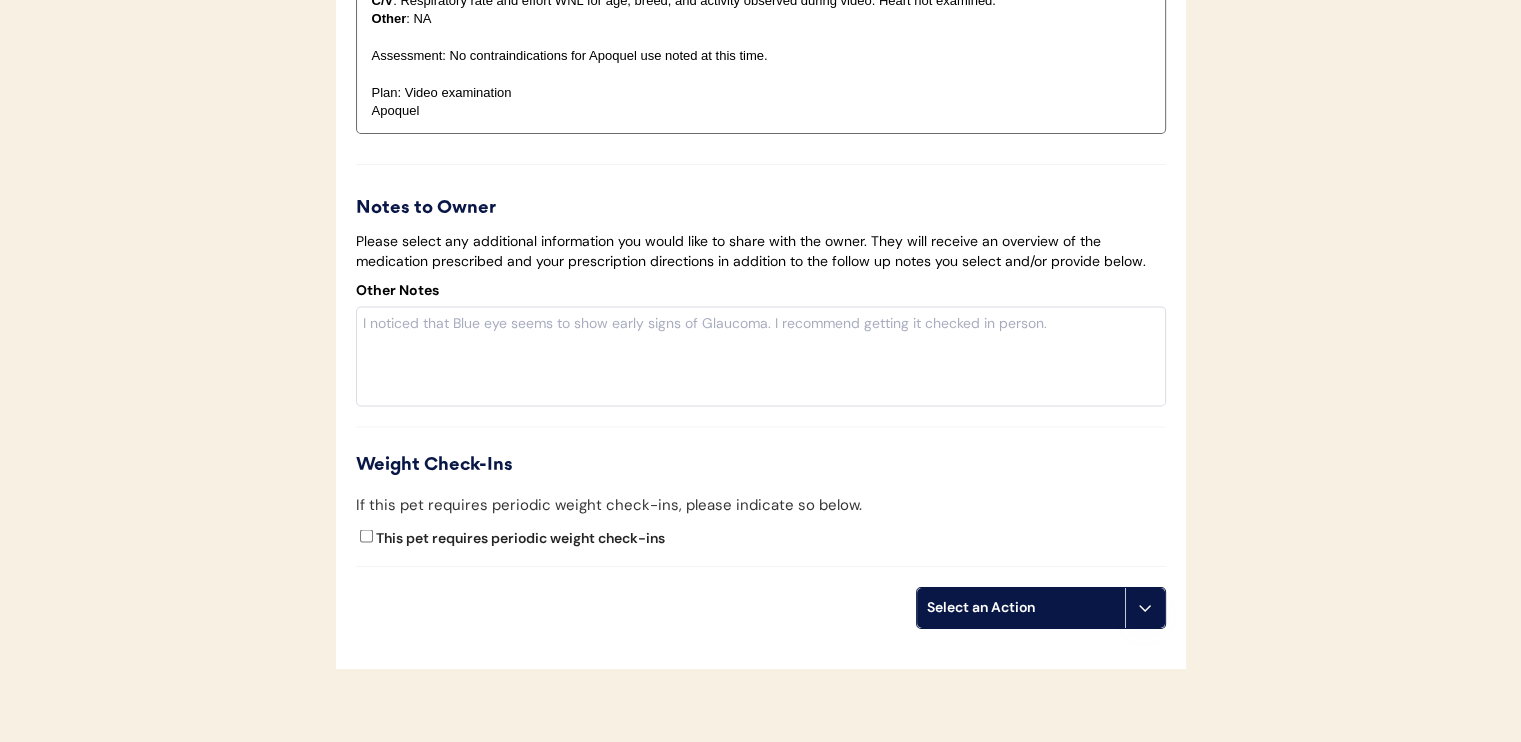 scroll, scrollTop: 3300, scrollLeft: 0, axis: vertical 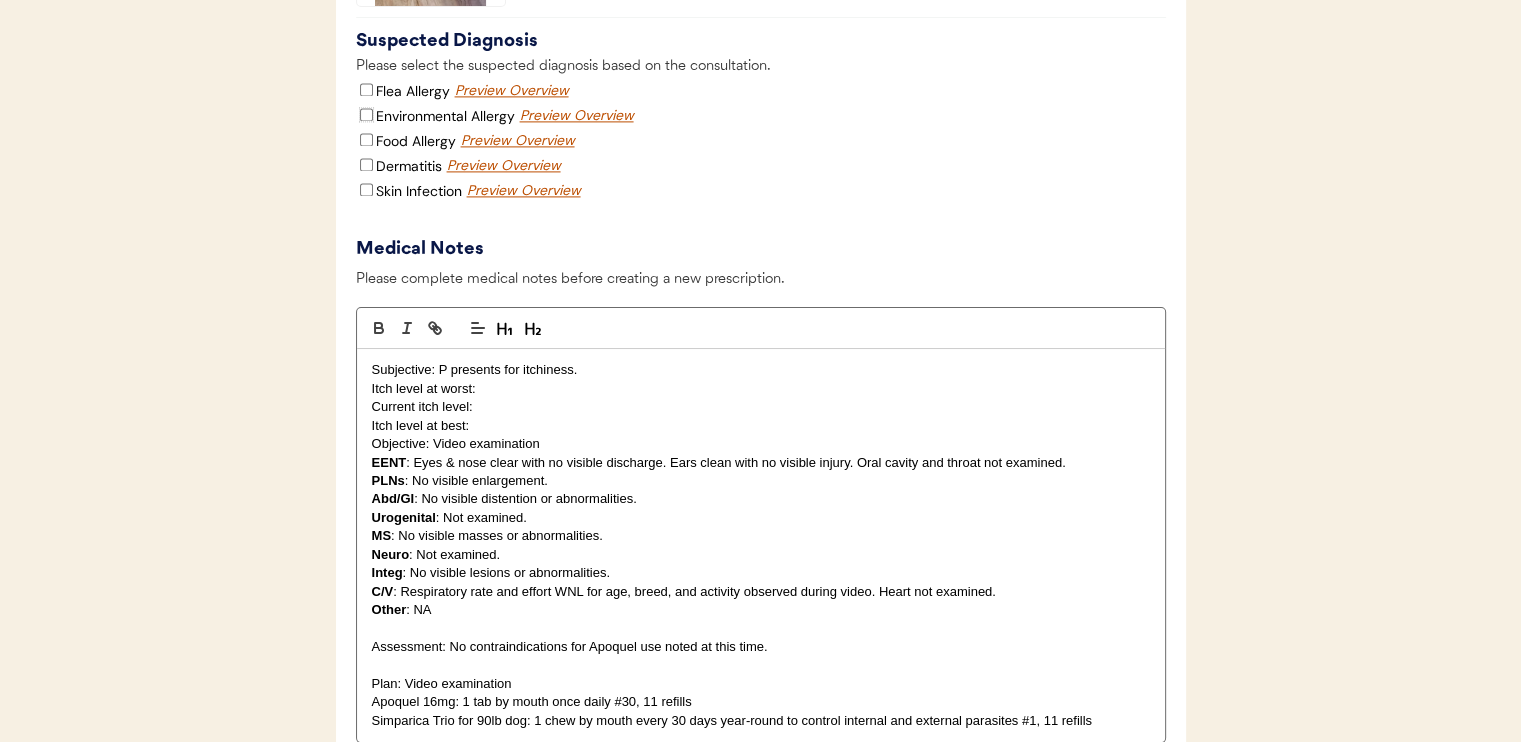click on "Environmental Allergy" at bounding box center (366, 114) 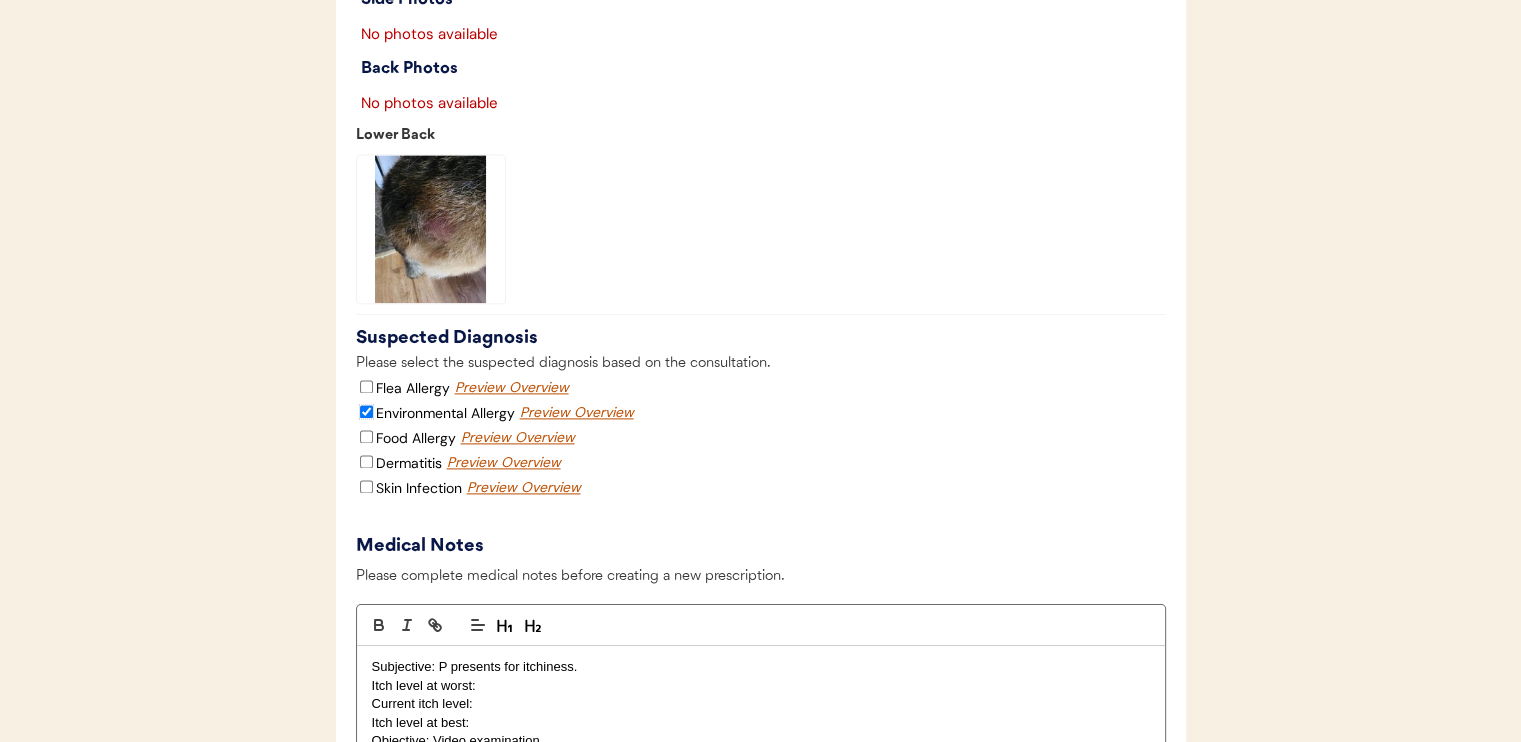 scroll, scrollTop: 2589, scrollLeft: 0, axis: vertical 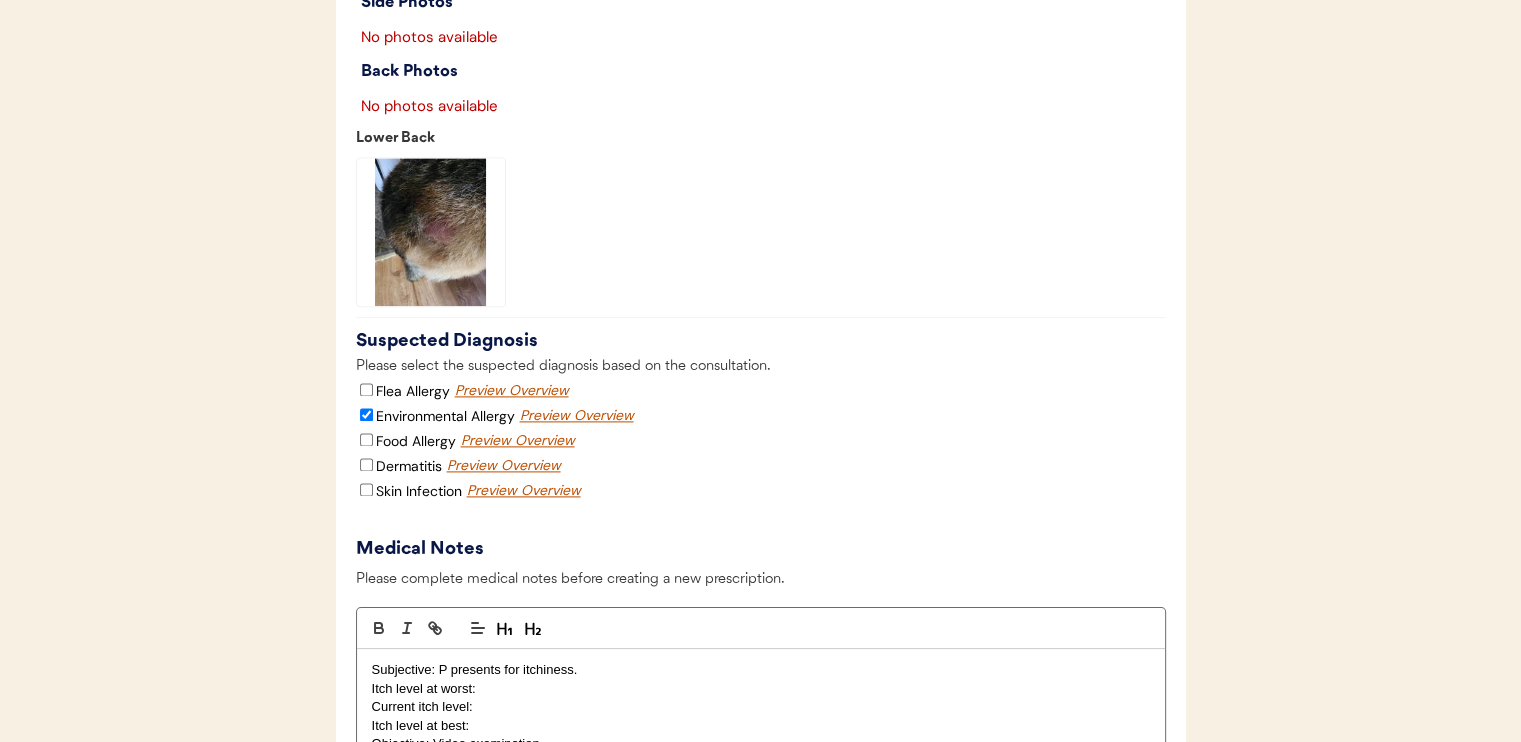 click 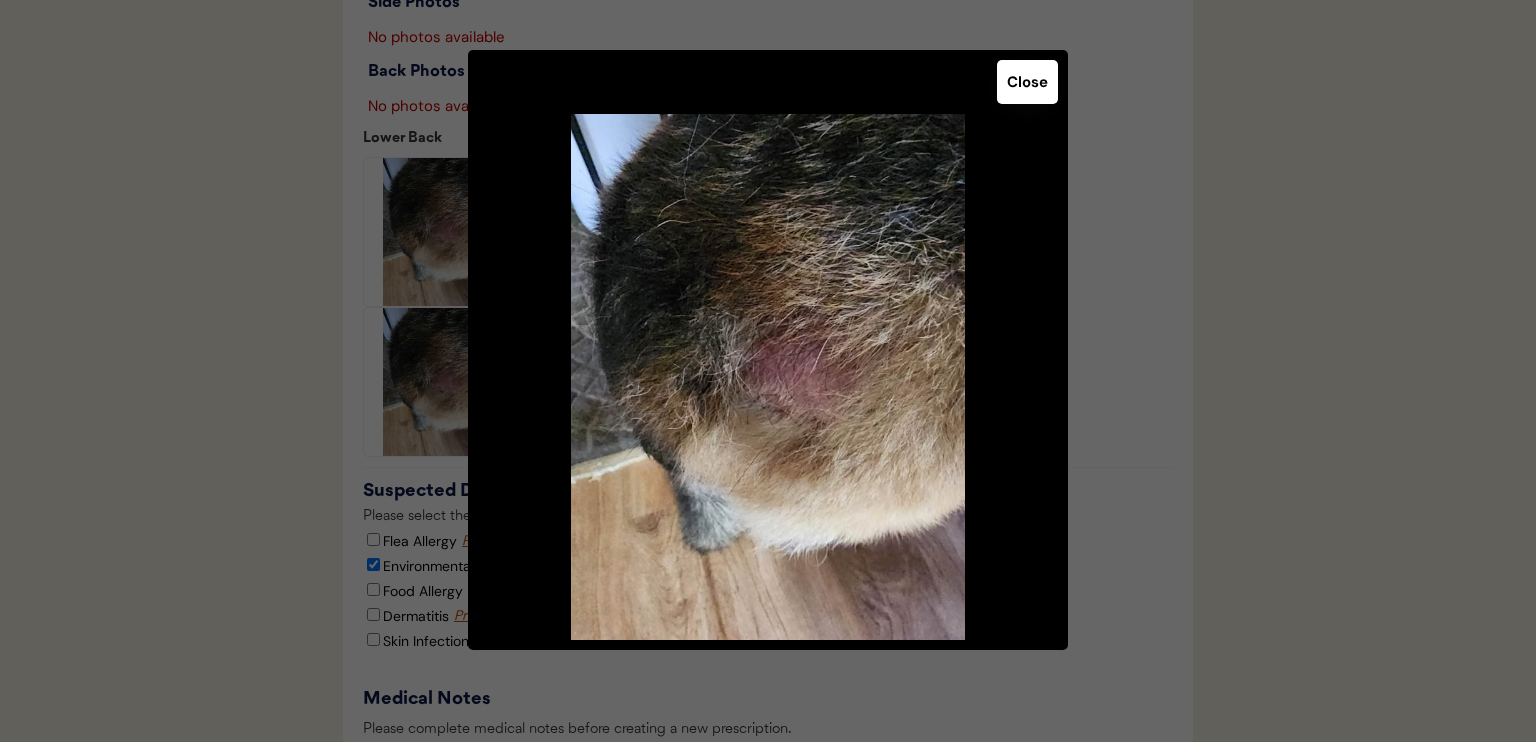 click 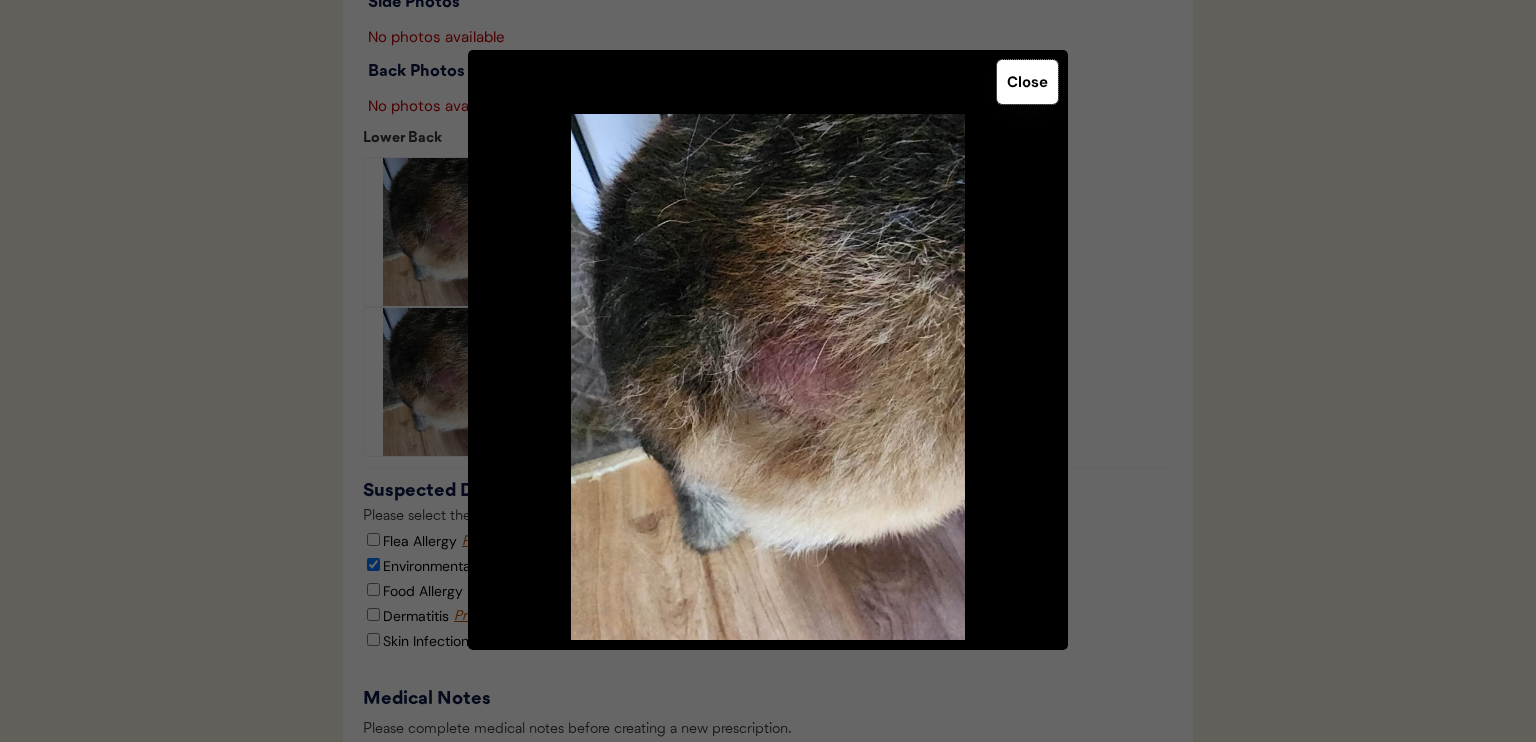 click on "Close" at bounding box center (1027, 82) 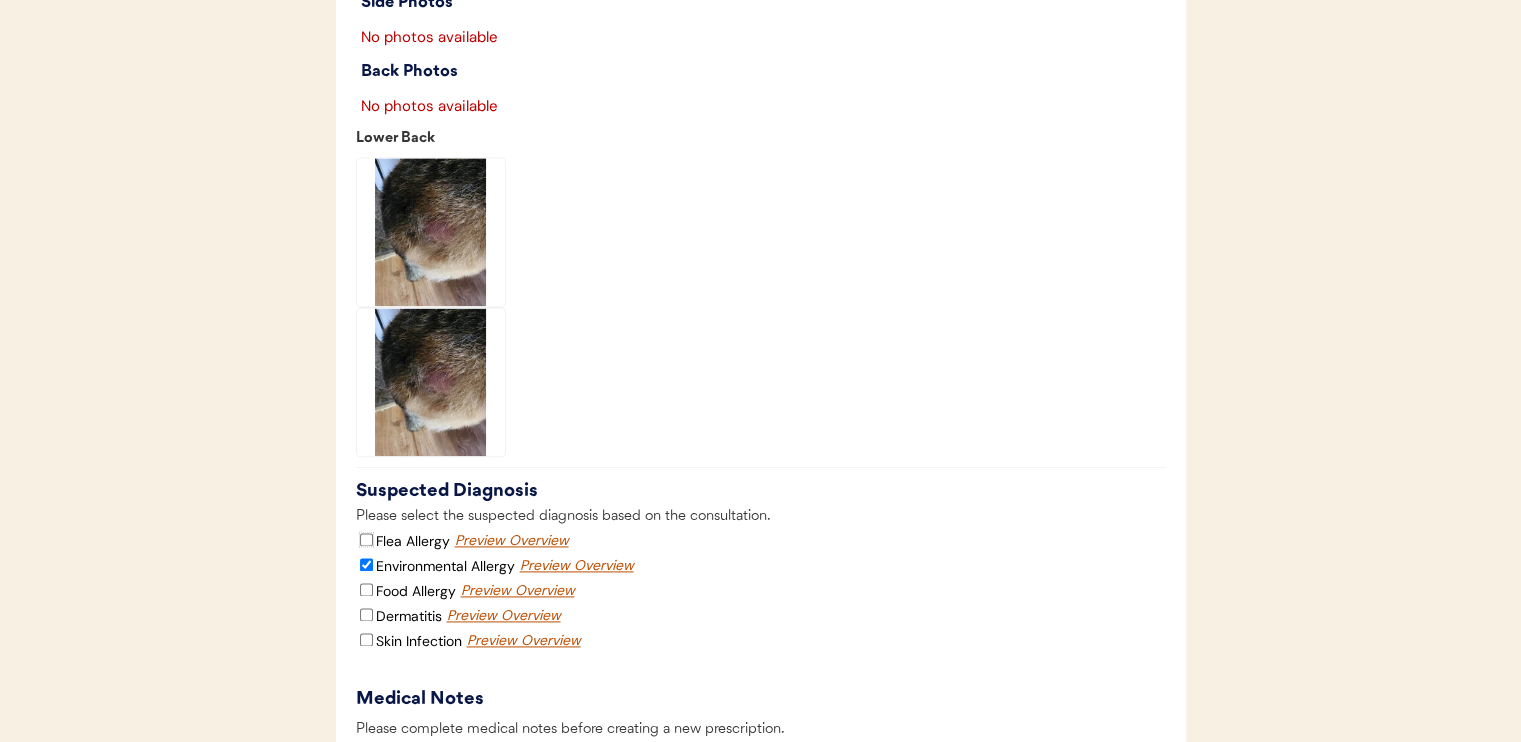 click on "Flea Allergy" at bounding box center (366, 539) 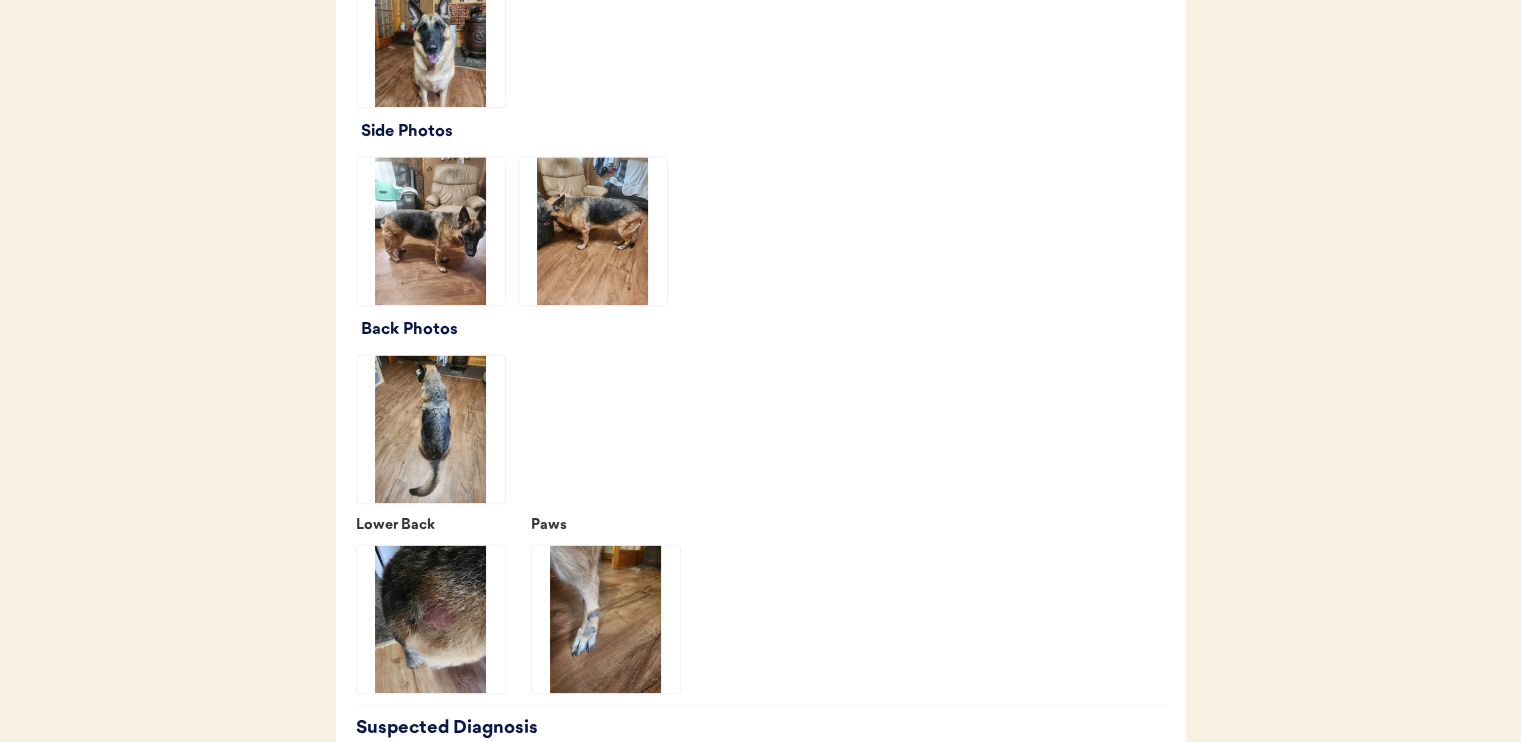 scroll, scrollTop: 2718, scrollLeft: 0, axis: vertical 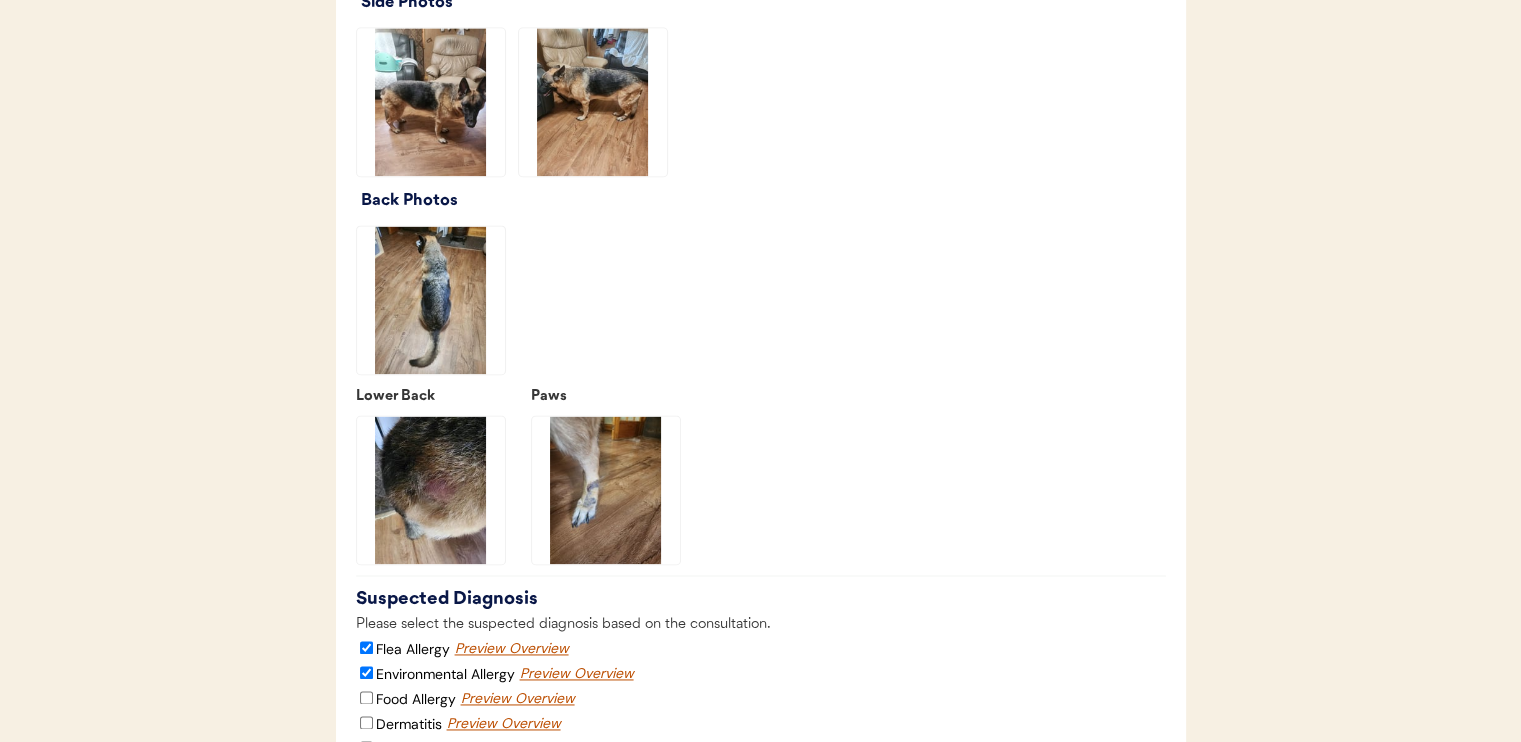 click 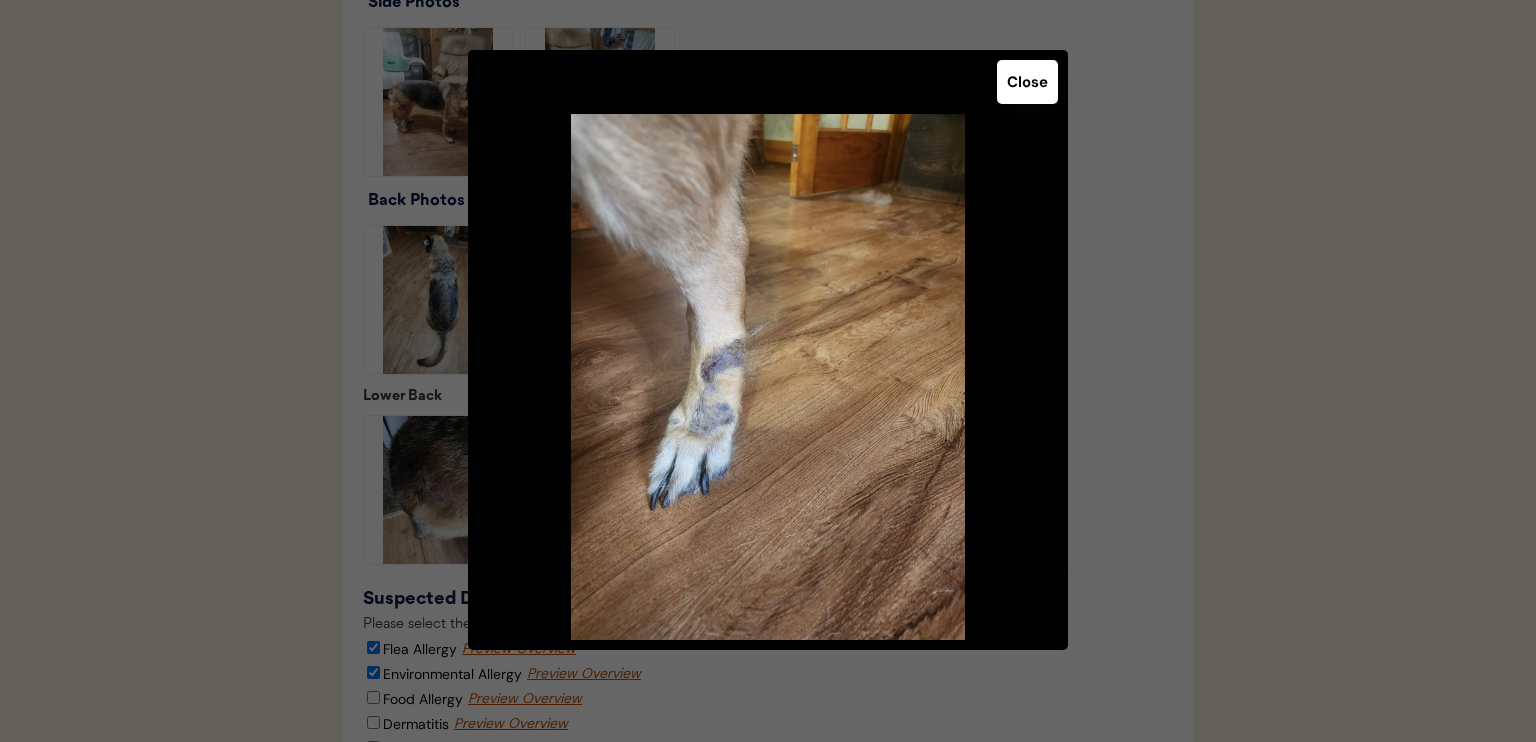 click on "Close" at bounding box center [1027, 82] 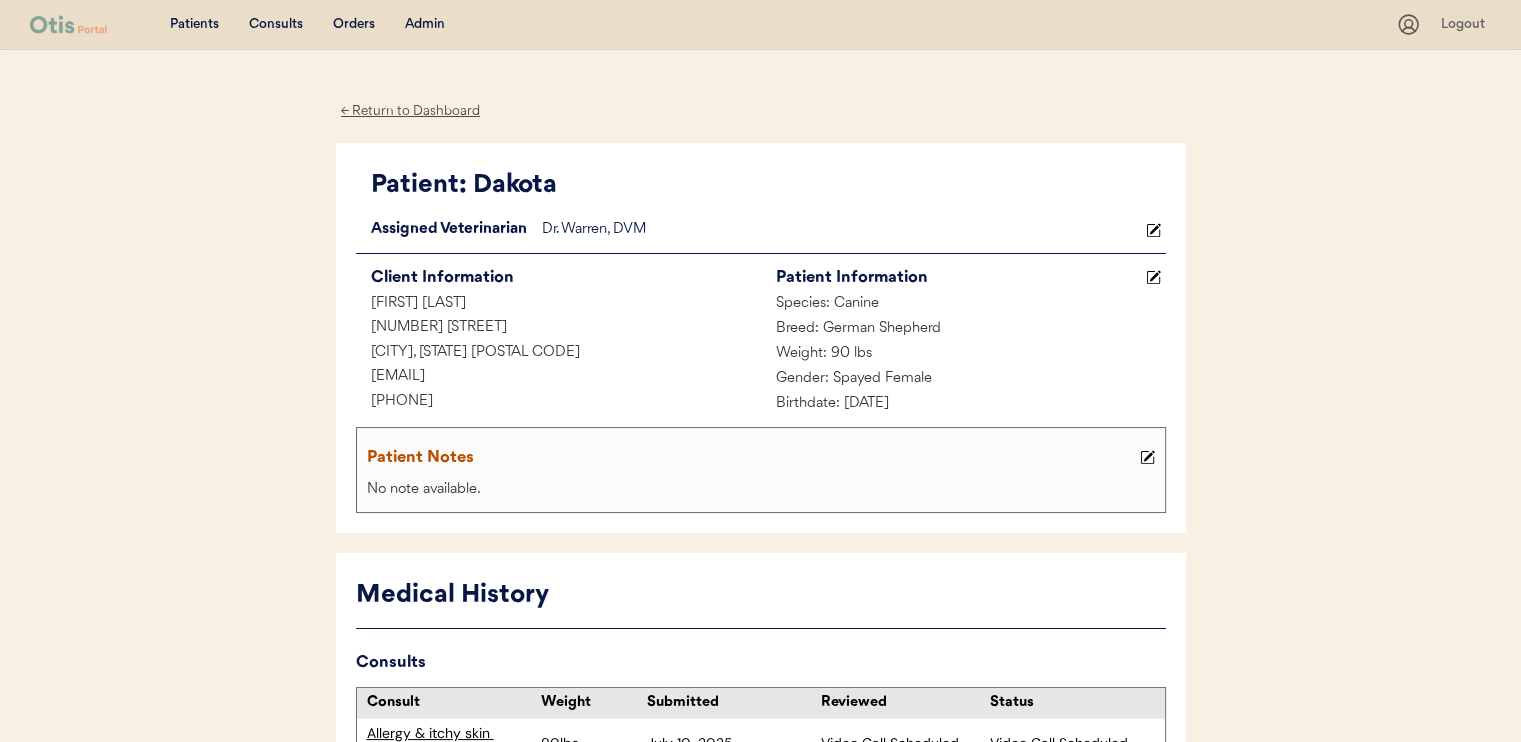 scroll, scrollTop: 0, scrollLeft: 0, axis: both 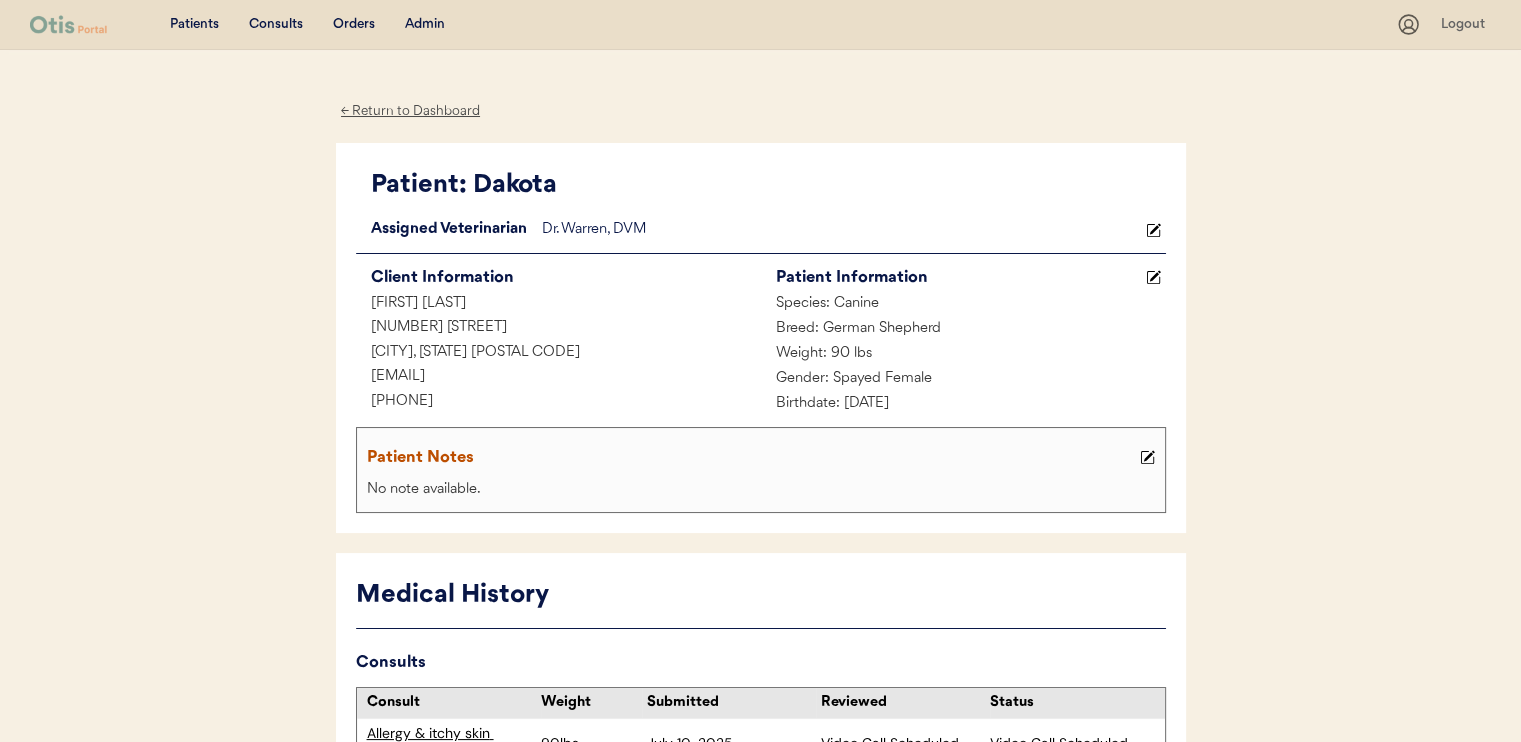 click on "Dr. Warren, DVM" at bounding box center (841, 230) 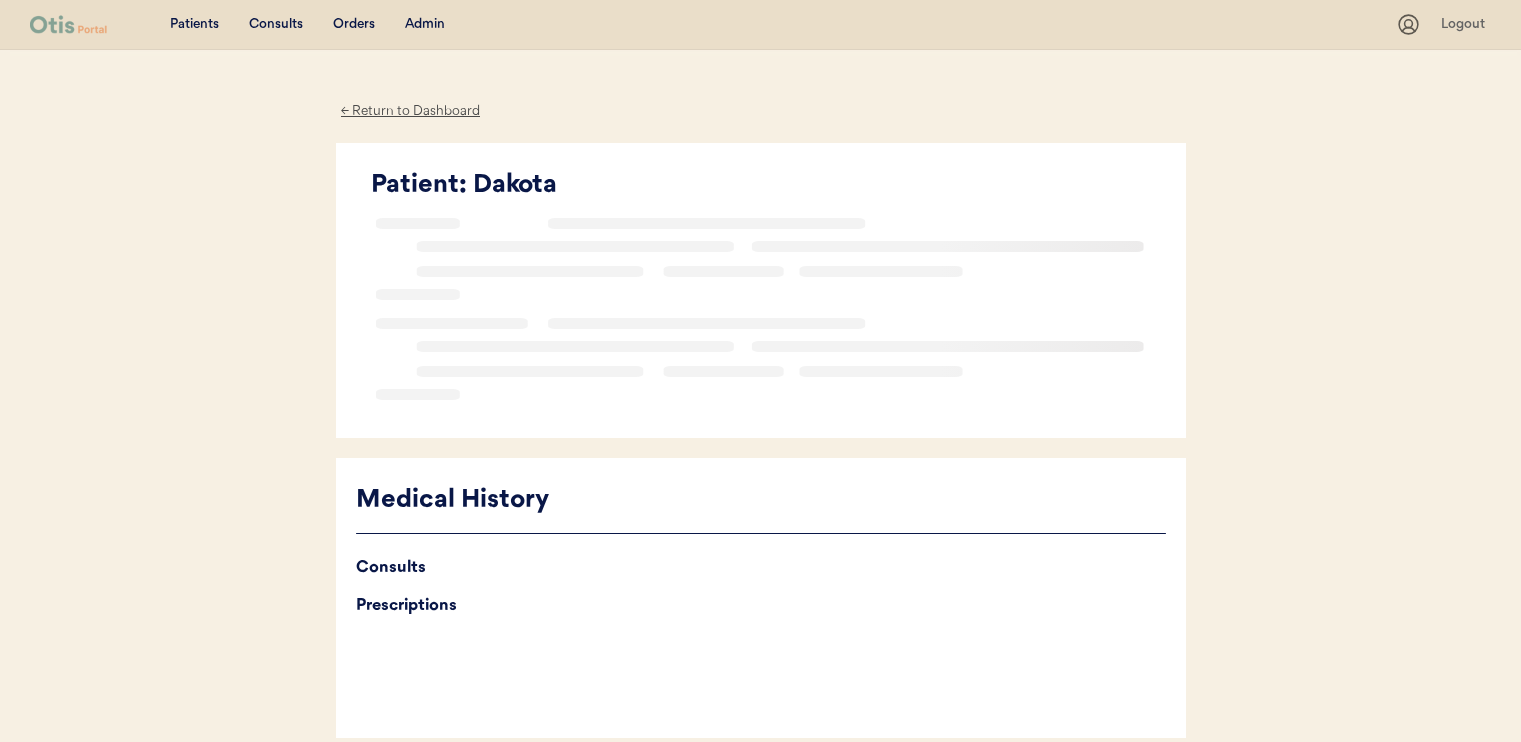 scroll, scrollTop: 0, scrollLeft: 0, axis: both 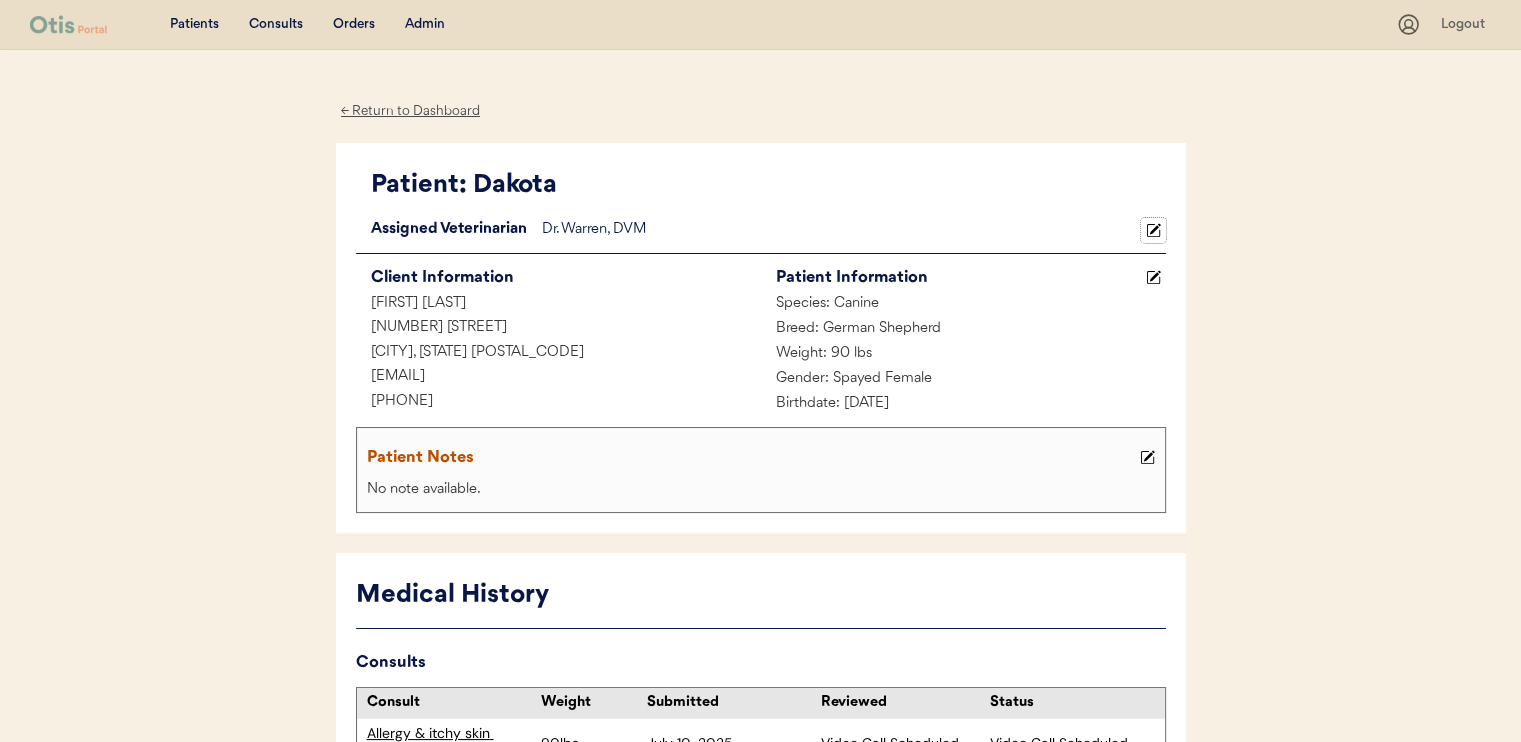 click 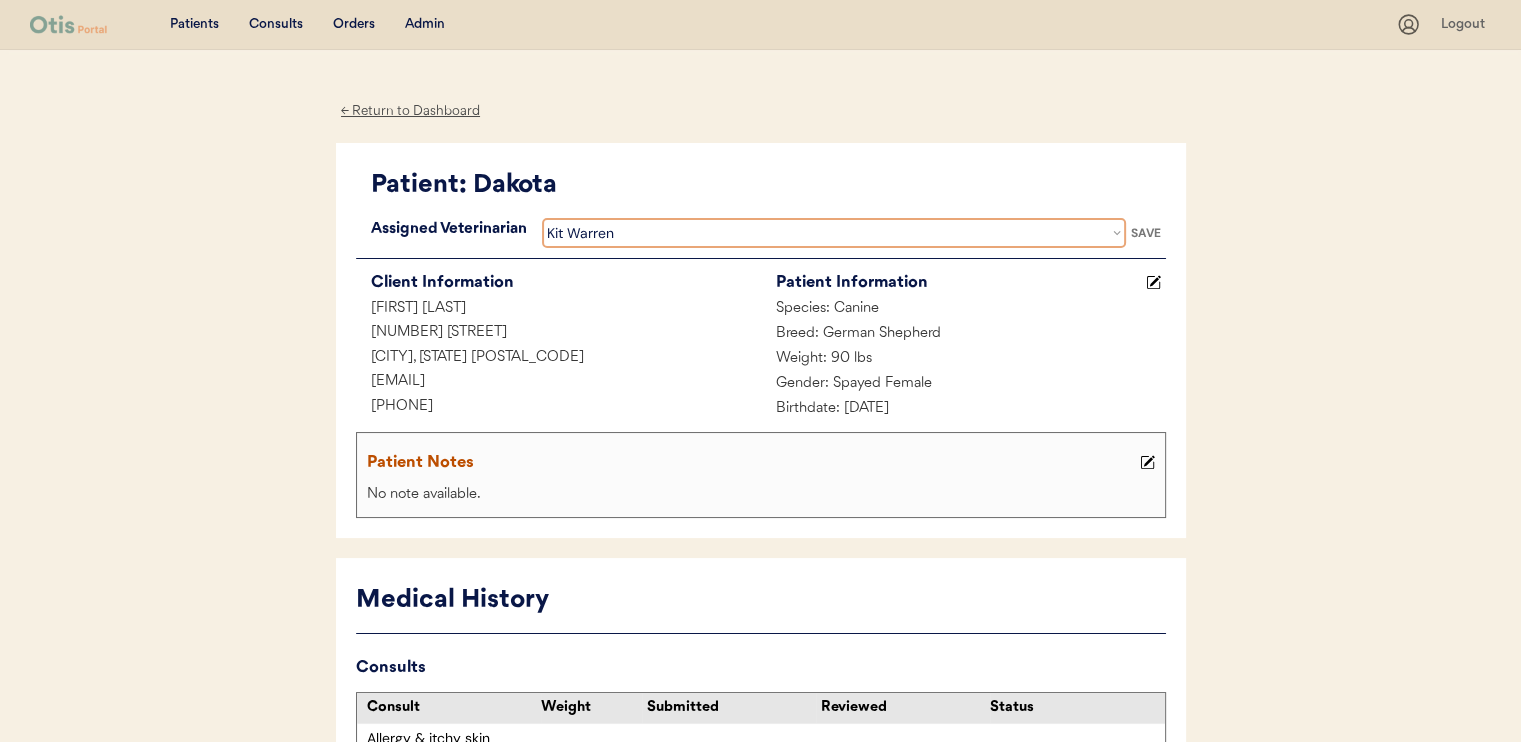 click on "Veterinarian Jamie Clanin Erin Belleville Hillary Braverman Kit Warren" at bounding box center (834, 233) 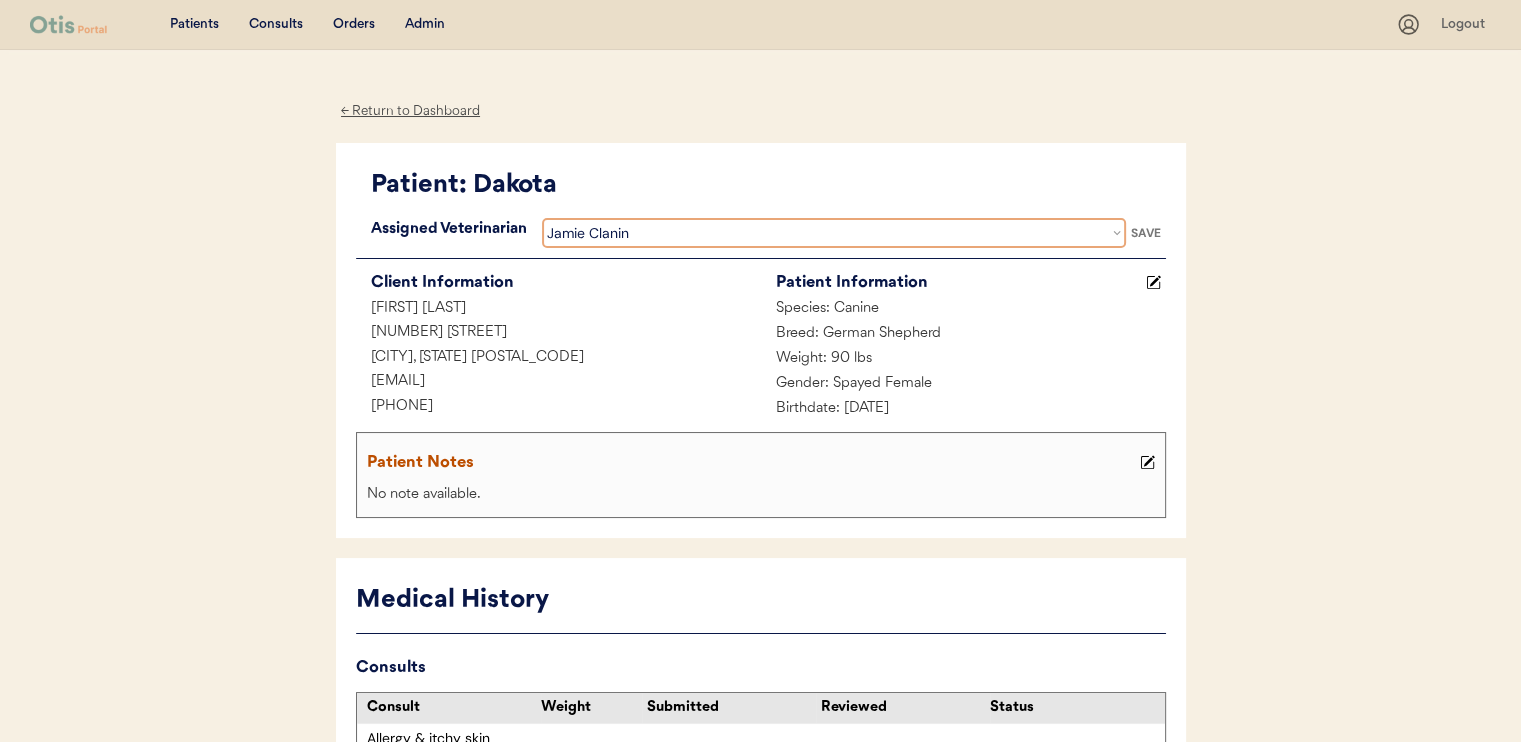 click on "Veterinarian Jamie Clanin Erin Belleville Hillary Braverman Kit Warren" at bounding box center [834, 233] 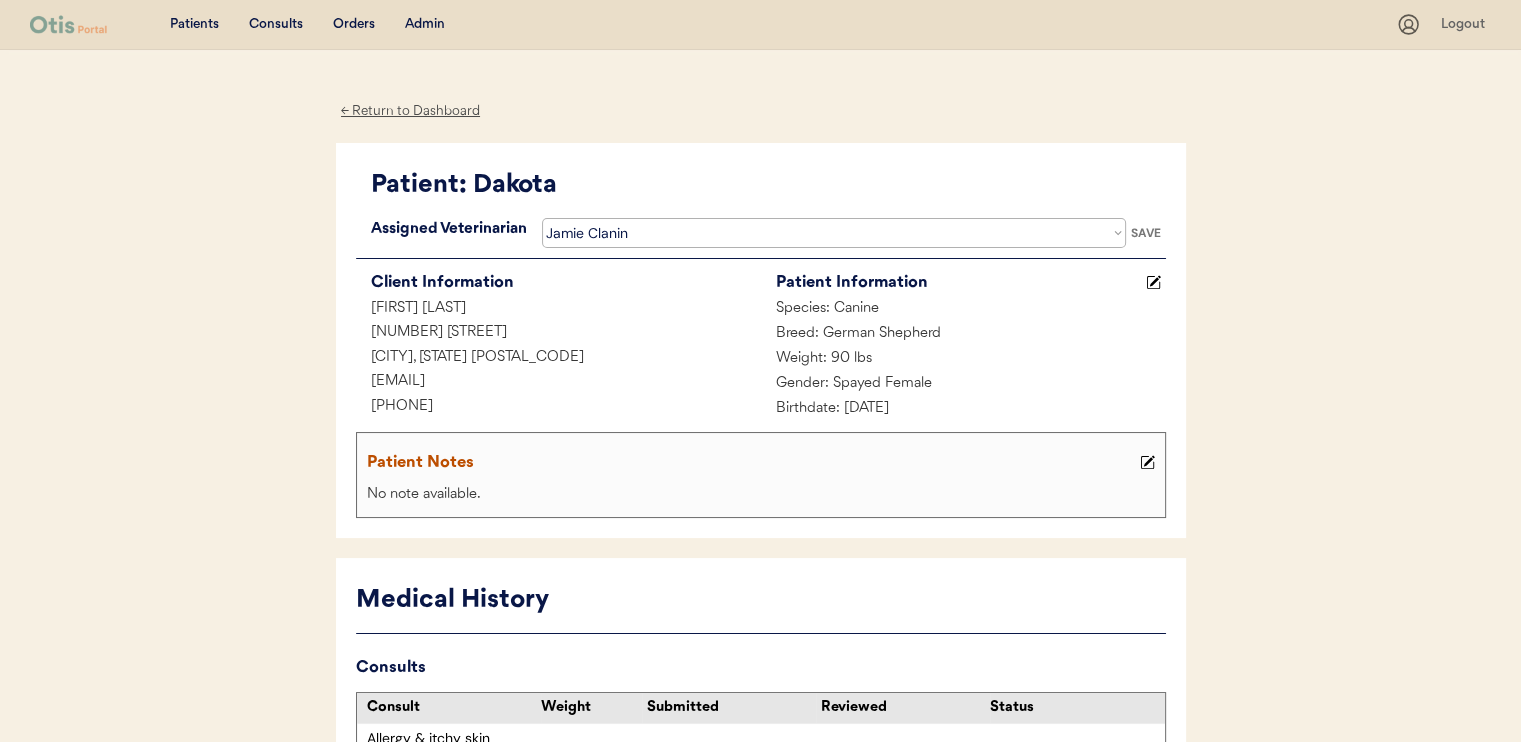 click on "SAVE" at bounding box center (1146, 233) 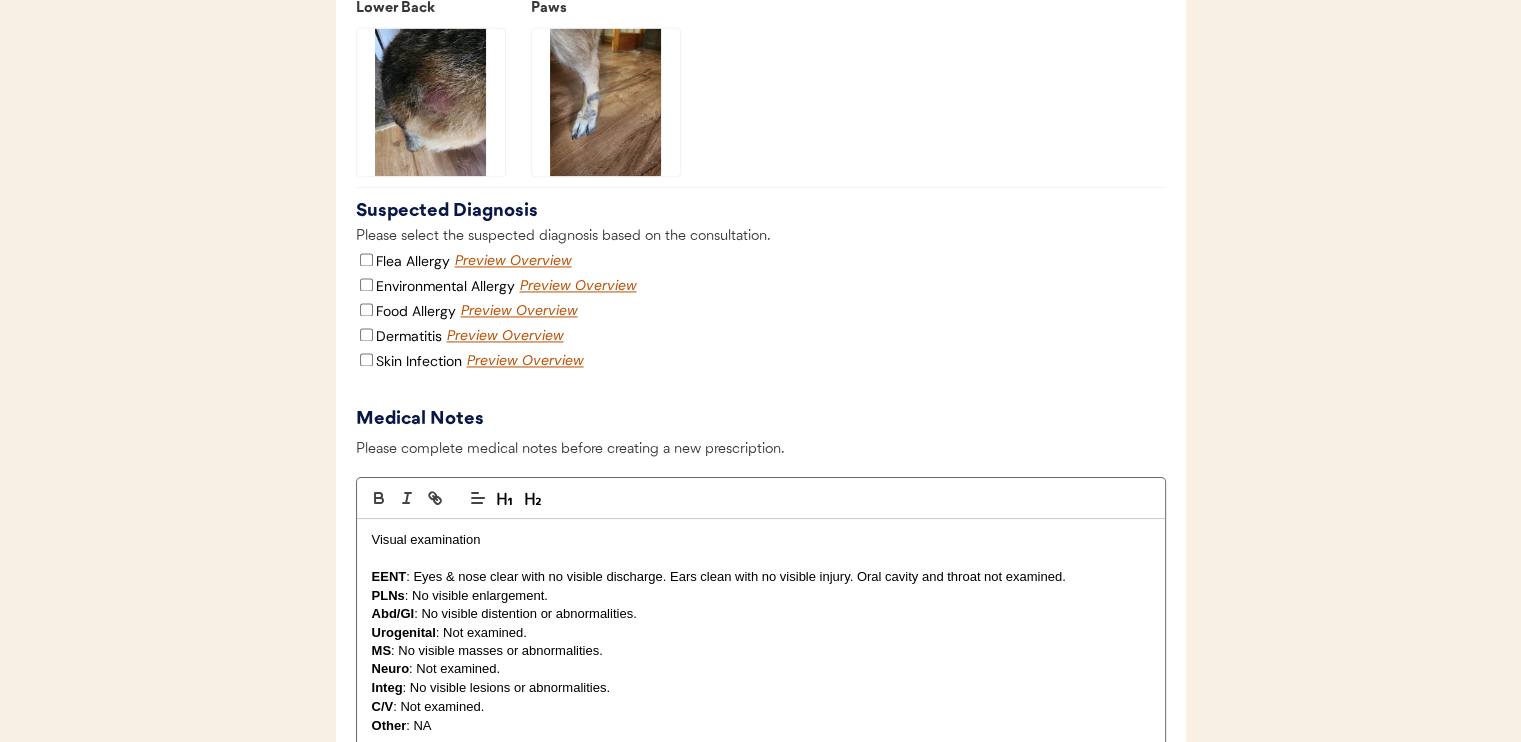scroll, scrollTop: 3300, scrollLeft: 0, axis: vertical 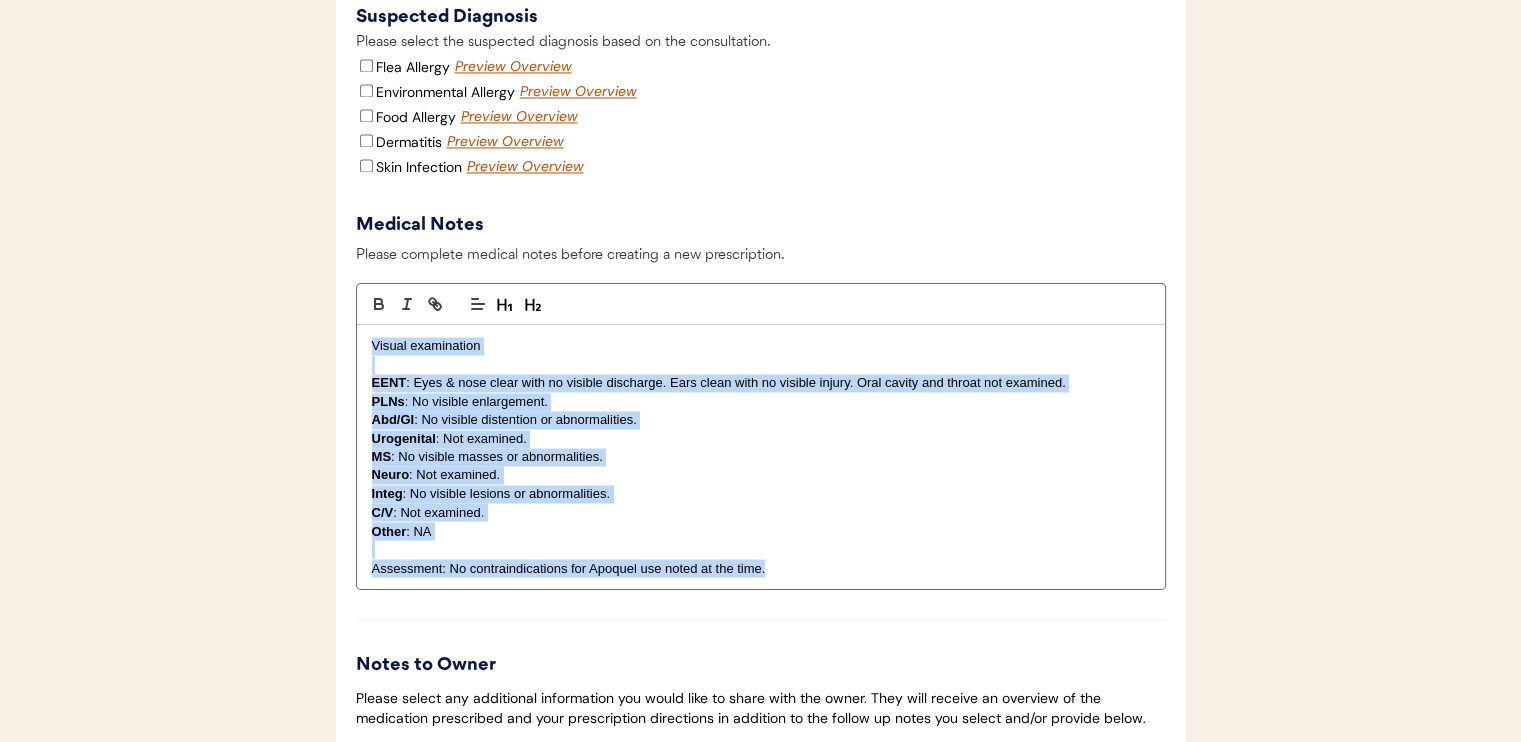 drag, startPoint x: 366, startPoint y: 367, endPoint x: 863, endPoint y: 591, distance: 545.1468 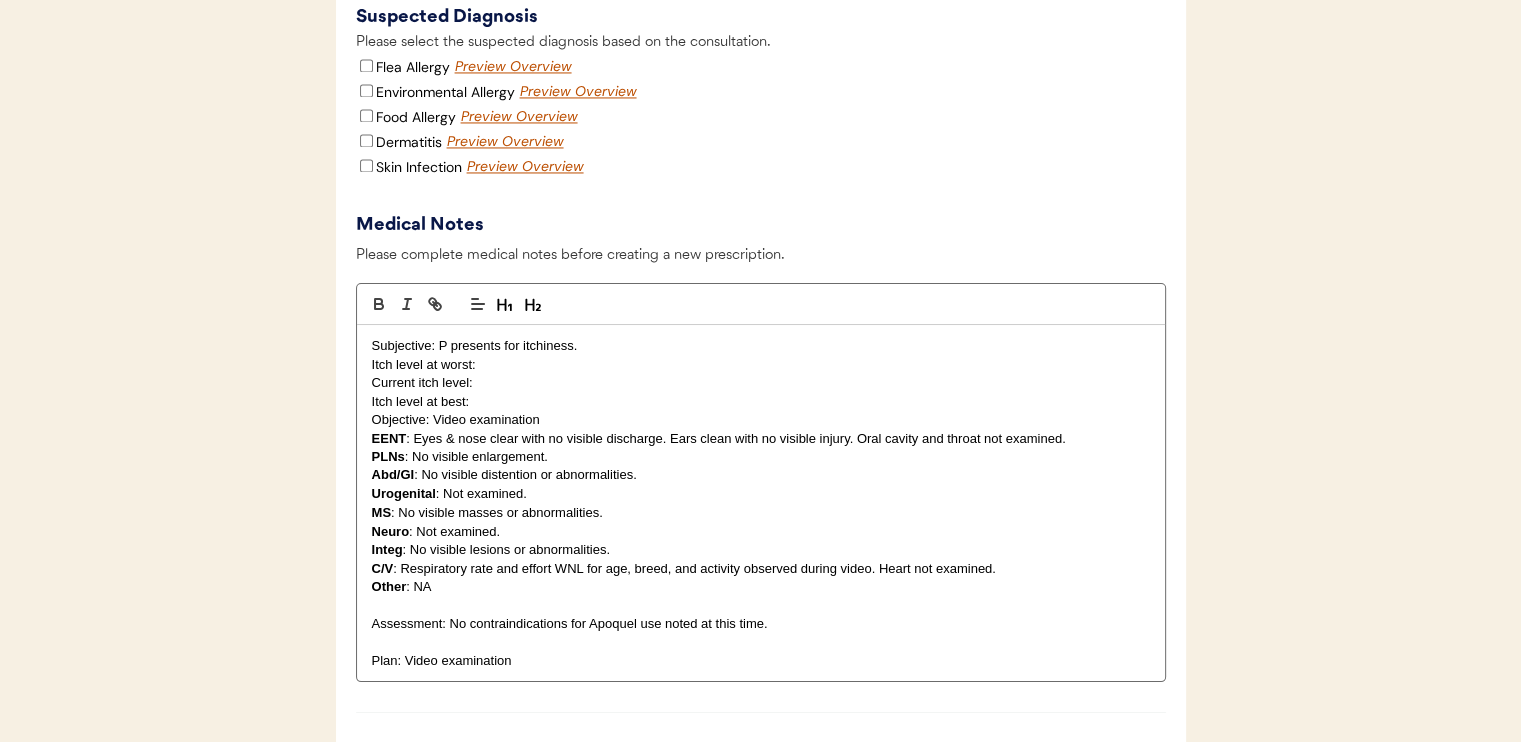 click on "Itch level at best:" at bounding box center [761, 402] 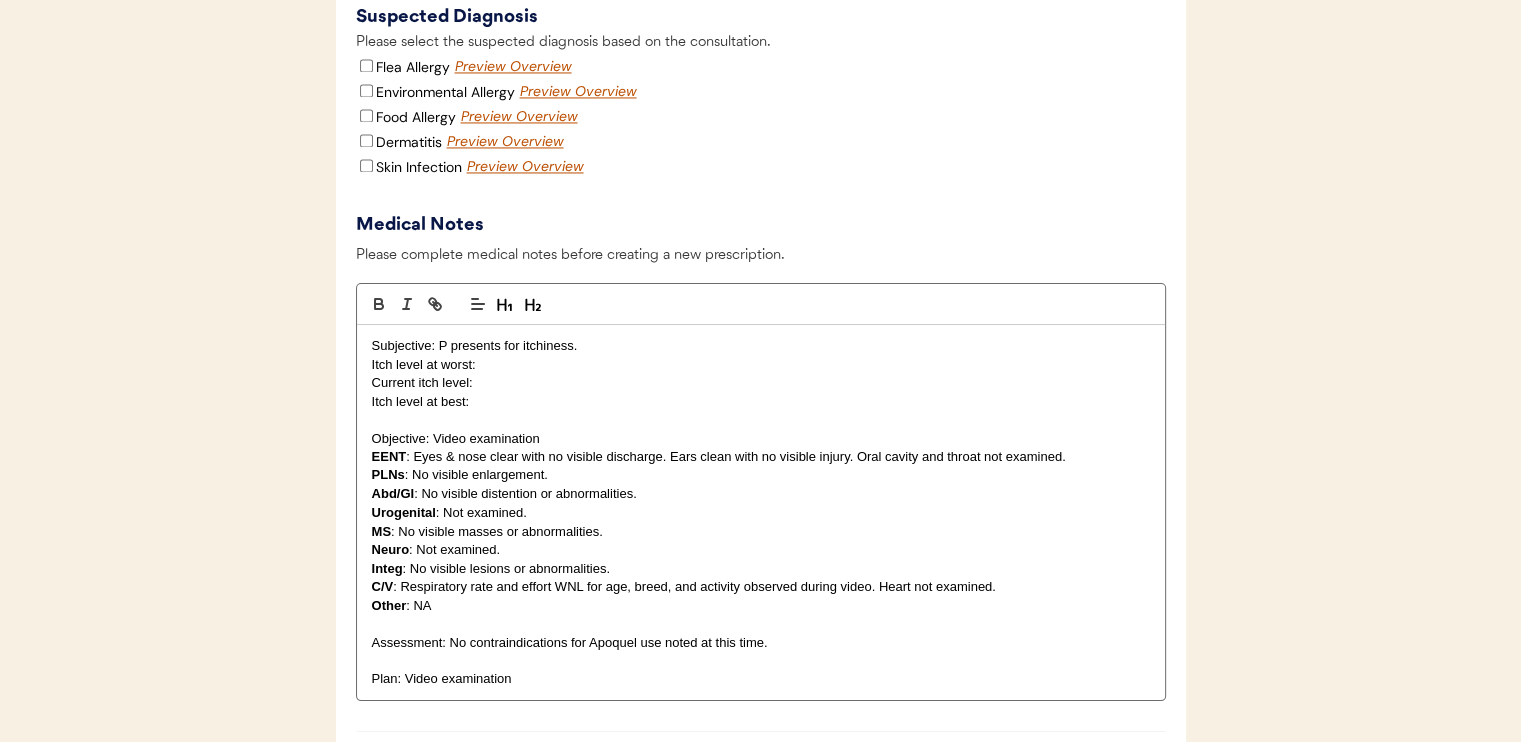 click on "Subjective: P presents for itchiness." at bounding box center [761, 346] 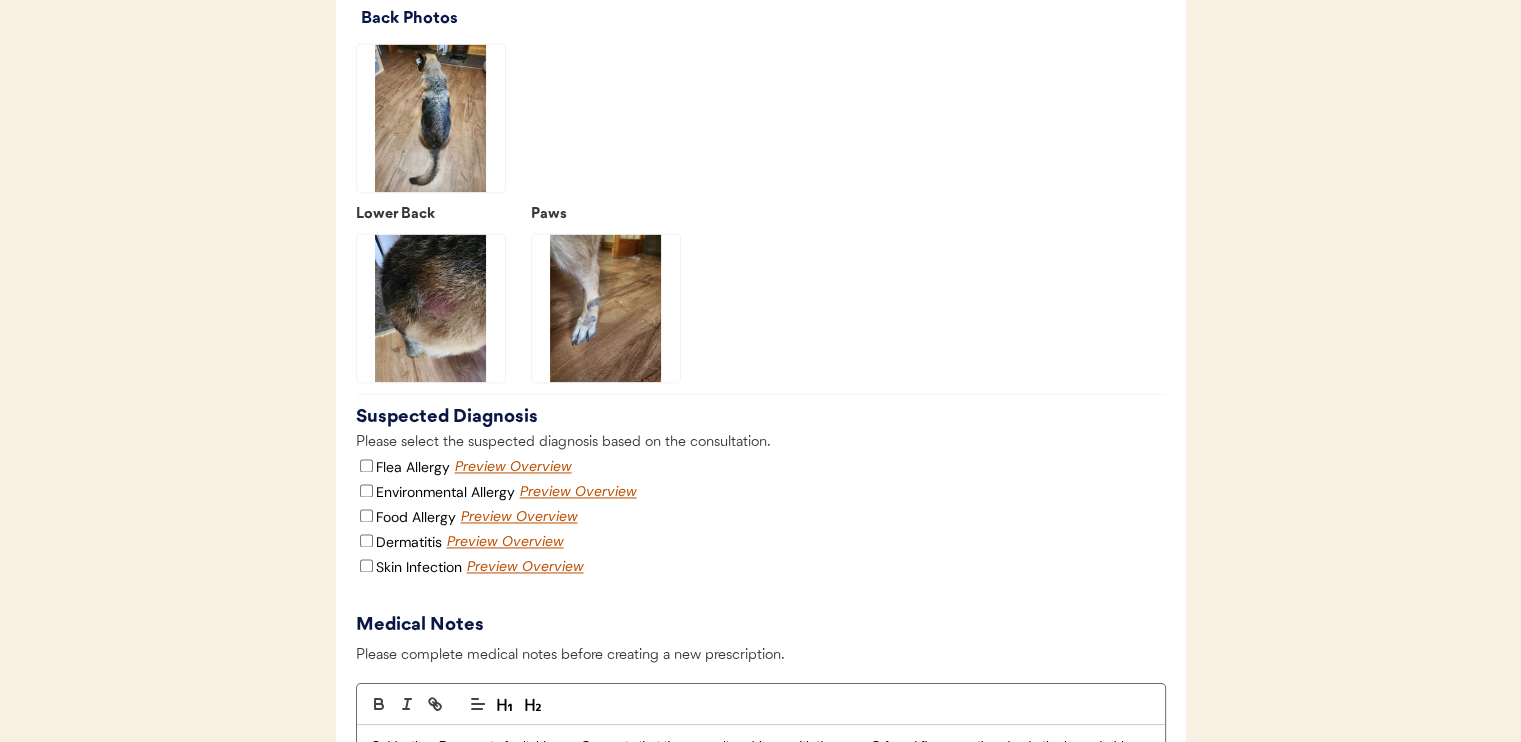 scroll, scrollTop: 3200, scrollLeft: 0, axis: vertical 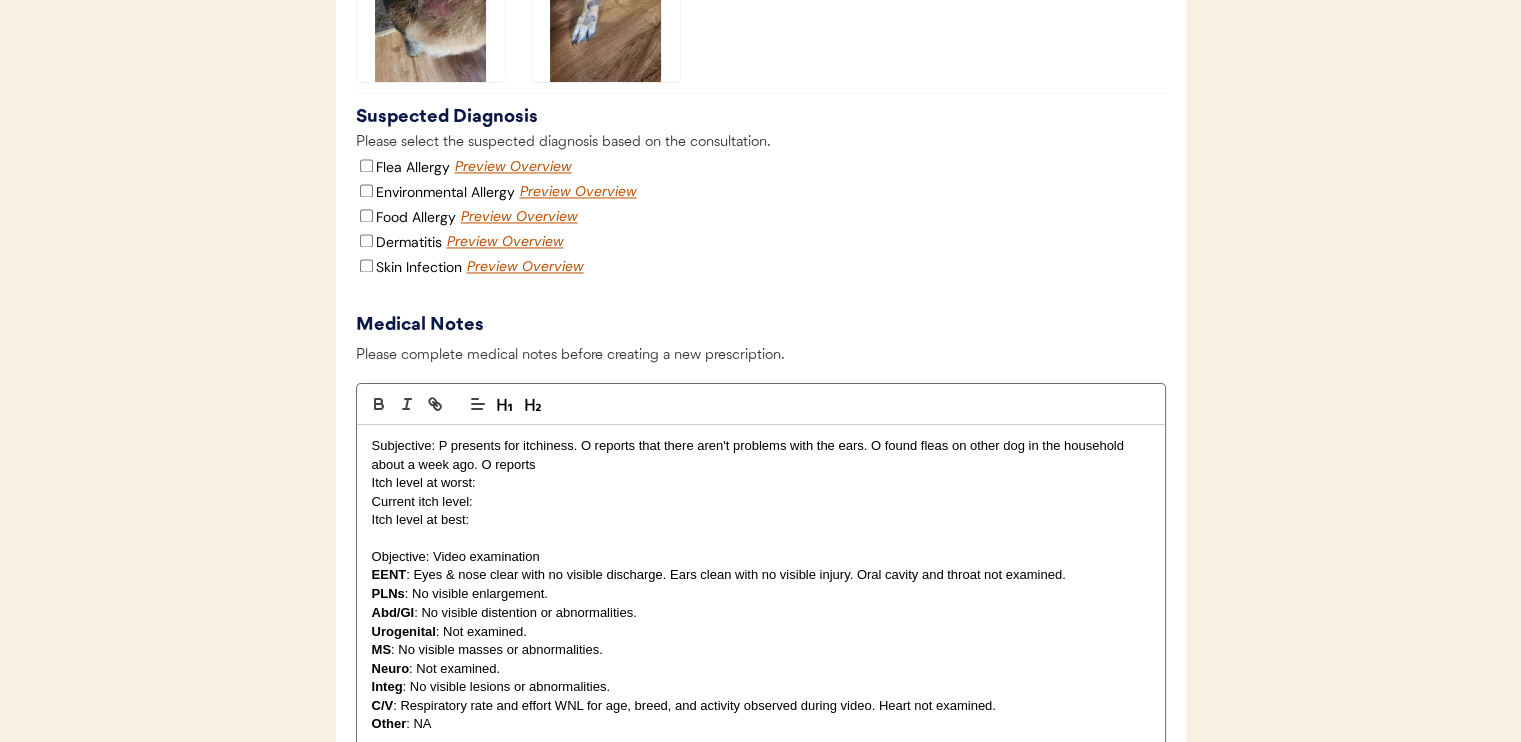 click on "Subjective: P presents for itchiness. O reports that there aren't problems with the ears. O found fleas on other dog in the household about a week ago. O reports" at bounding box center [761, 455] 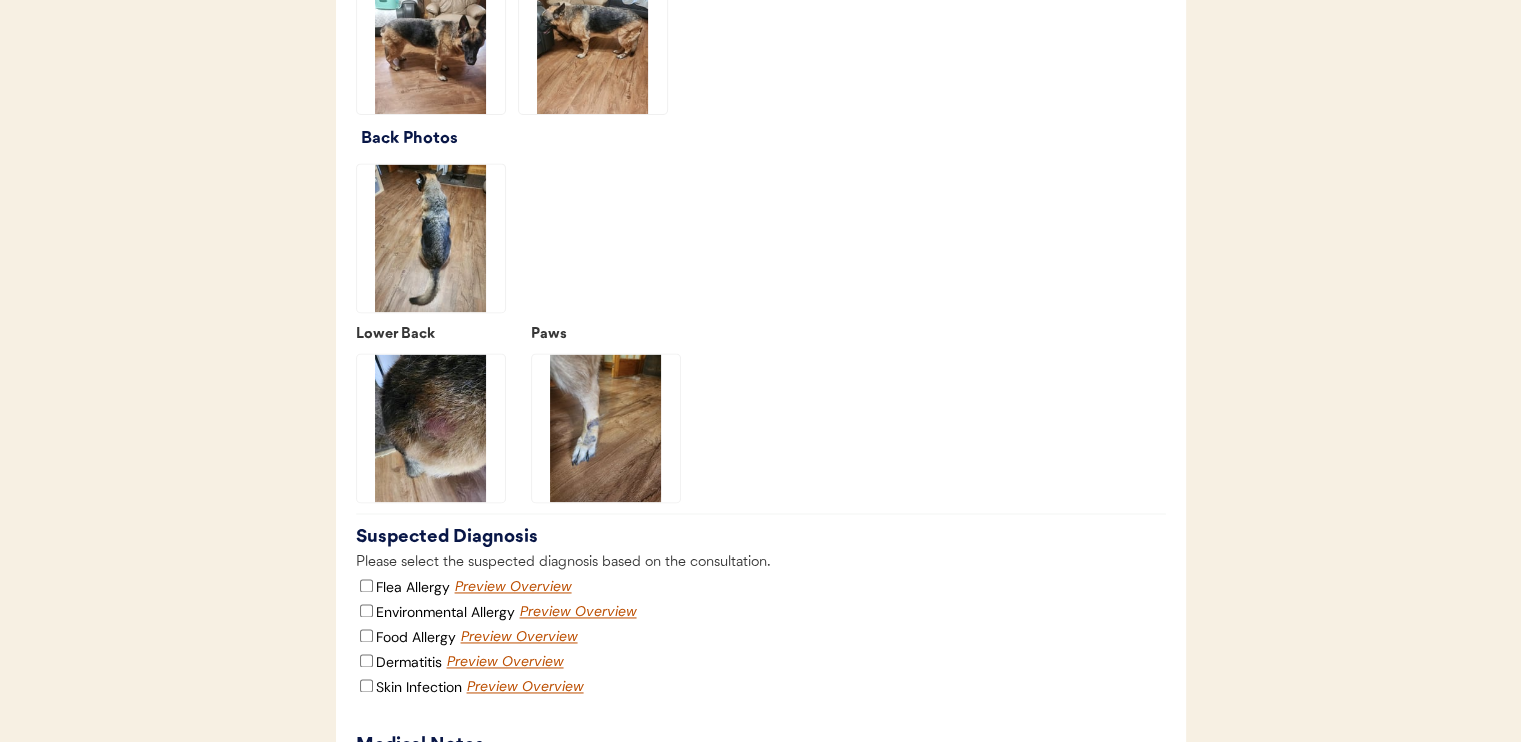 scroll, scrollTop: 3000, scrollLeft: 0, axis: vertical 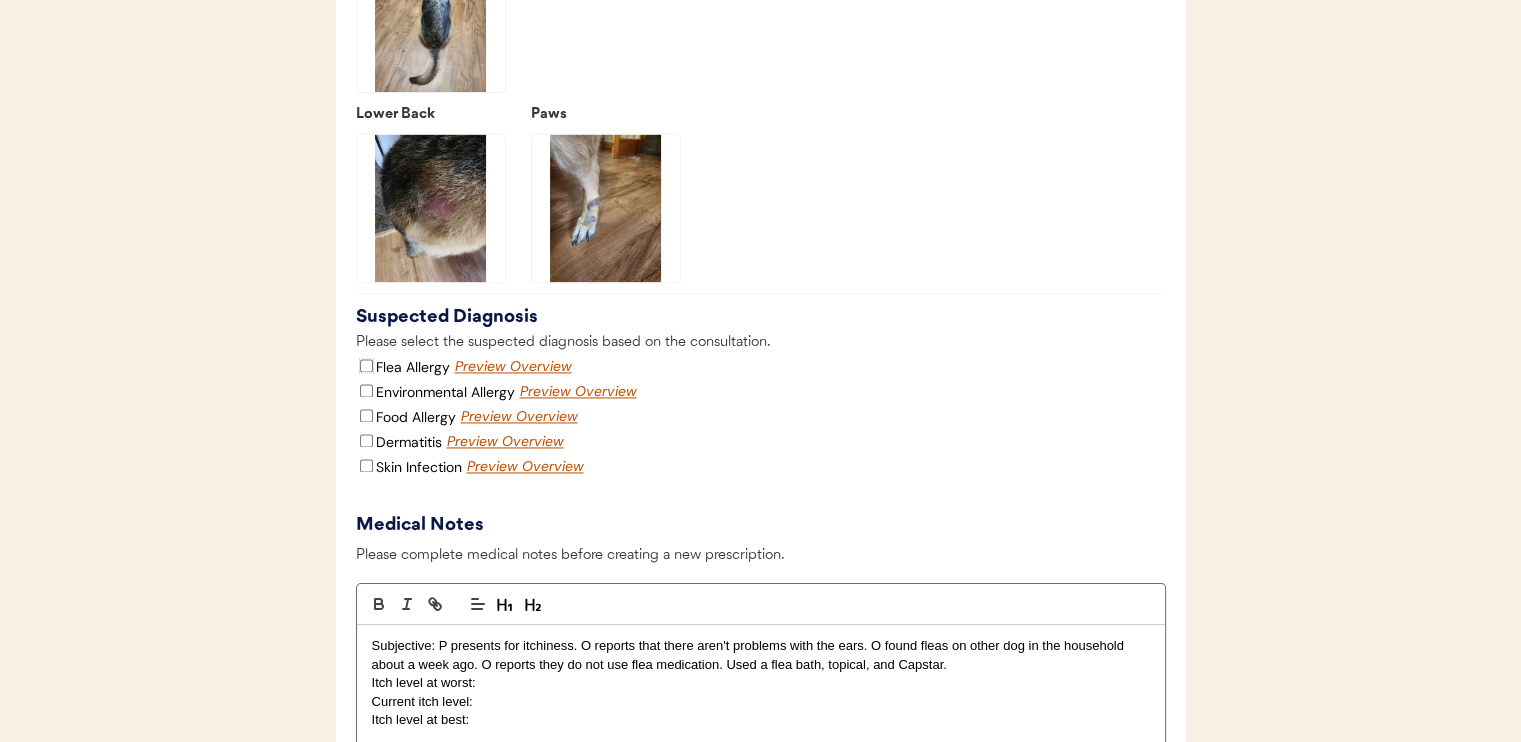 click on "Flea Allergy" at bounding box center [366, 365] 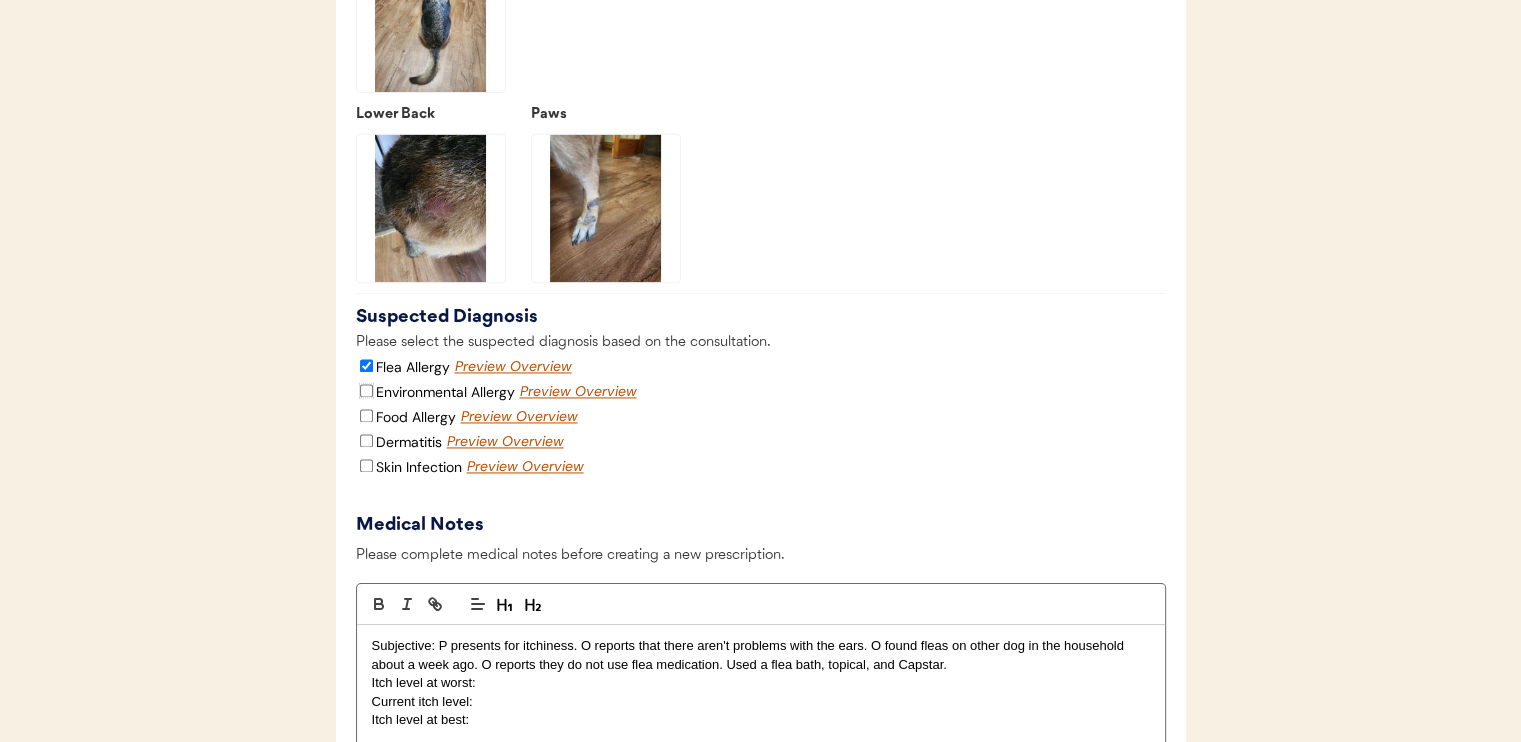 click on "Environmental Allergy" at bounding box center (366, 390) 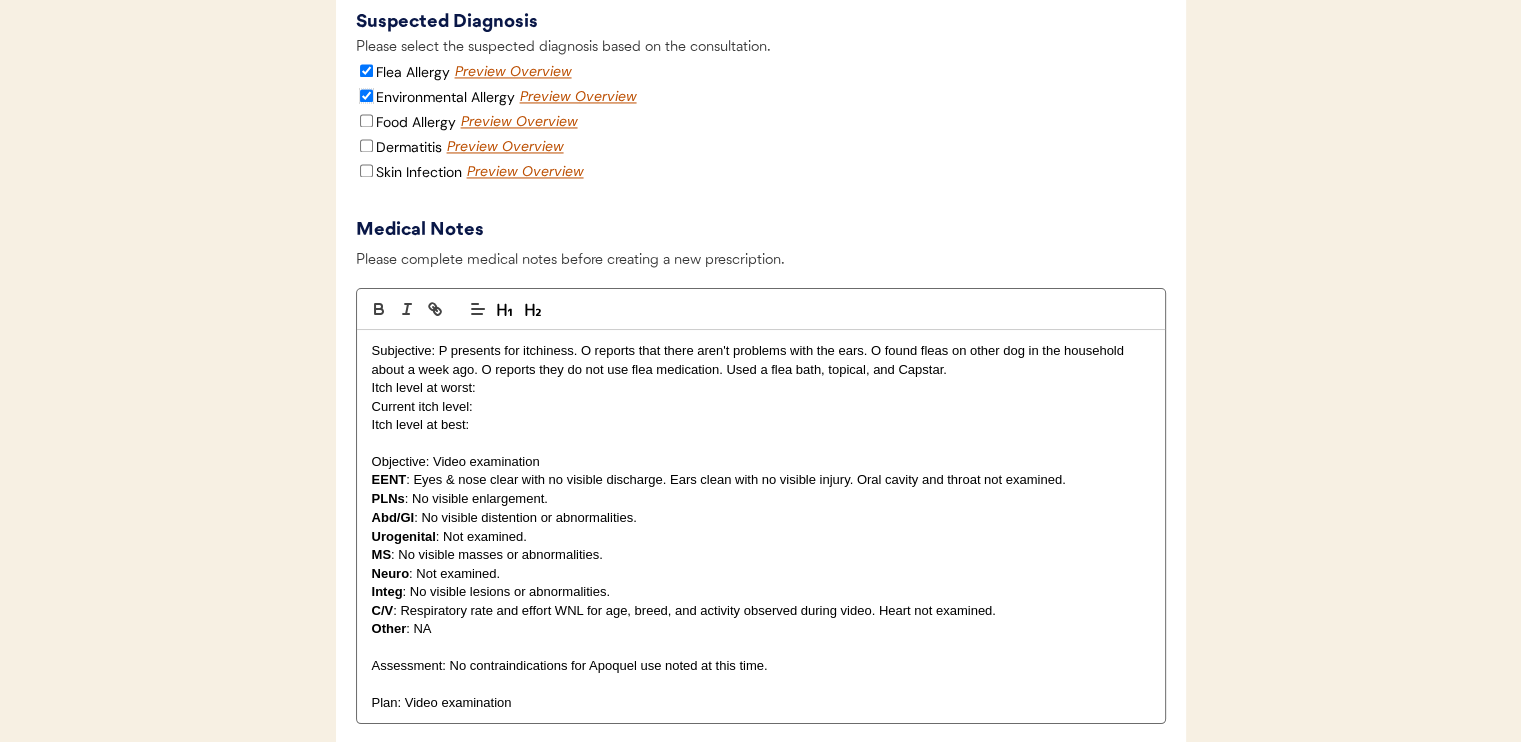 scroll, scrollTop: 3300, scrollLeft: 0, axis: vertical 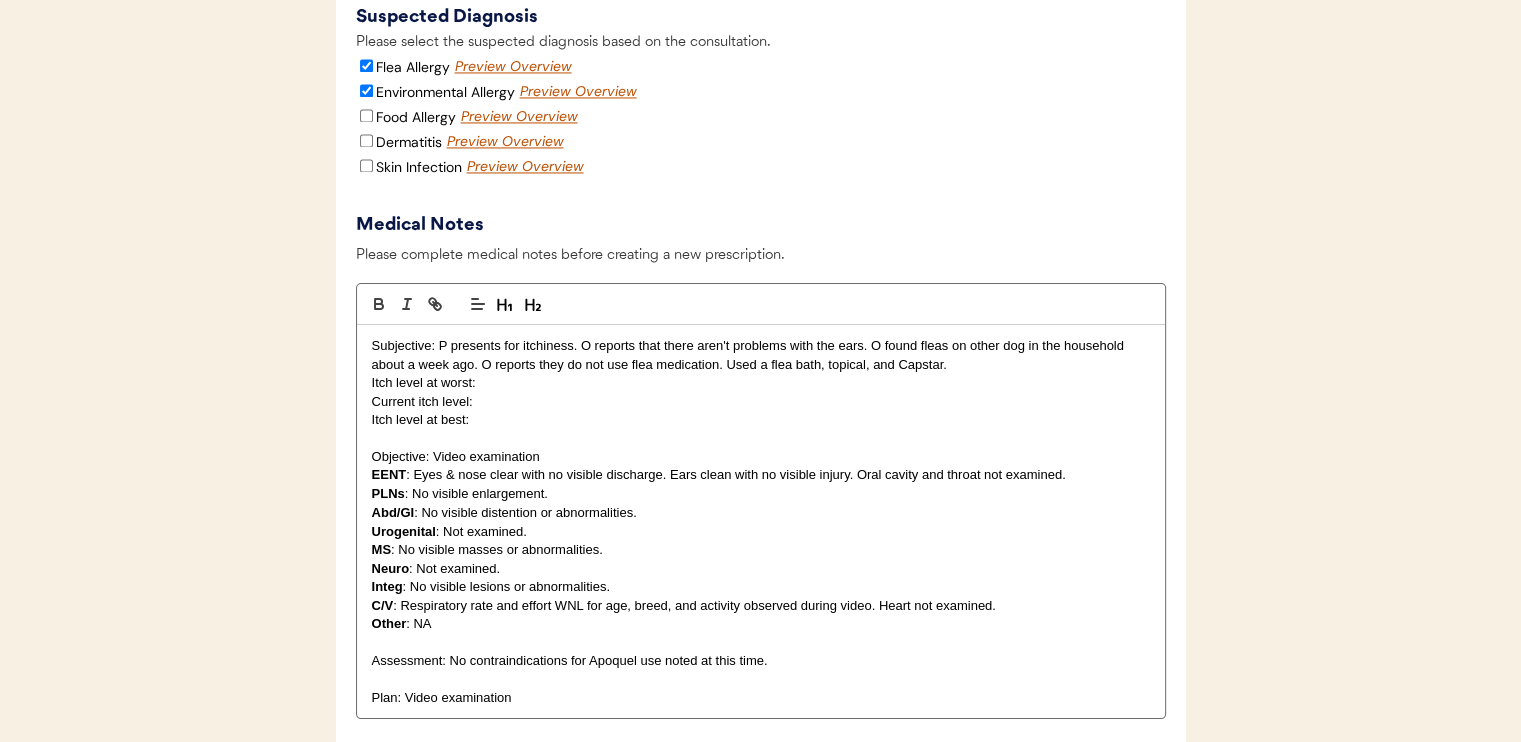 click on "Current itch level:" at bounding box center (761, 402) 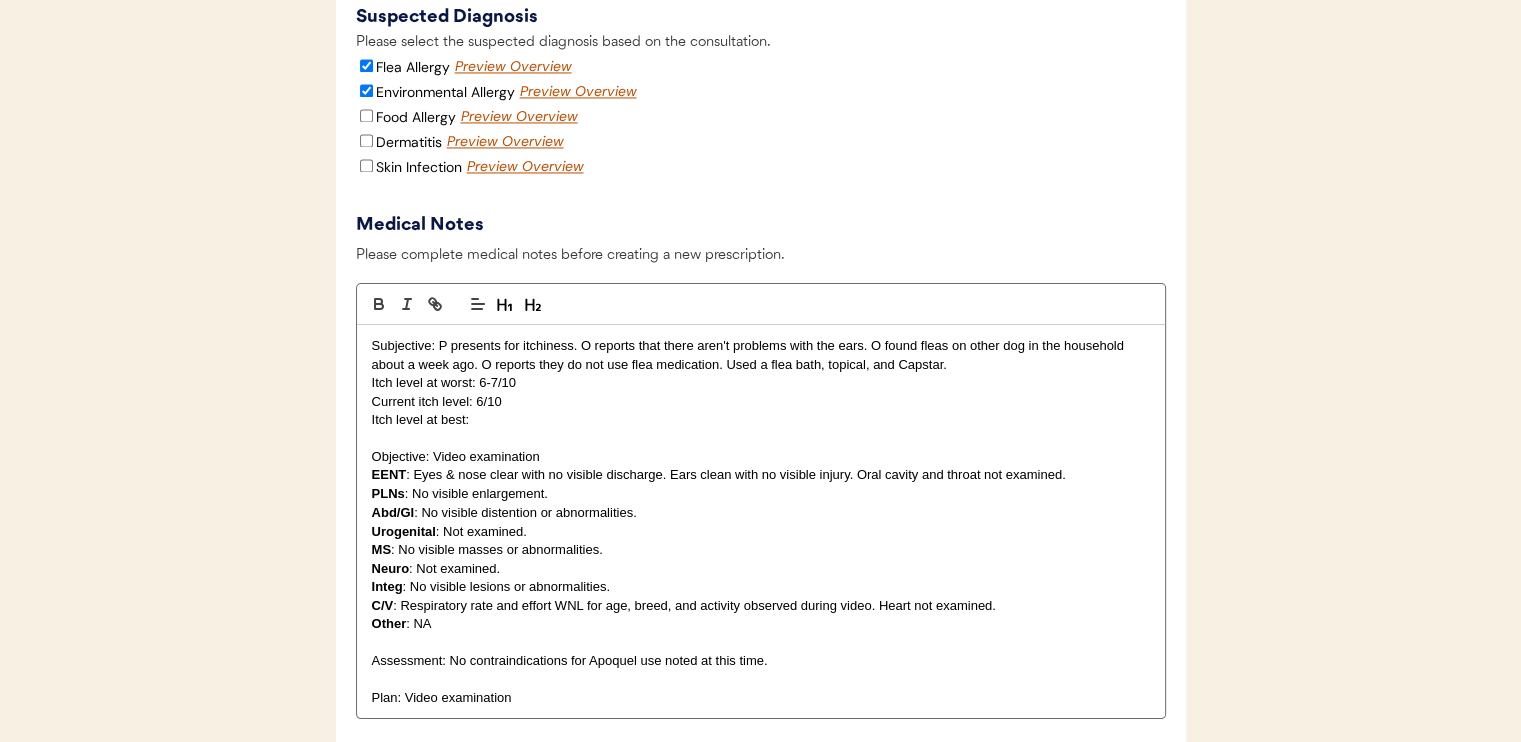 click on "Current itch level: 6/10" at bounding box center [761, 402] 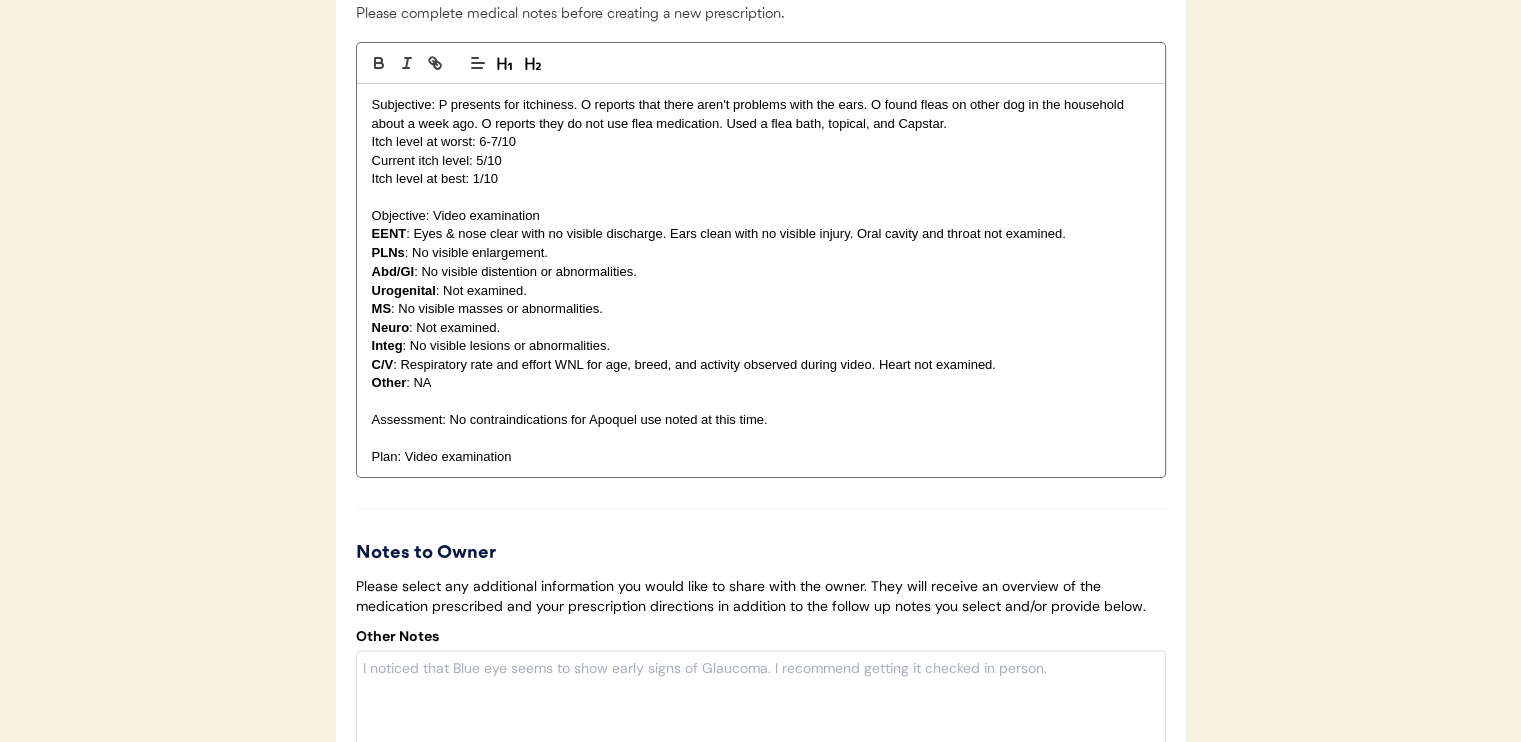 scroll, scrollTop: 3600, scrollLeft: 0, axis: vertical 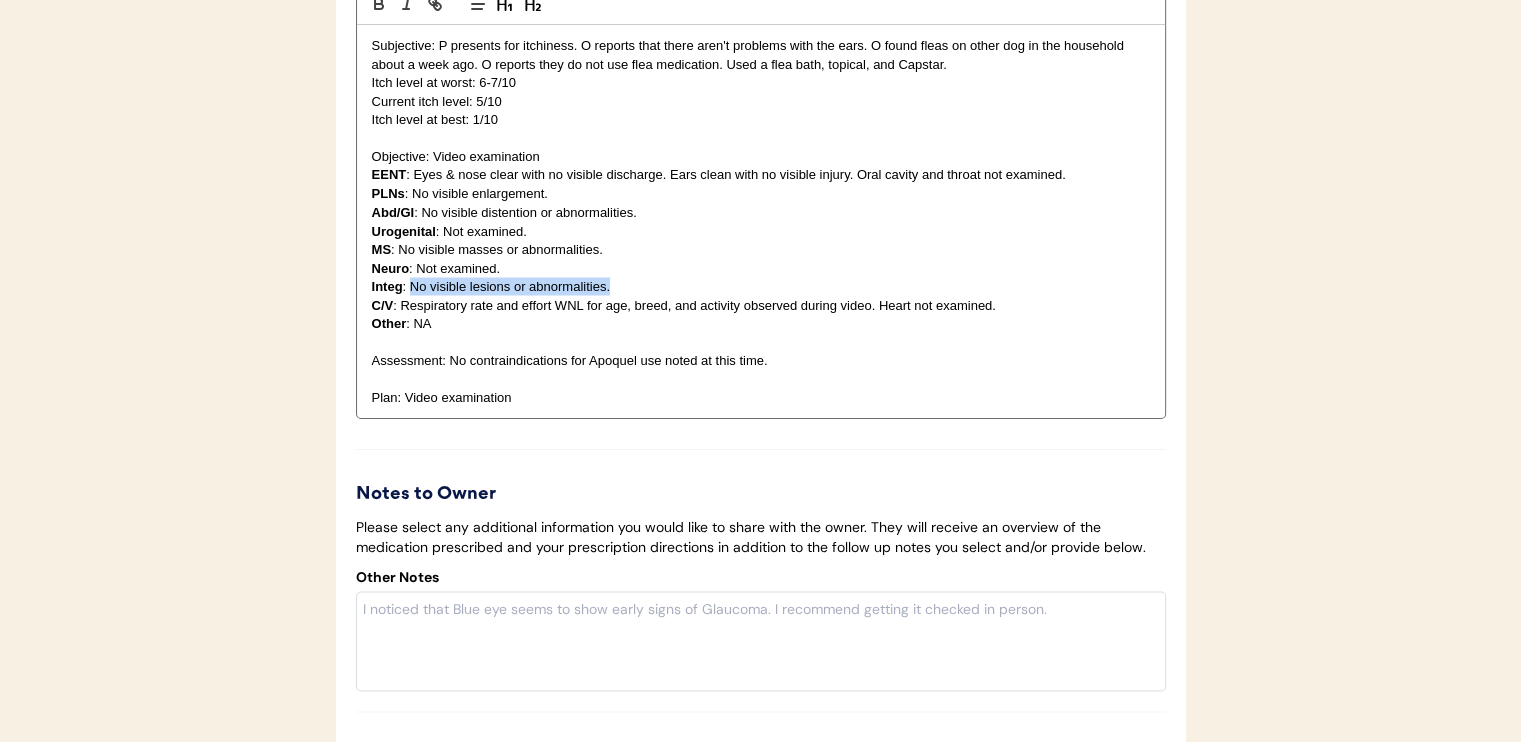 drag, startPoint x: 410, startPoint y: 305, endPoint x: 622, endPoint y: 305, distance: 212 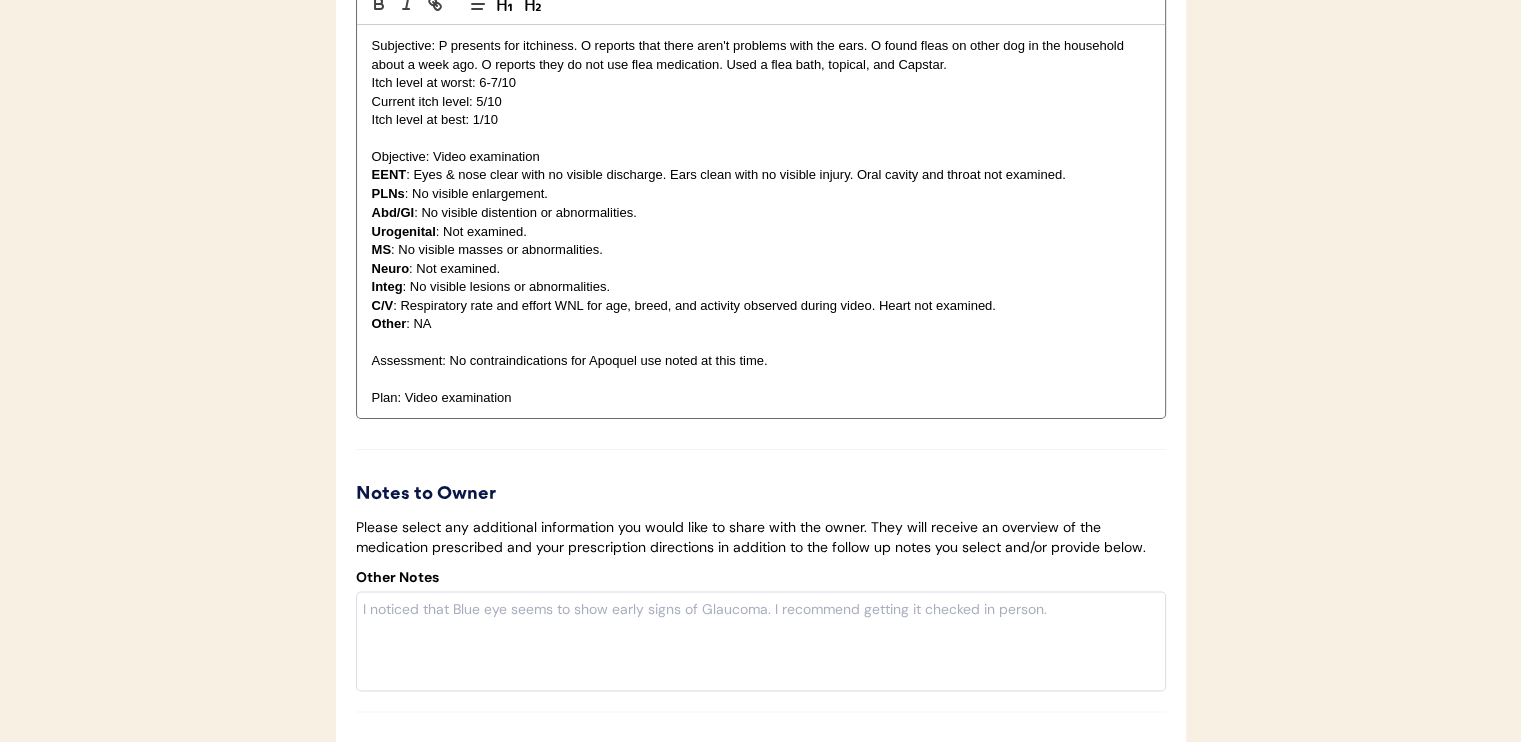 click on "Subjective: P presents for itchiness. O reports that there aren't problems with the ears. O found fleas on other dog in the household about a week ago. O reports they do not use flea medication. Used a flea bath, topical, and Capstar." at bounding box center (761, 55) 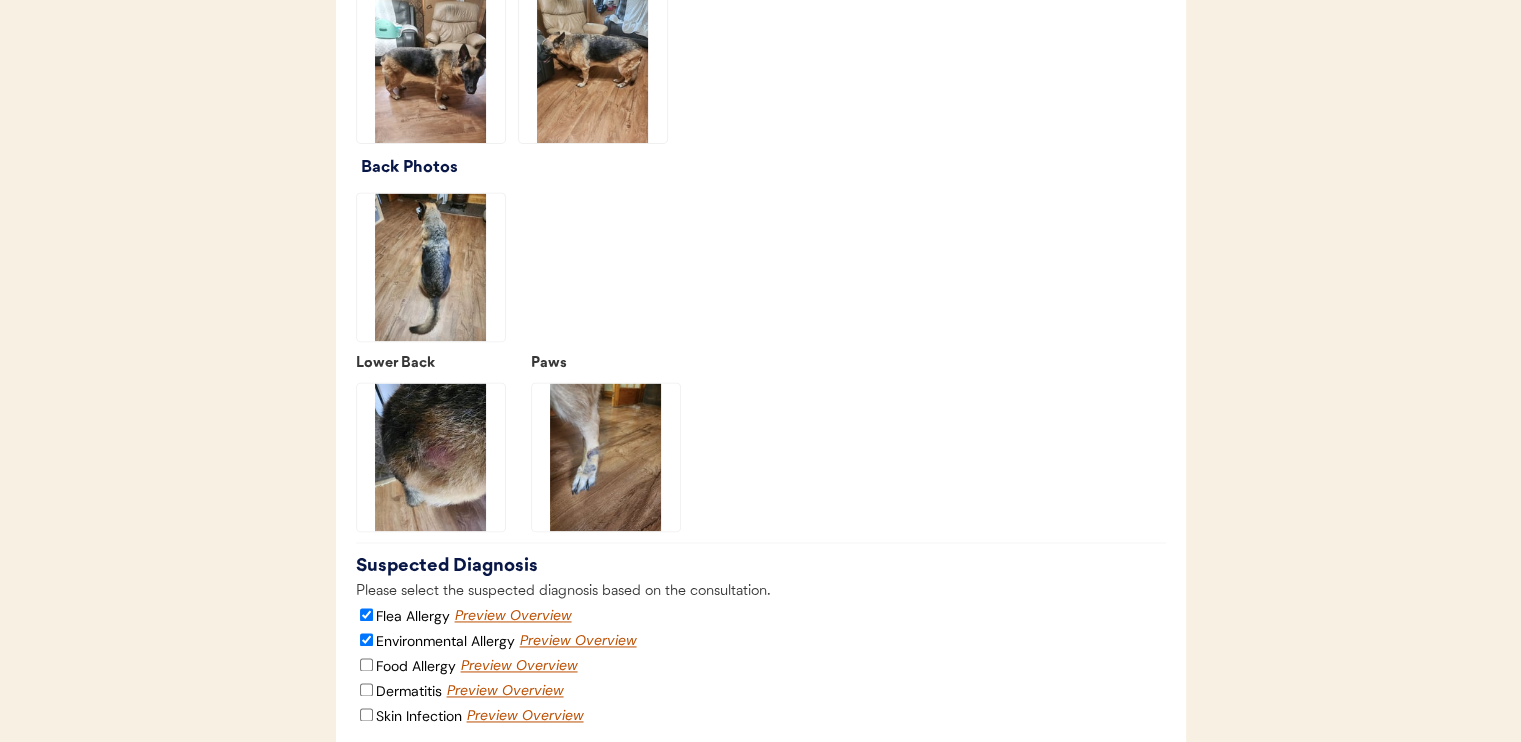 scroll, scrollTop: 2800, scrollLeft: 0, axis: vertical 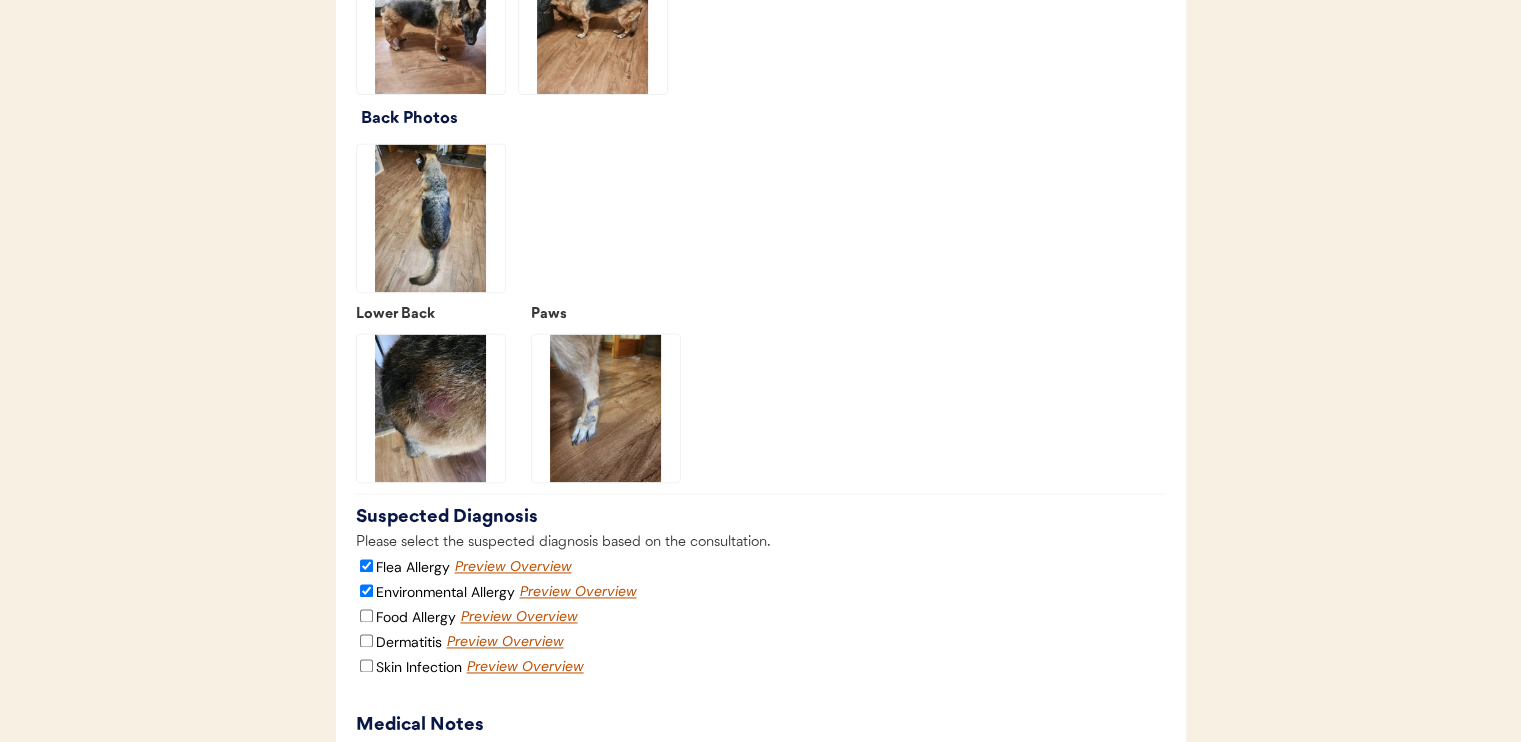 click 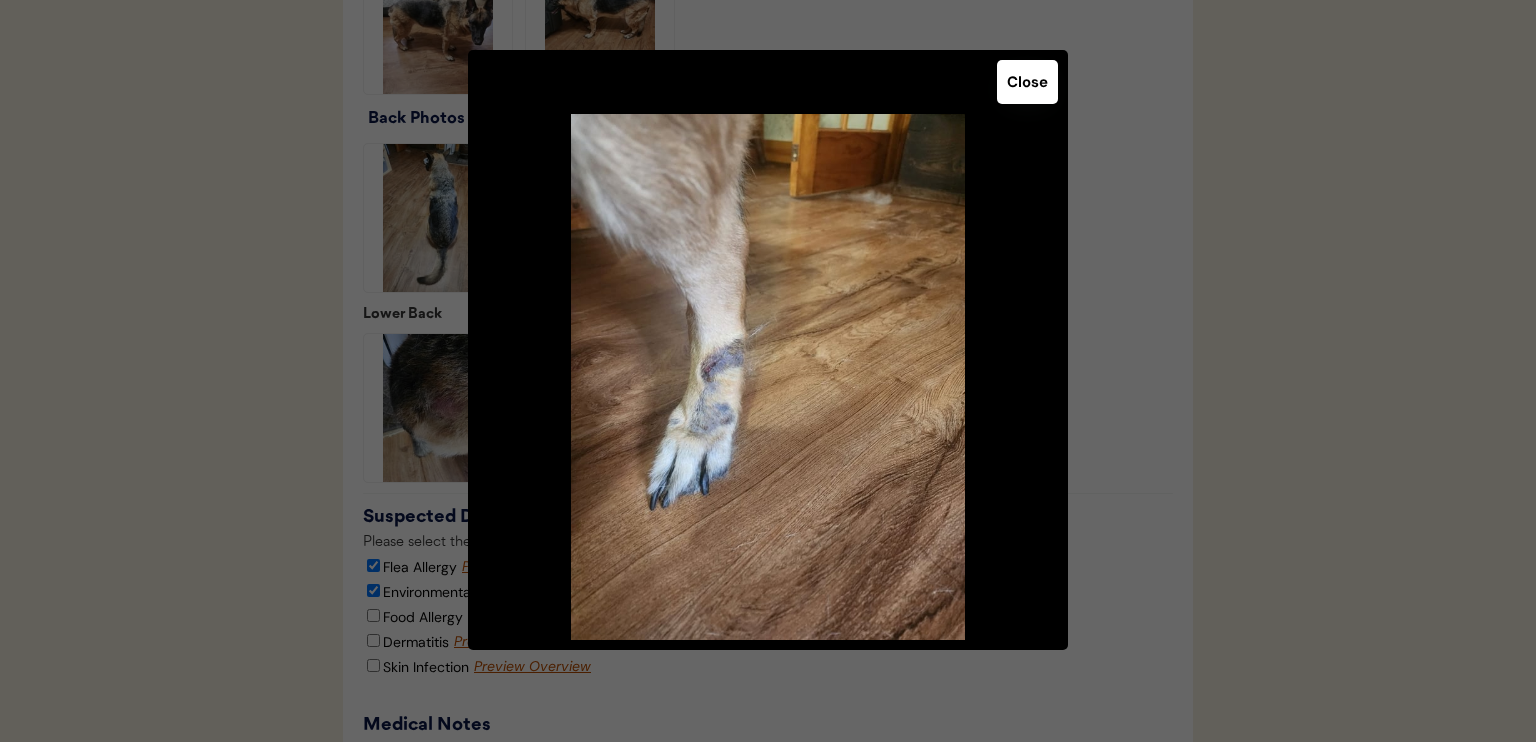 click 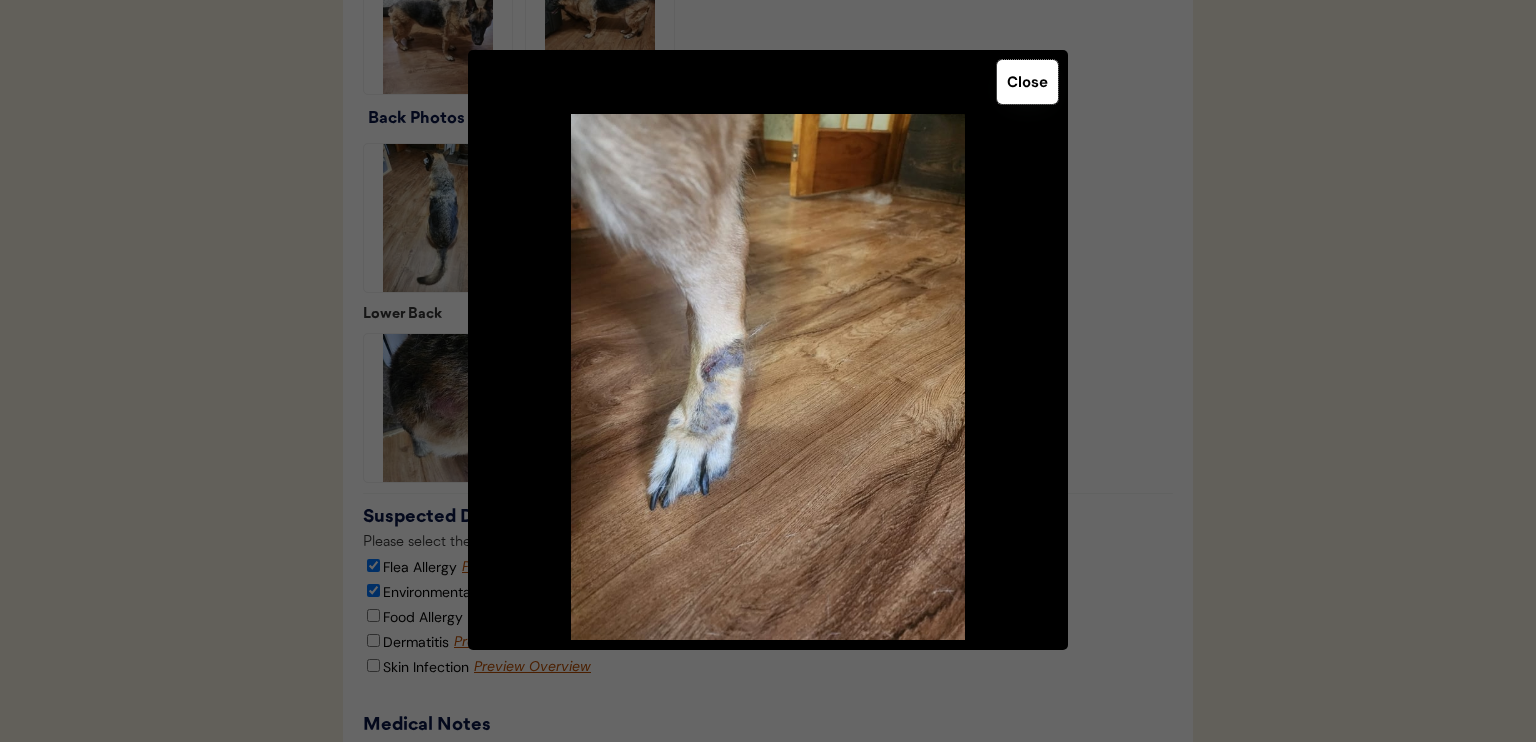 click on "Close" at bounding box center [1027, 82] 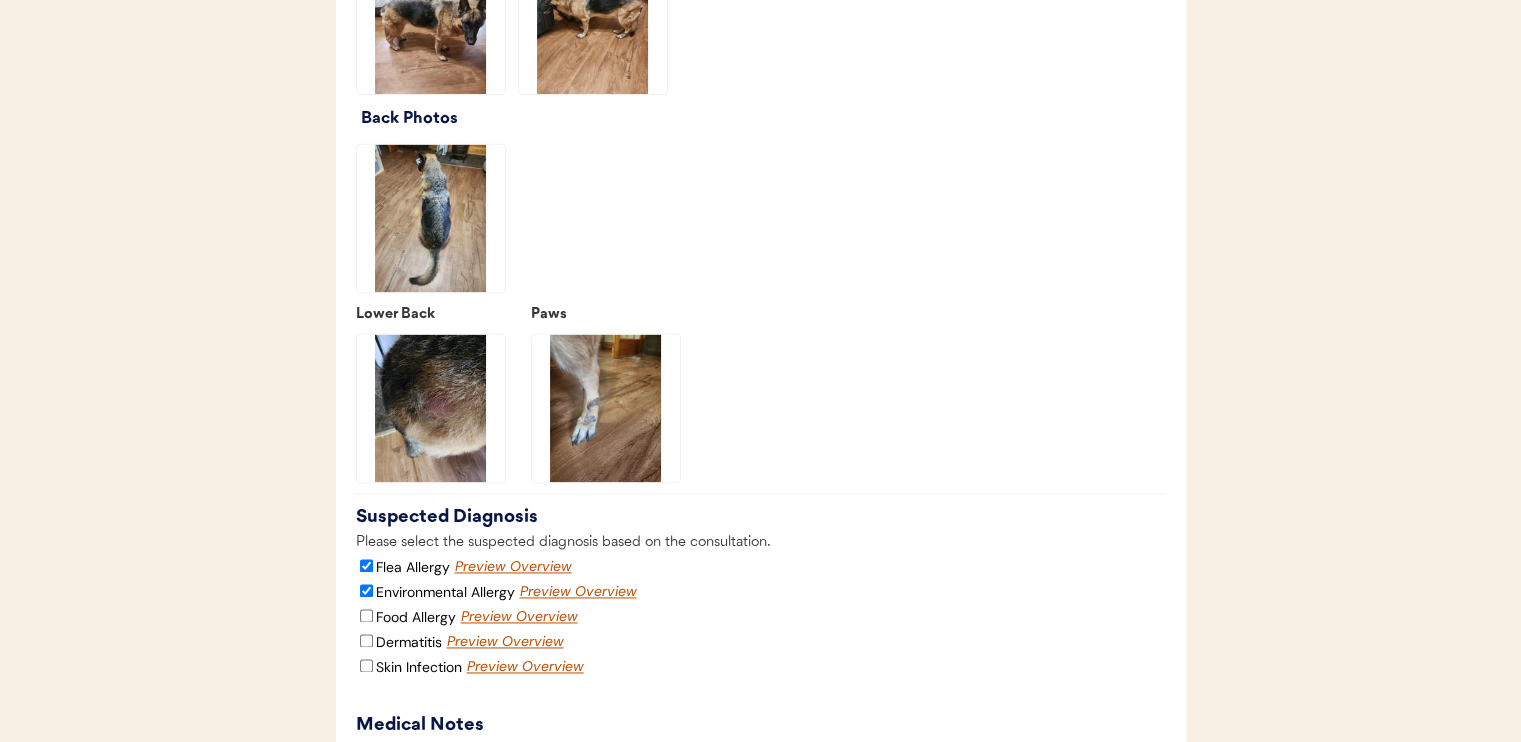 click 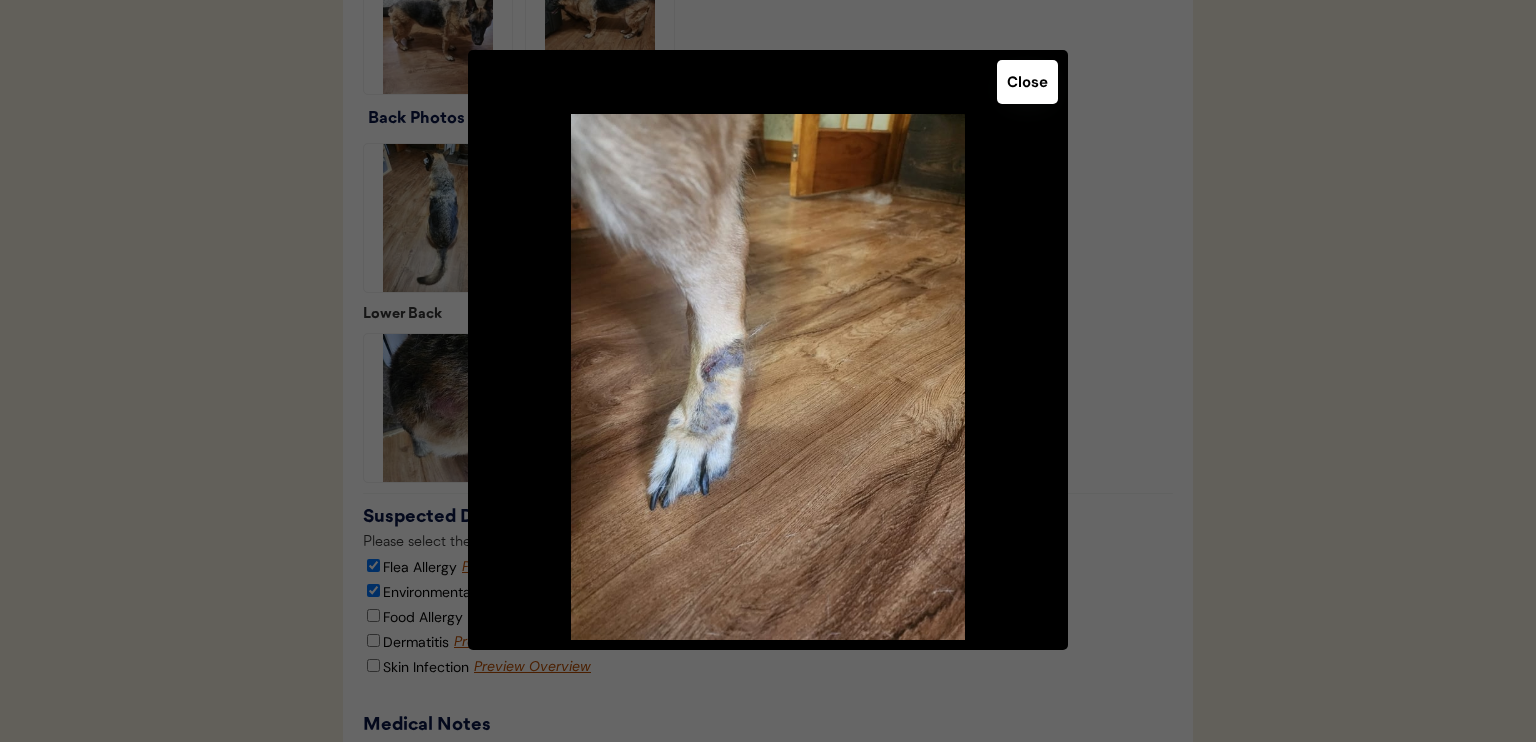 click on "Close" at bounding box center (1027, 82) 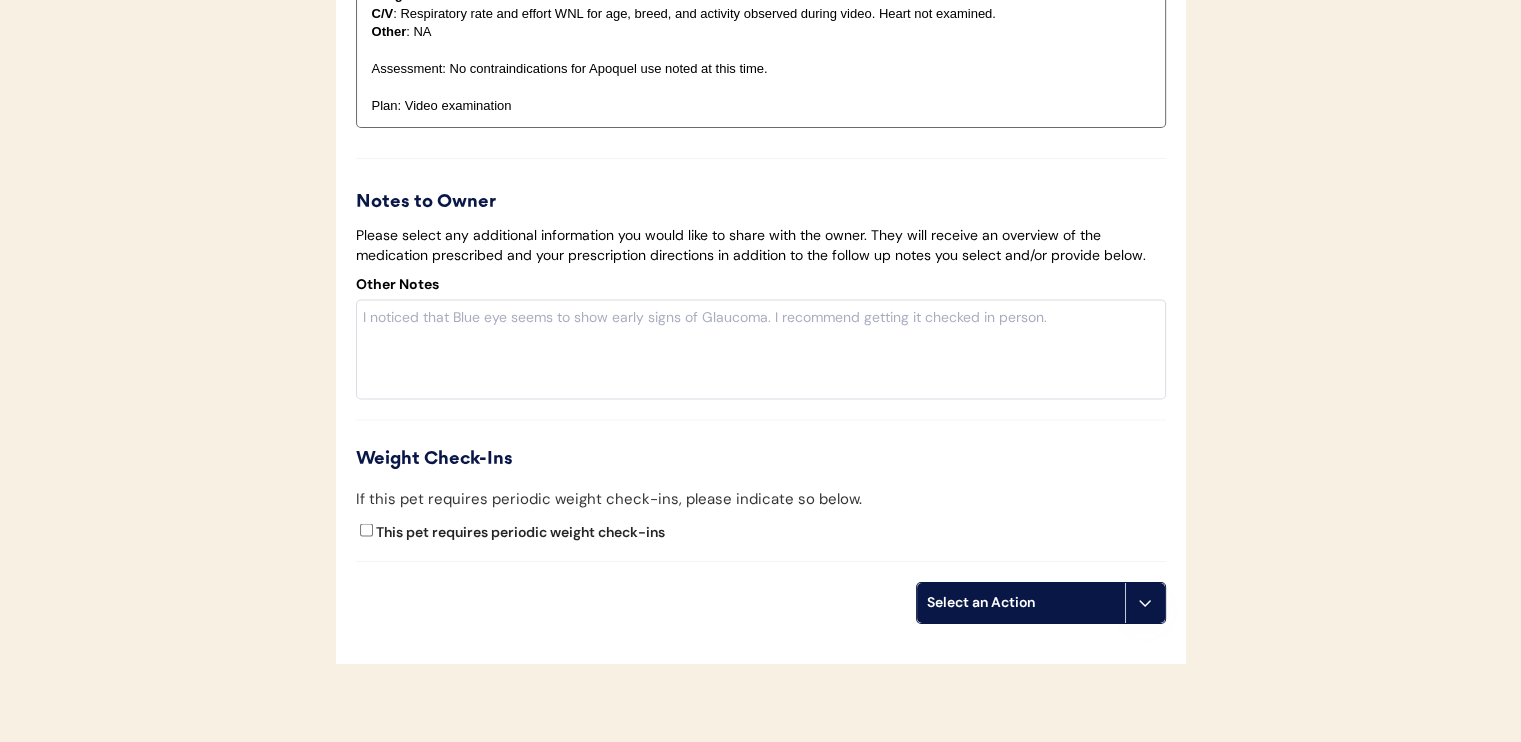 scroll, scrollTop: 4000, scrollLeft: 0, axis: vertical 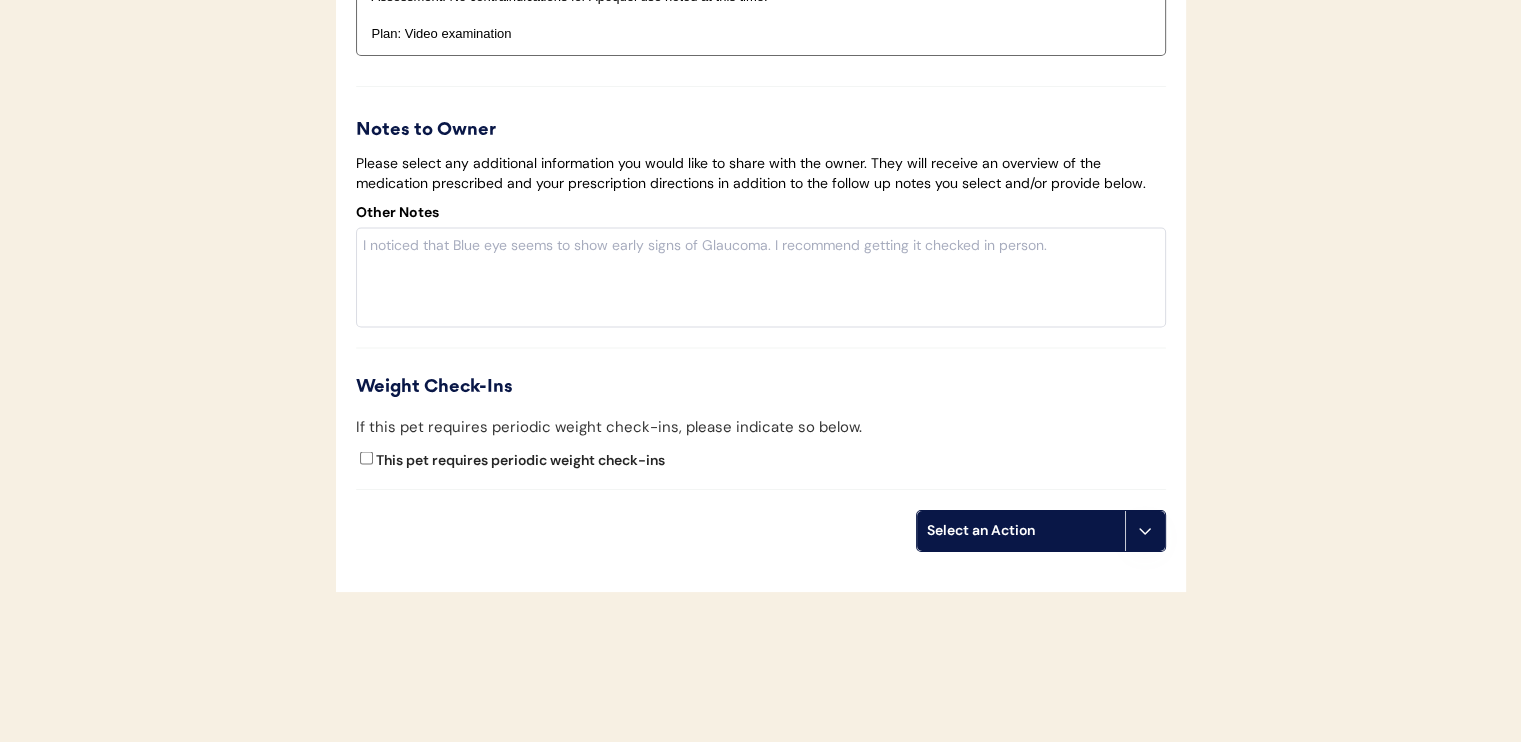 click on "Plan: Video examination" at bounding box center (761, 34) 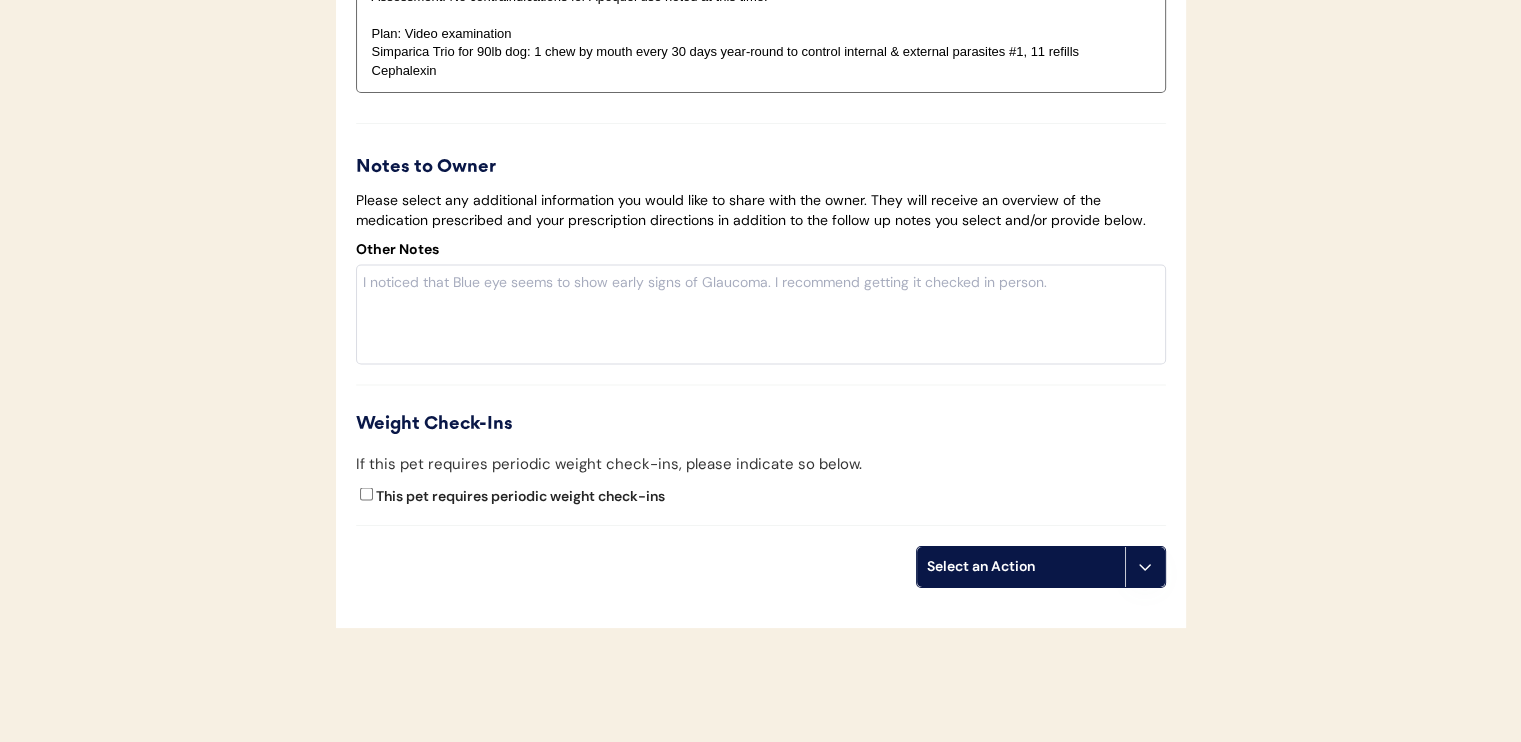 click on "Cephalexin" at bounding box center (761, 71) 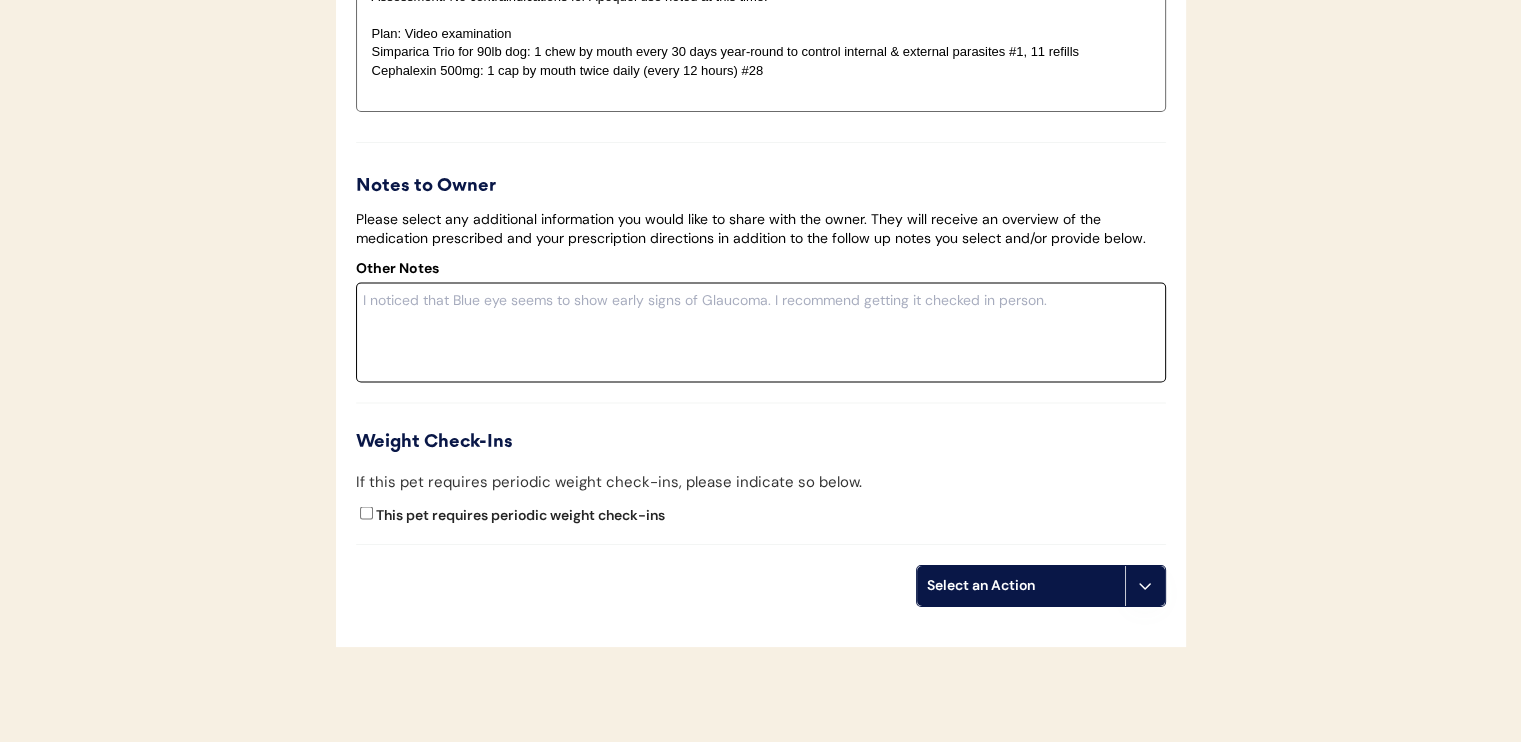 click at bounding box center [761, 333] 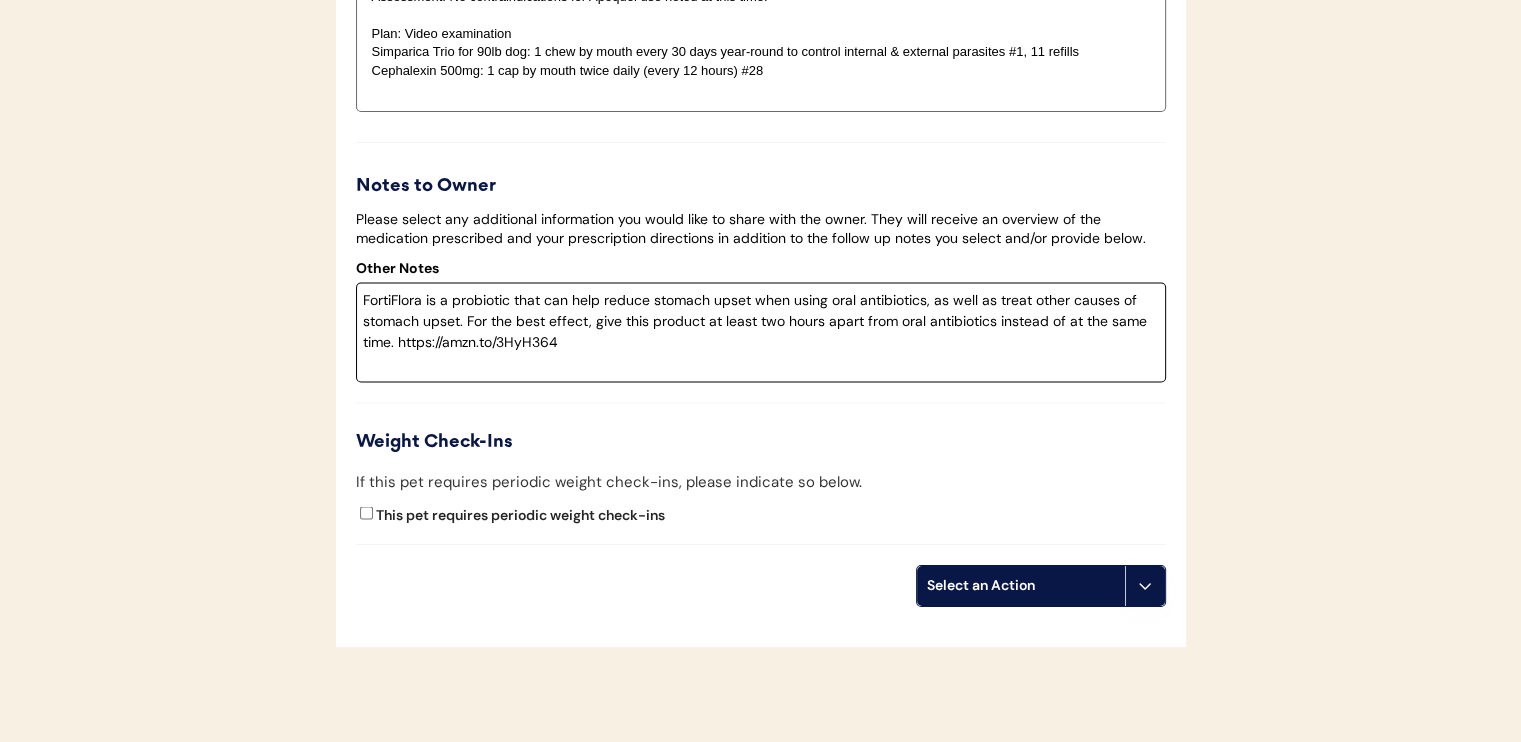 type on "FortiFlora is a probiotic that can help reduce stomach upset when using oral antibiotics, as well as treat other causes of stomach upset. For the best effect, give this product at least two hours apart from oral antibiotics instead of at the same time. https://amzn.to/3HyH364" 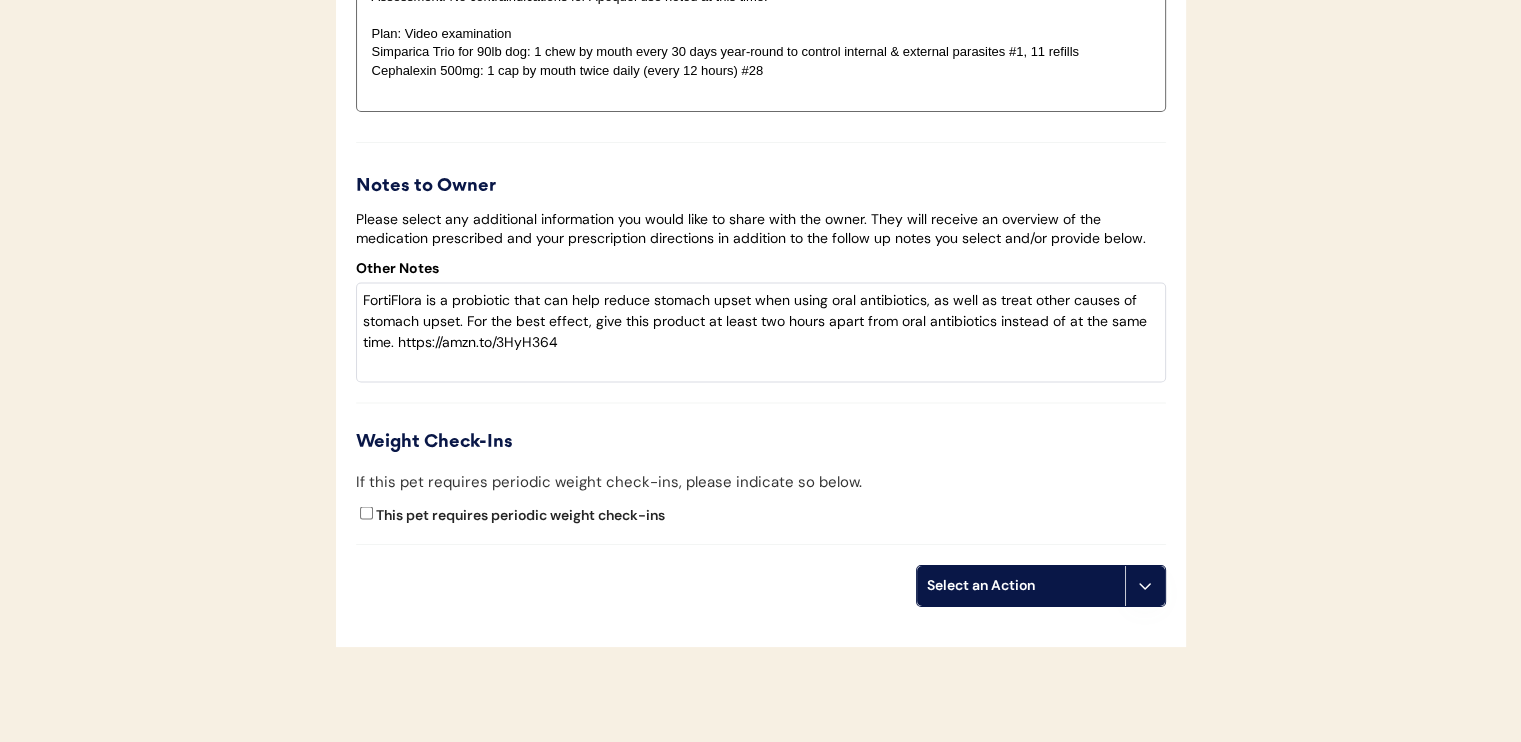 click at bounding box center (761, 89) 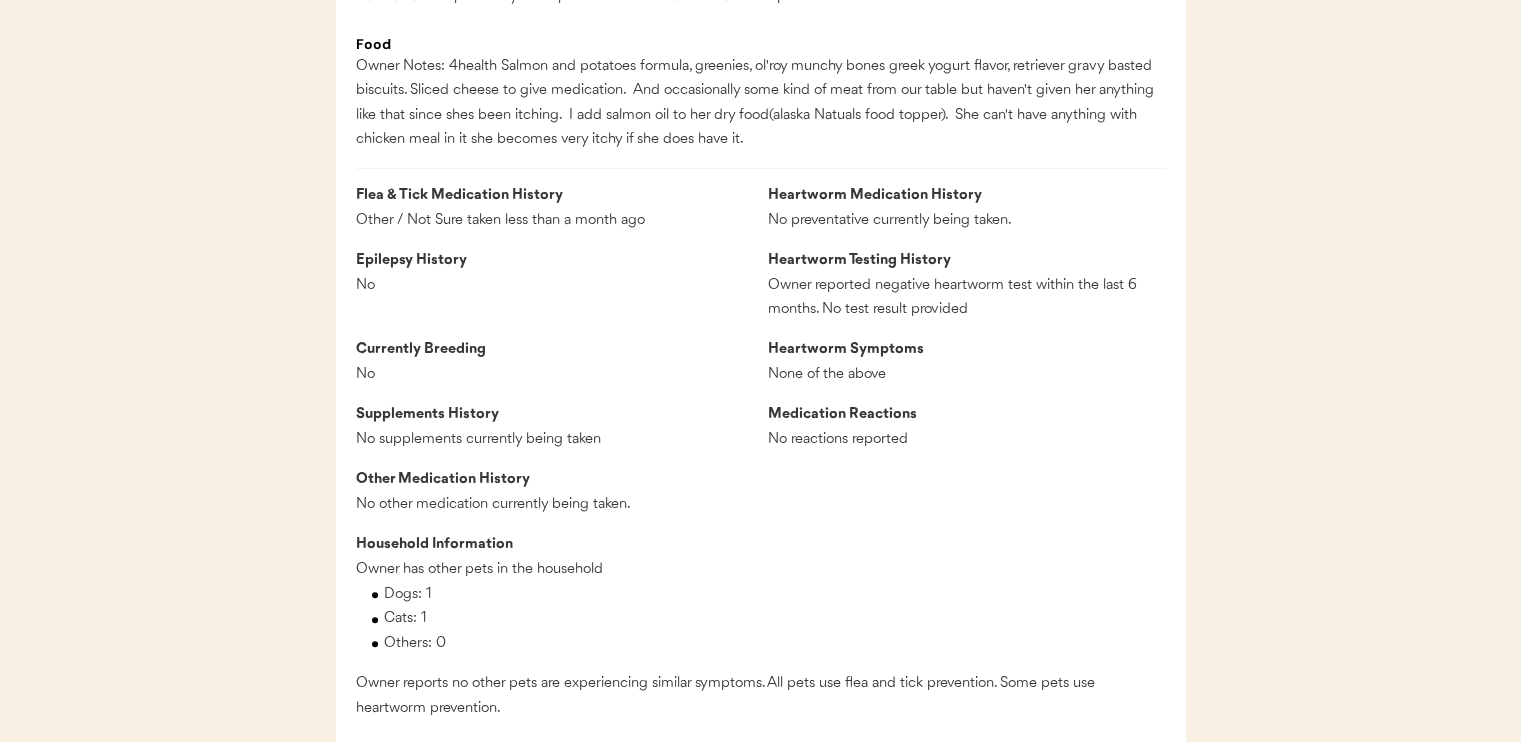 scroll, scrollTop: 1126, scrollLeft: 0, axis: vertical 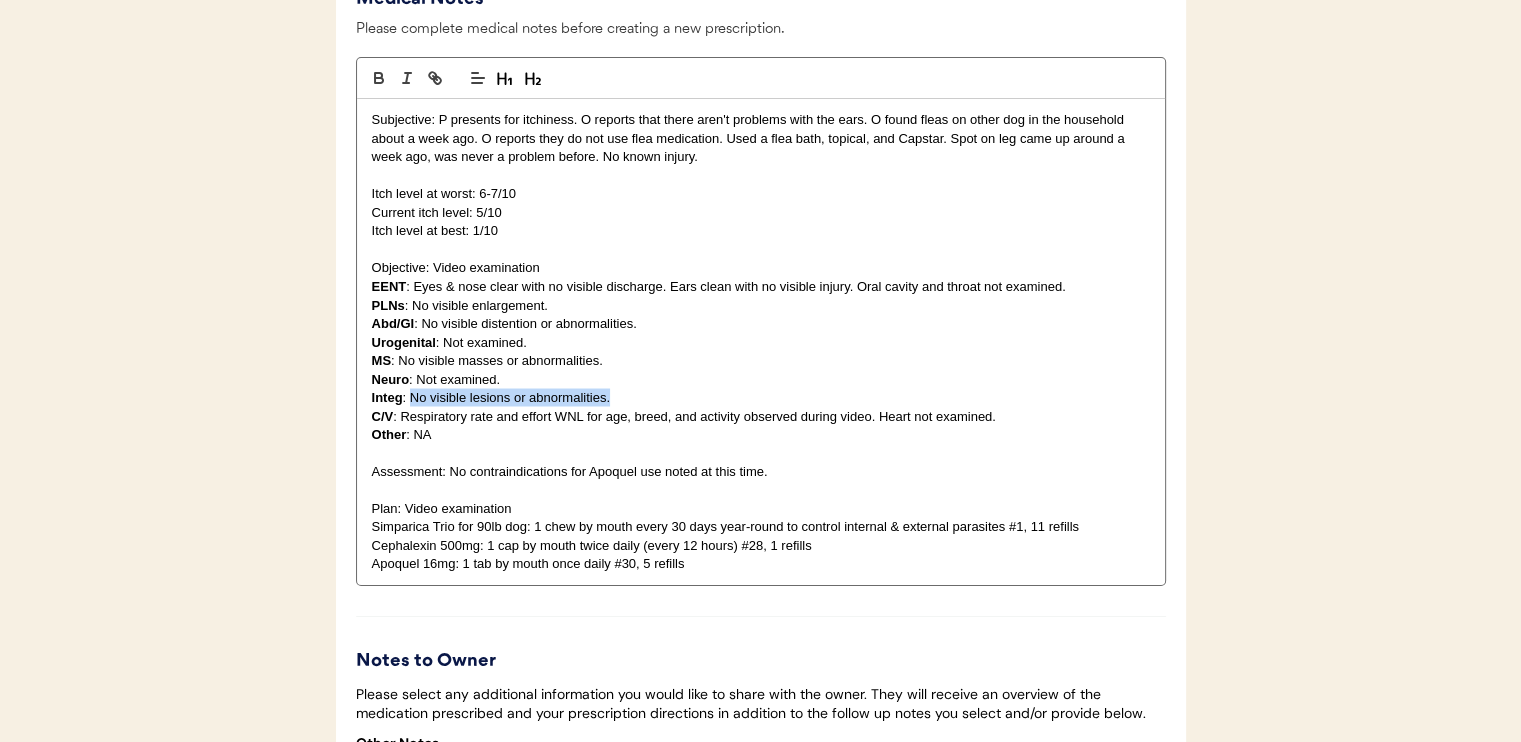 drag, startPoint x: 408, startPoint y: 416, endPoint x: 612, endPoint y: 415, distance: 204.00246 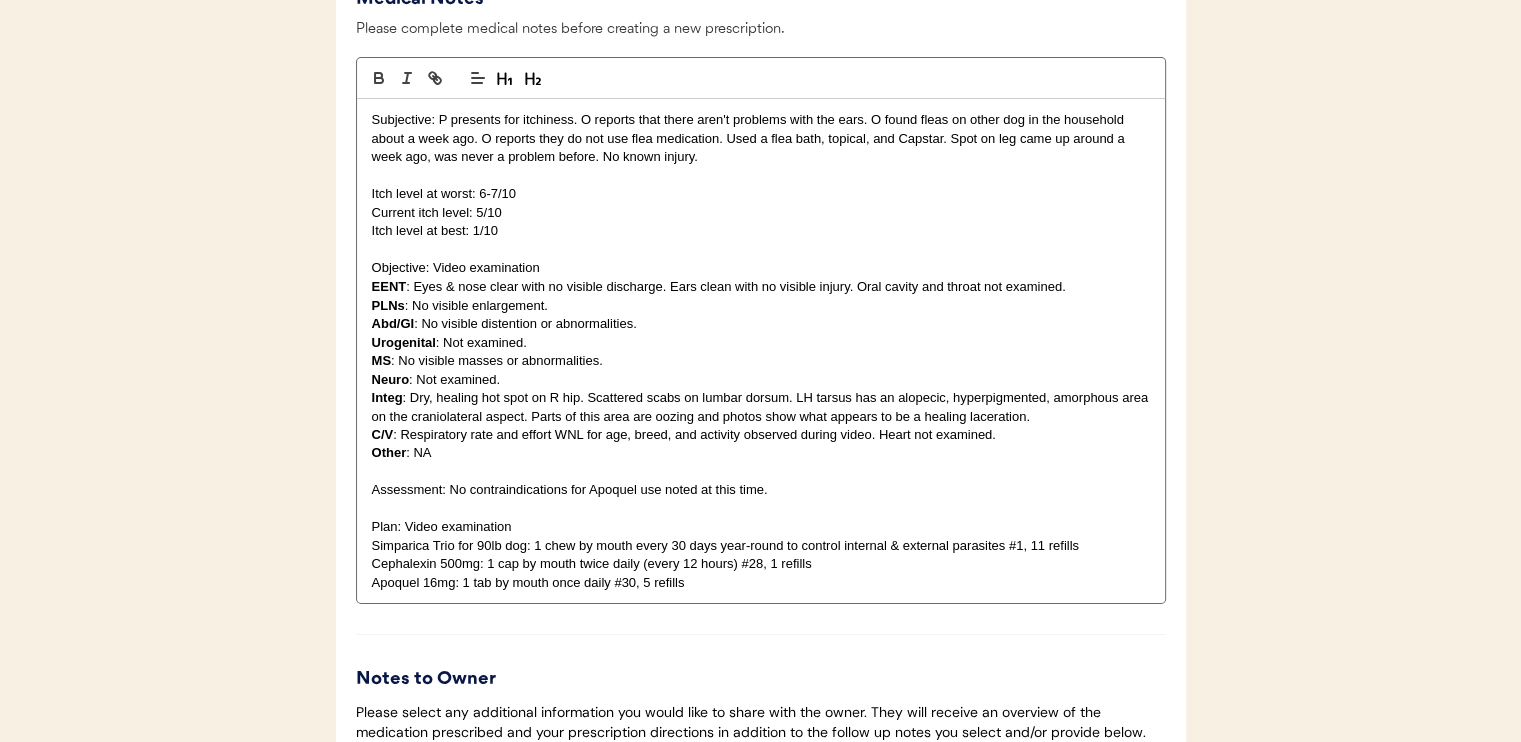 click at bounding box center [761, 508] 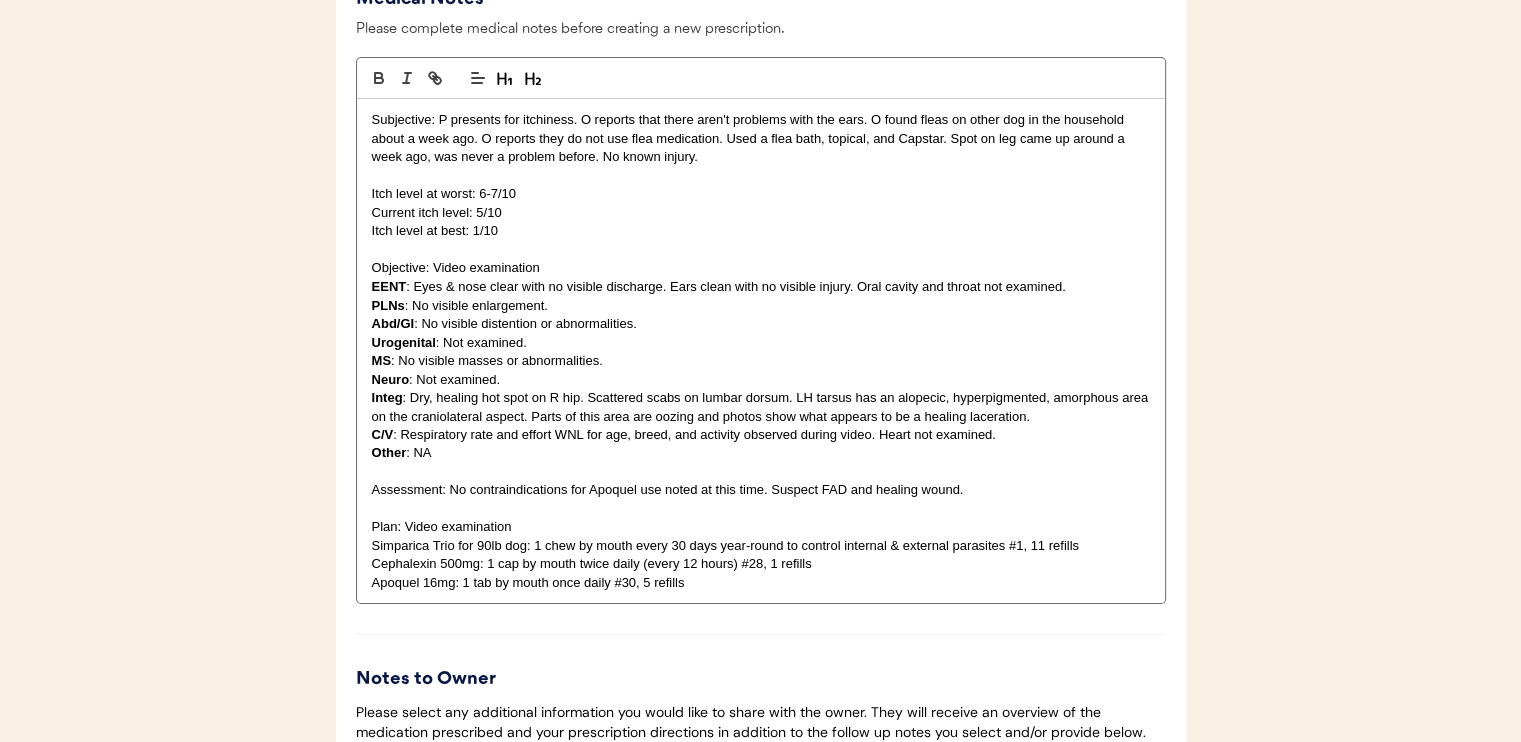 click on "Plan: Video examination" at bounding box center (761, 526) 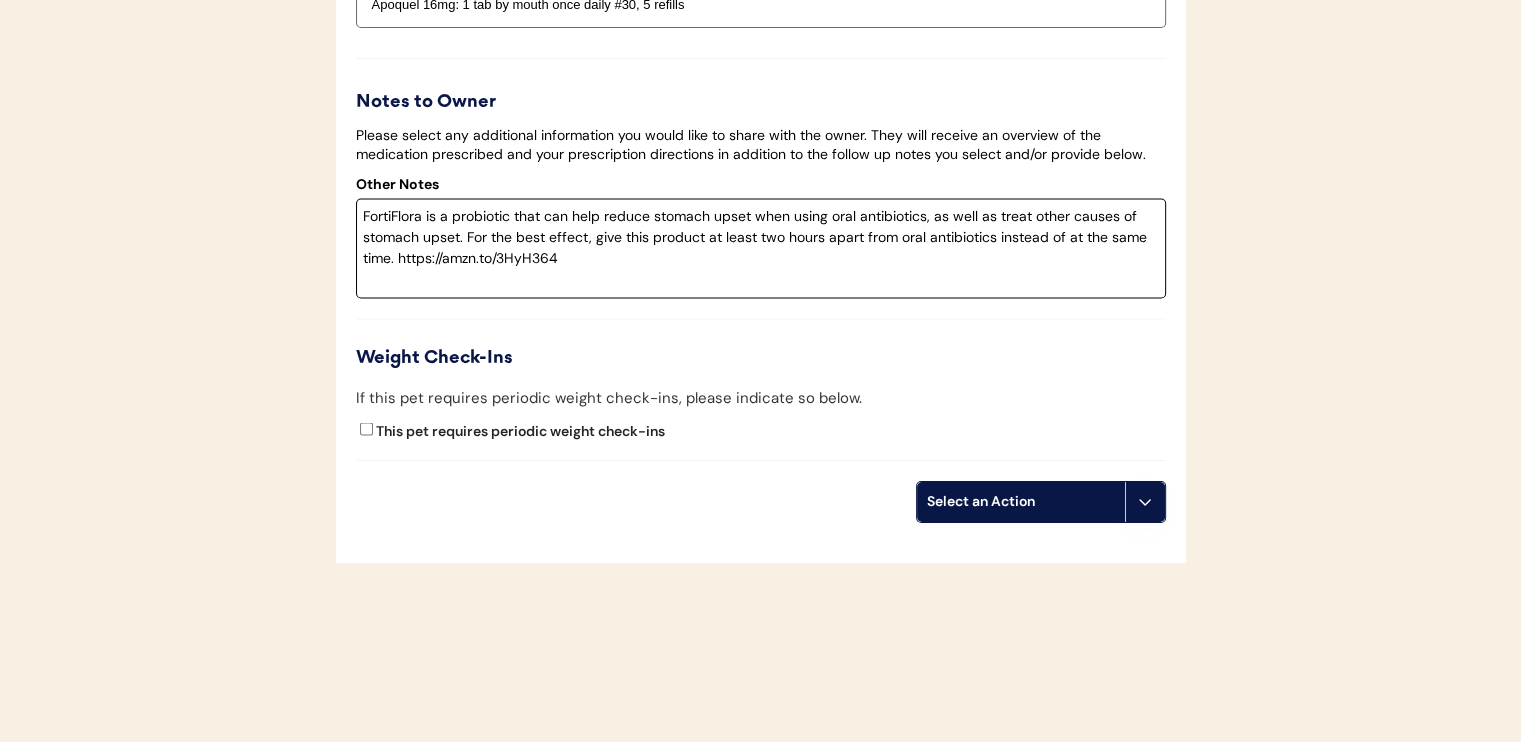 scroll, scrollTop: 4126, scrollLeft: 0, axis: vertical 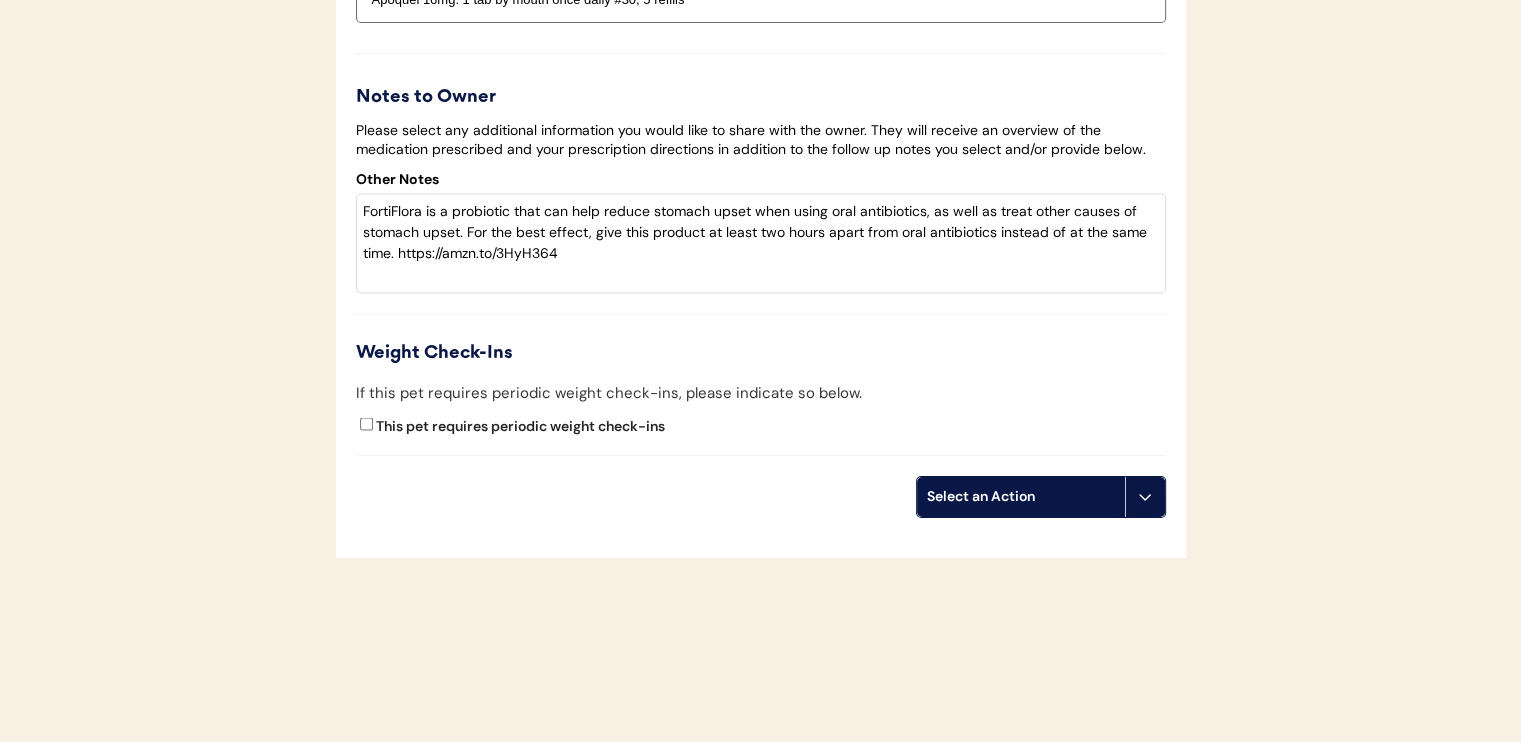 click on "Select an Action" at bounding box center (1021, 497) 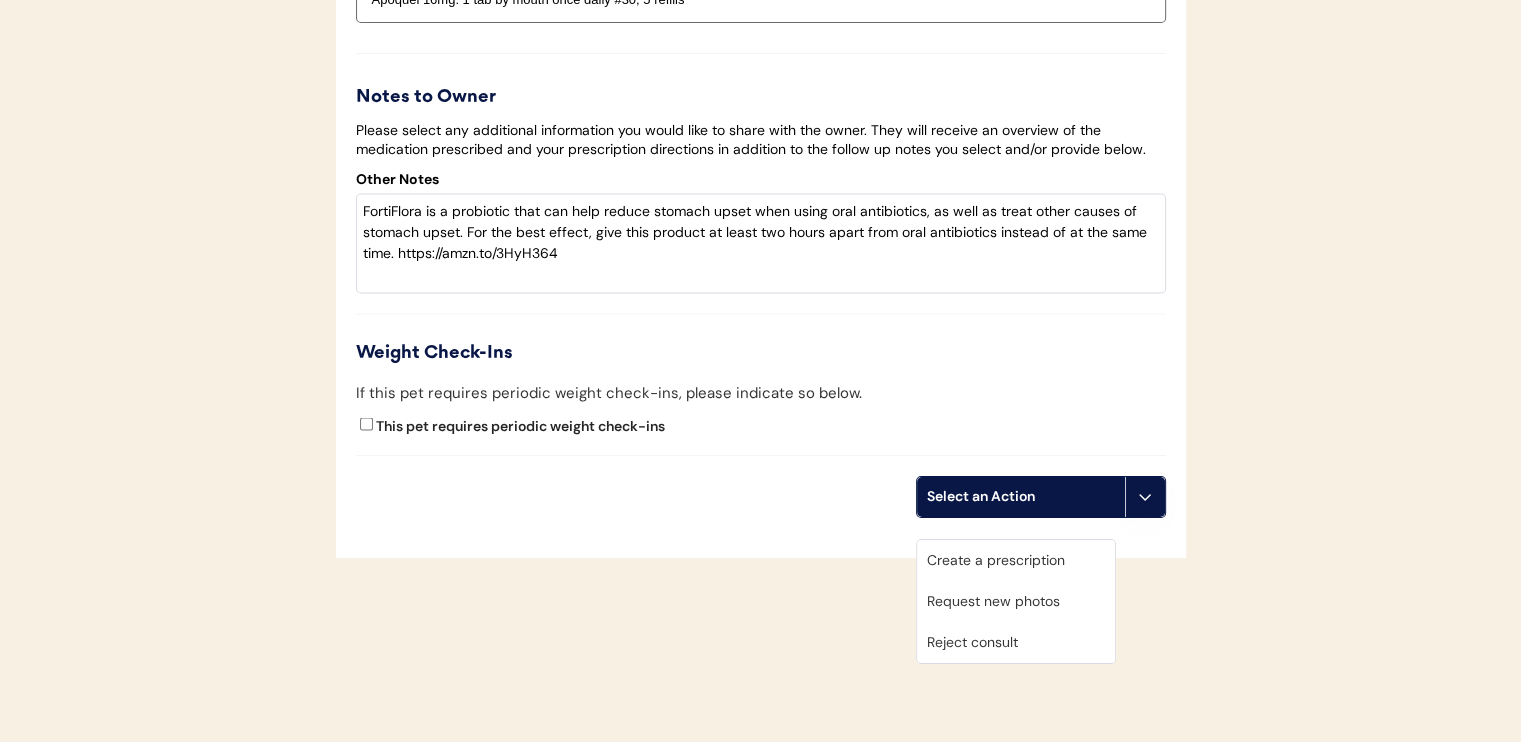 click on "Create a prescription" at bounding box center (1016, 560) 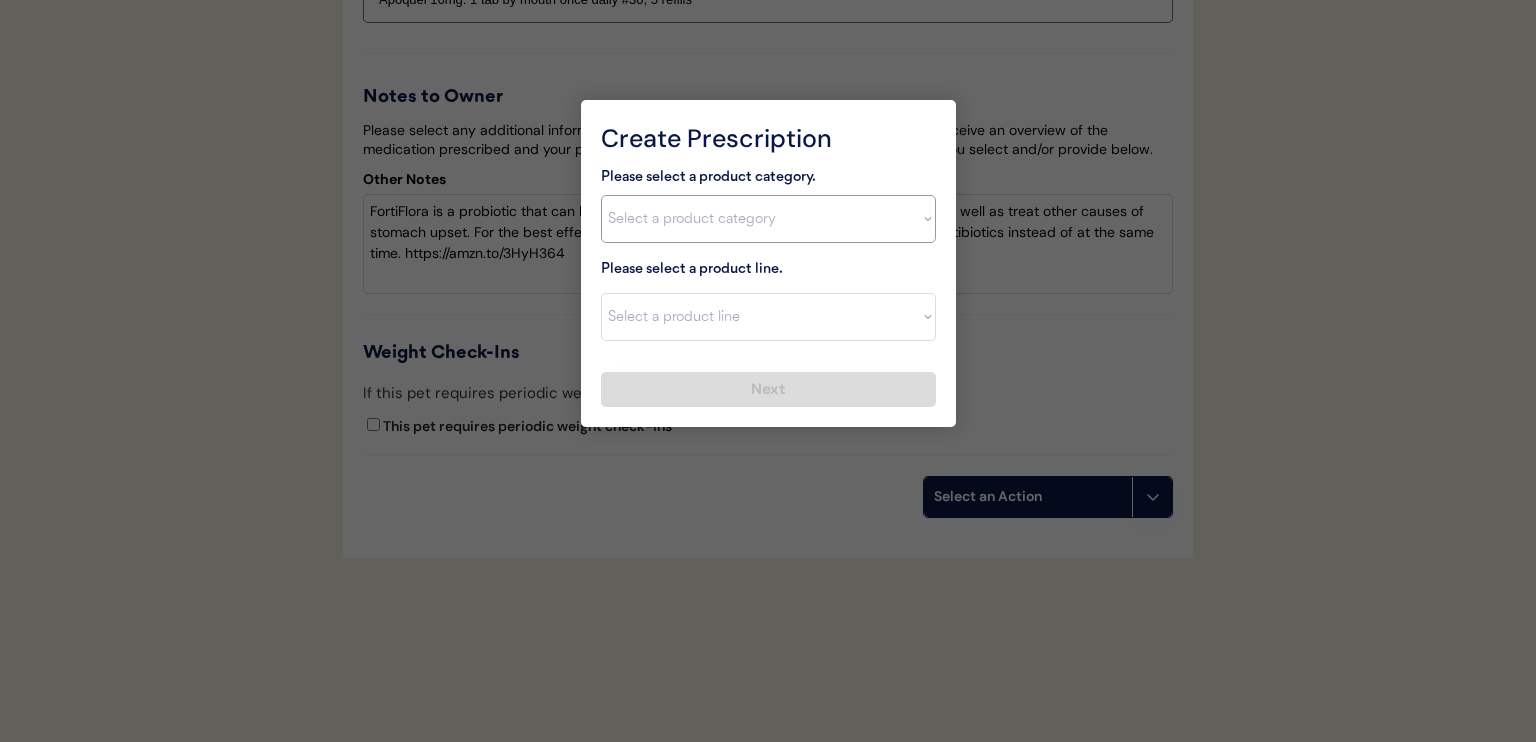 click on "Select a product category Allergies Antibiotics Anxiety Combo Parasite Prevention Flea & Tick Heartworm" at bounding box center [768, 219] 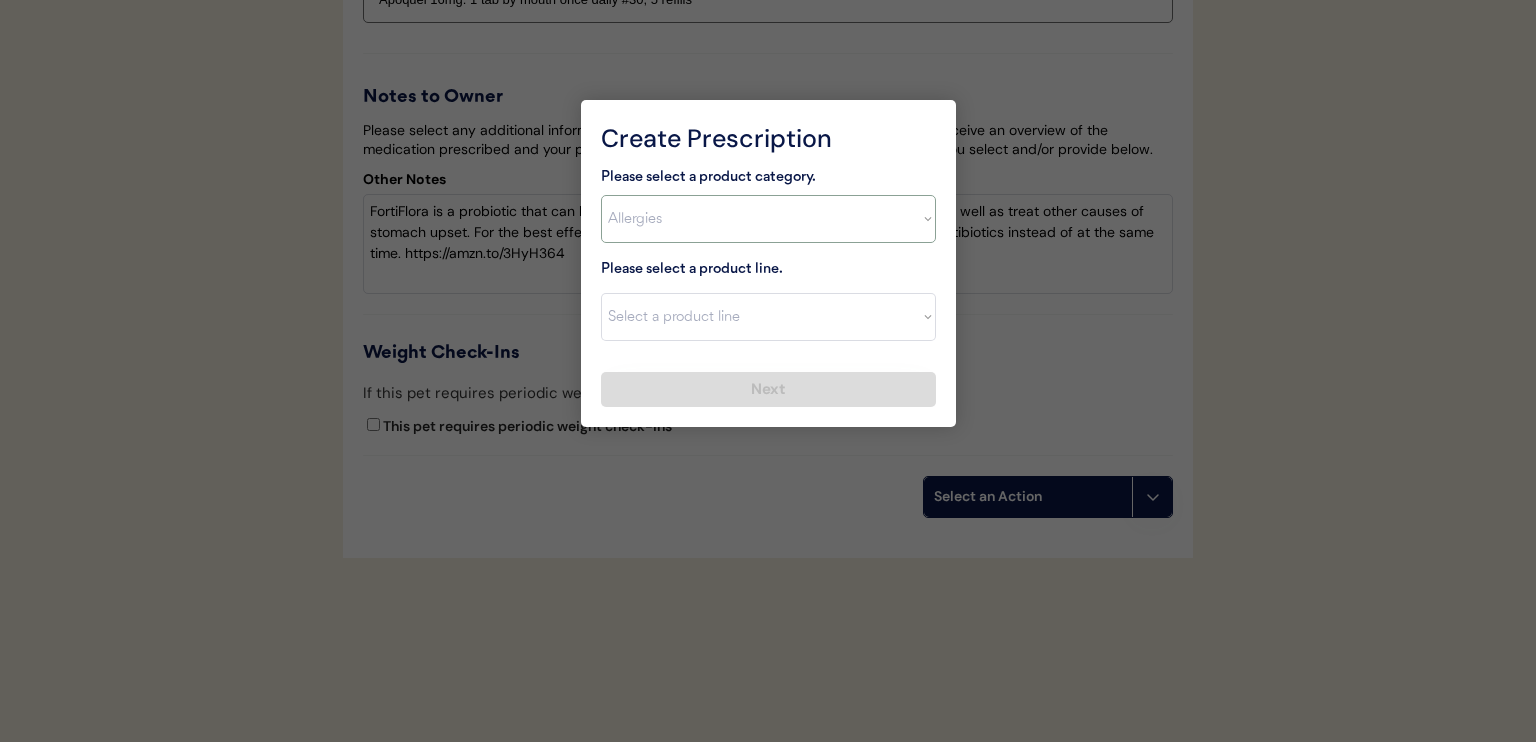 click on "Select a product category Allergies Antibiotics Anxiety Combo Parasite Prevention Flea & Tick Heartworm" at bounding box center (768, 219) 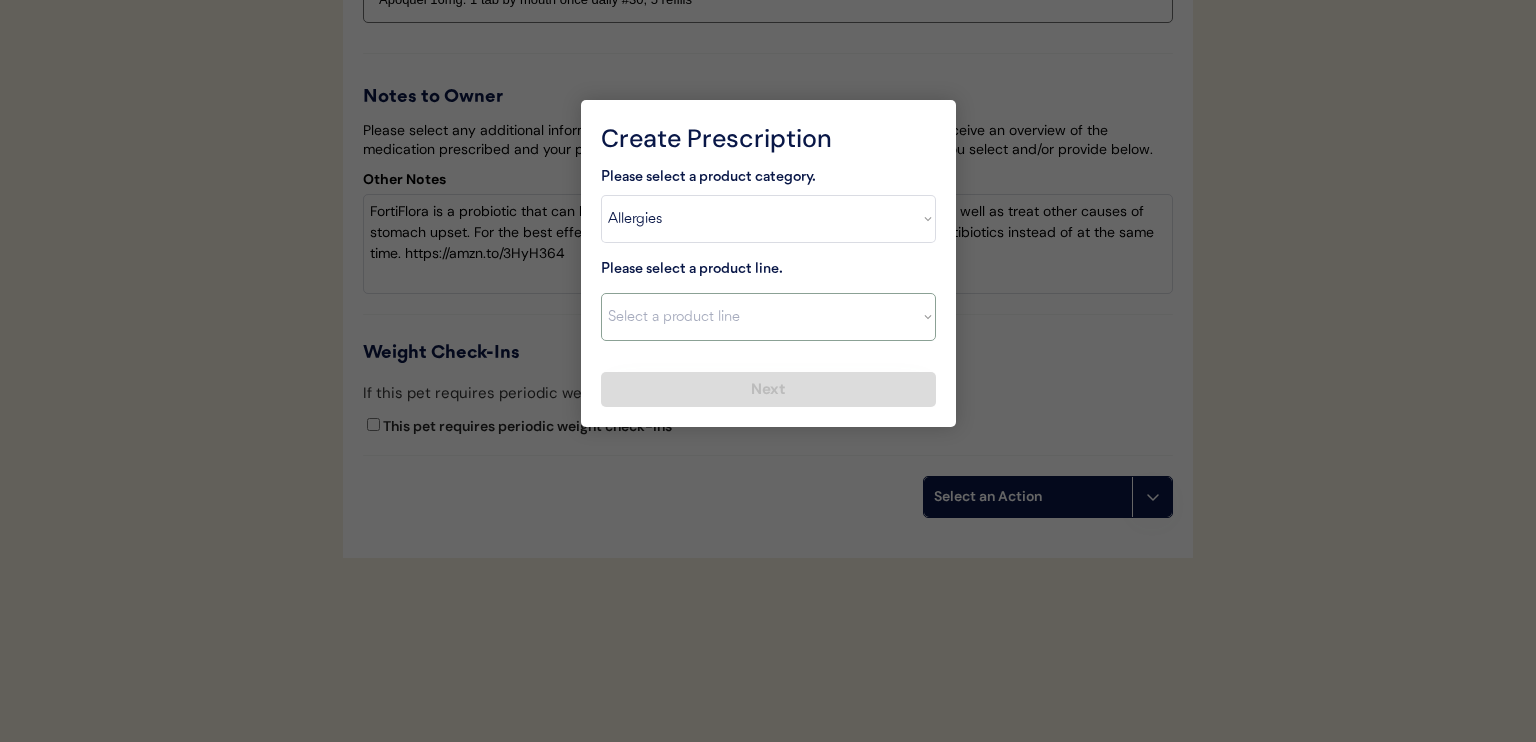 click on "Select a product line Apoquel Chewable Tablet Apoquel Tablet Cyclosporine DermaBenSs Shampoo Hydroxyzine Mal-A-Ket Shampoo Mal-A-Ket Wipes Malaseb Shampoo MiconaHex+Triz Mousse MiconaHex+Triz Wipes Prednisone Temaril-P" at bounding box center (768, 317) 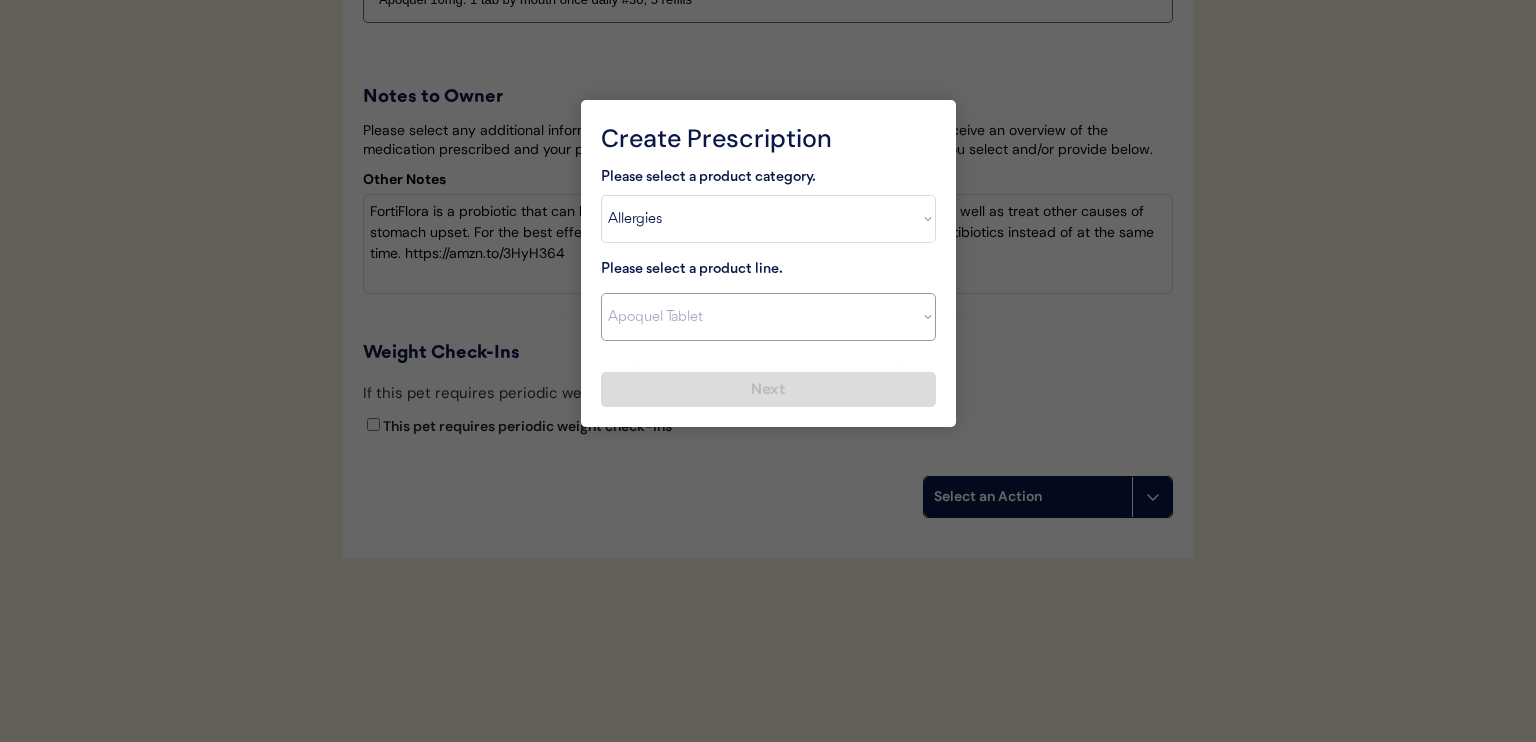 click on "Select a product line Apoquel Chewable Tablet Apoquel Tablet Cyclosporine DermaBenSs Shampoo Hydroxyzine Mal-A-Ket Shampoo Mal-A-Ket Wipes Malaseb Shampoo MiconaHex+Triz Mousse MiconaHex+Triz Wipes Prednisone Temaril-P" at bounding box center [768, 317] 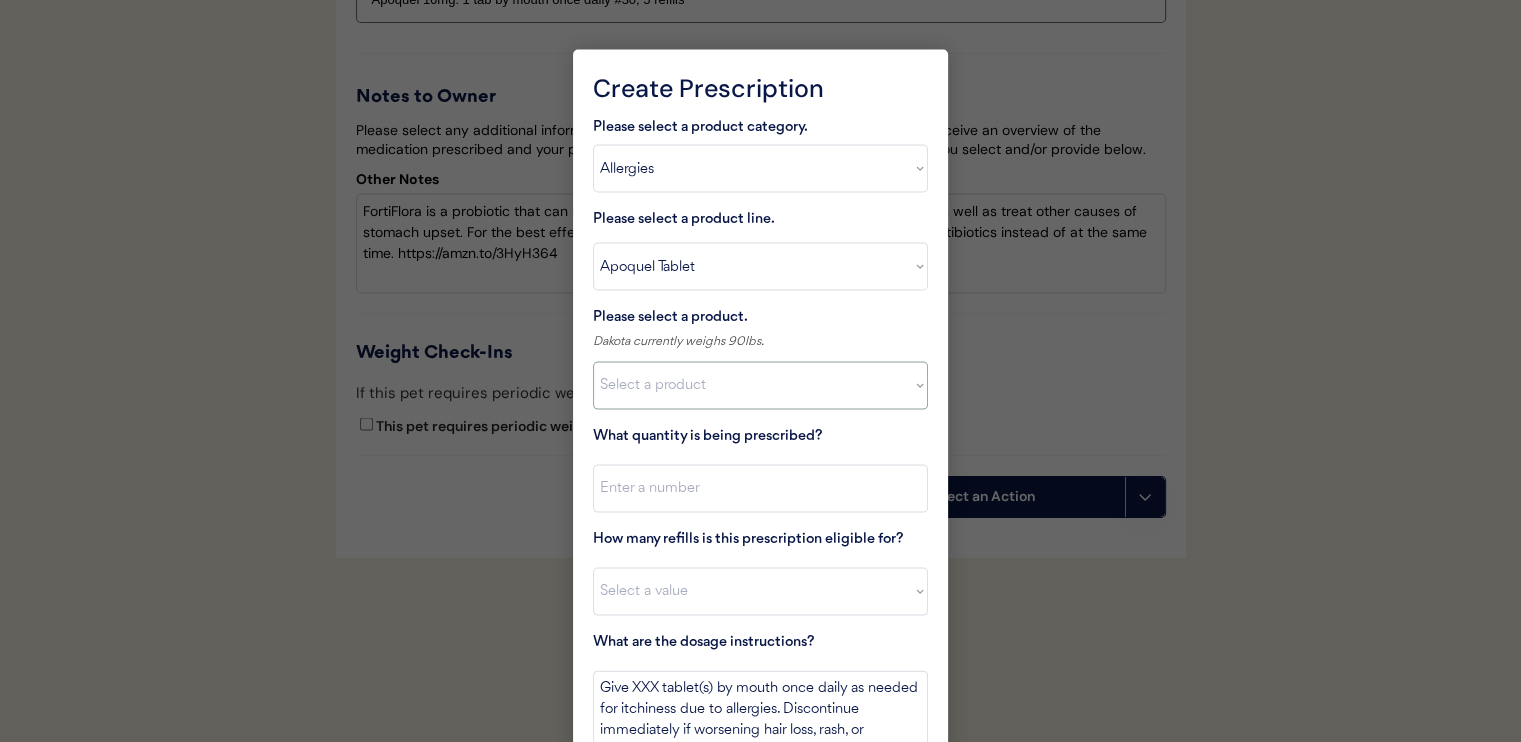 click on "Select a product Apoquel Tablet (16 mg) Apoquel Tablet (3.6 mg) Apoquel Tablet (5.4 mg)" at bounding box center (760, 386) 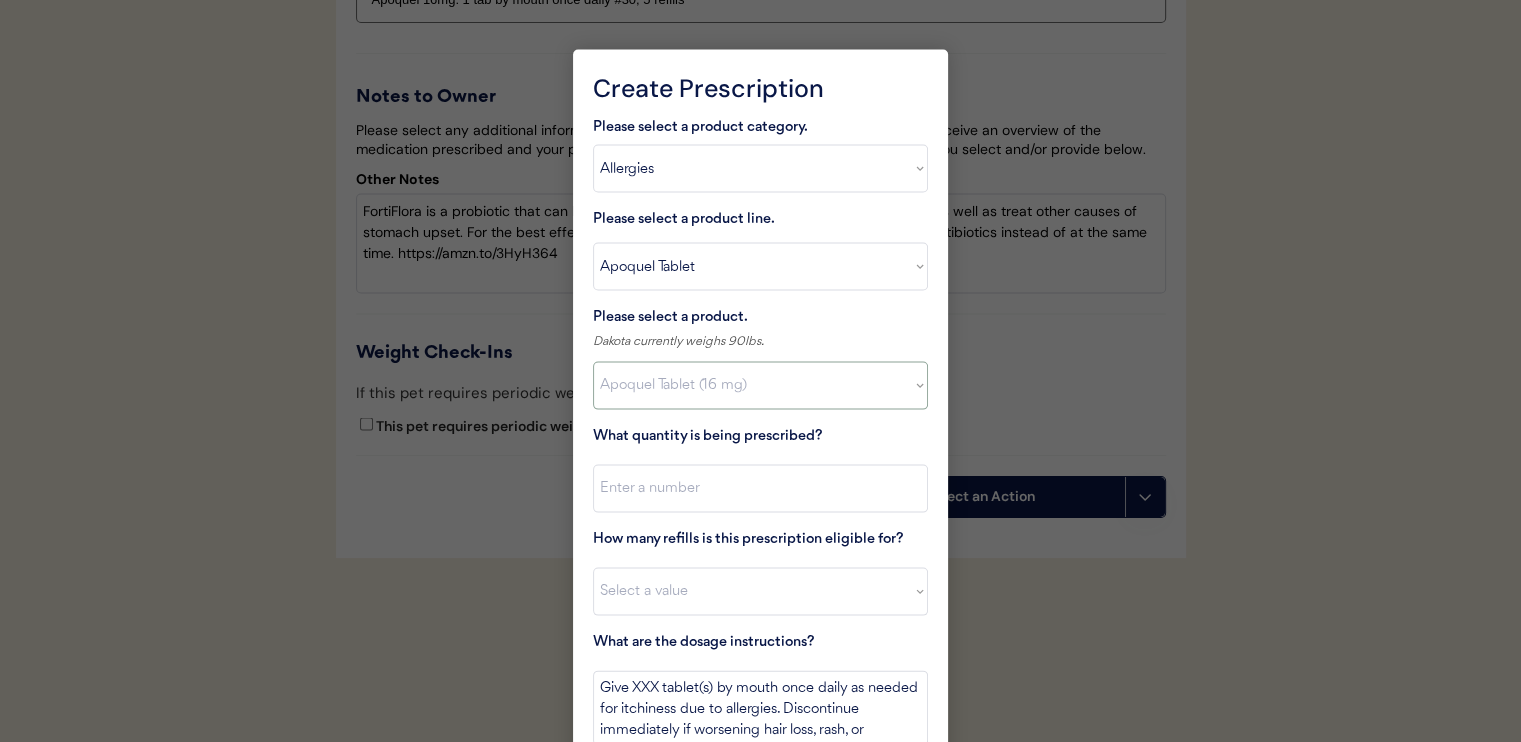 click on "Select a product Apoquel Tablet (16 mg) Apoquel Tablet (3.6 mg) Apoquel Tablet (5.4 mg)" at bounding box center (760, 386) 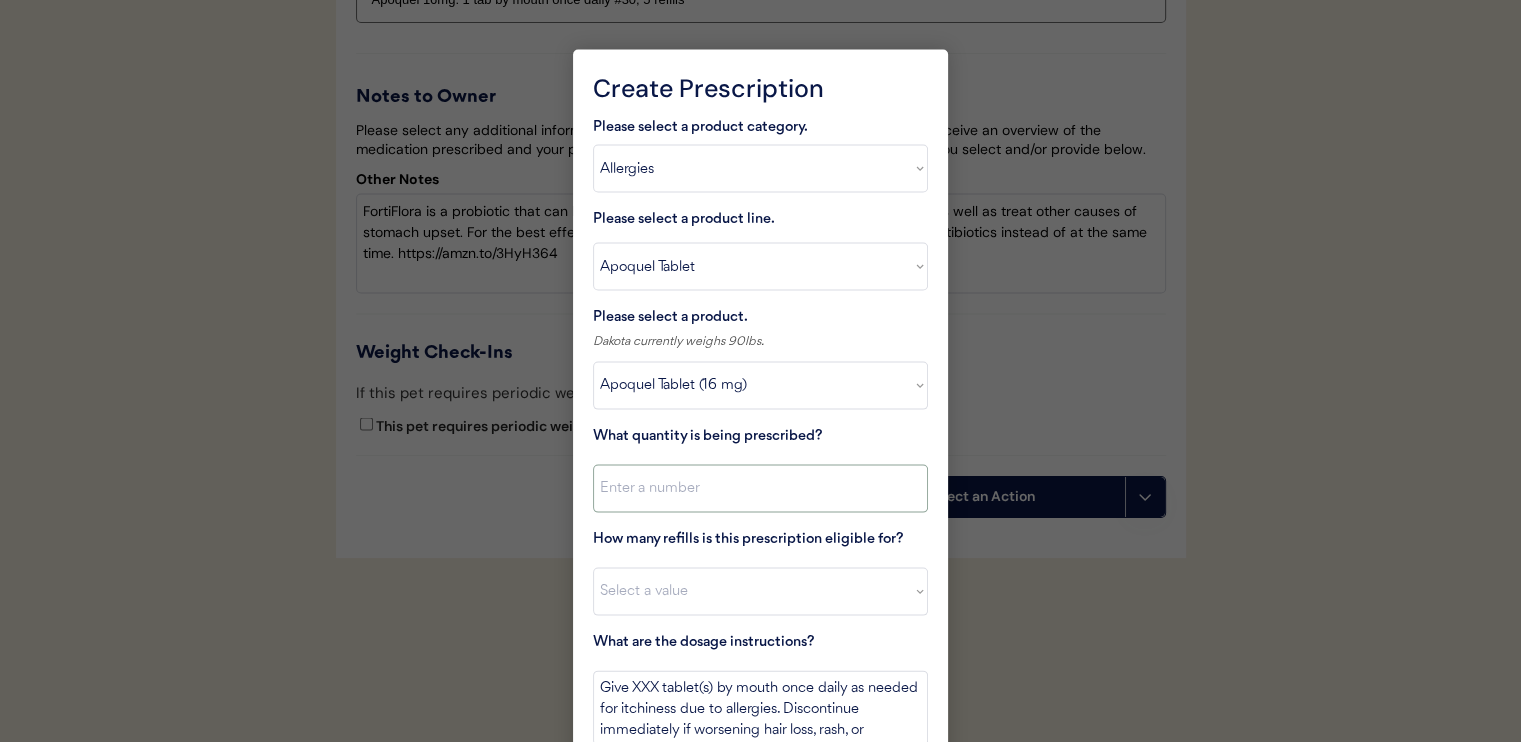 click at bounding box center [760, 489] 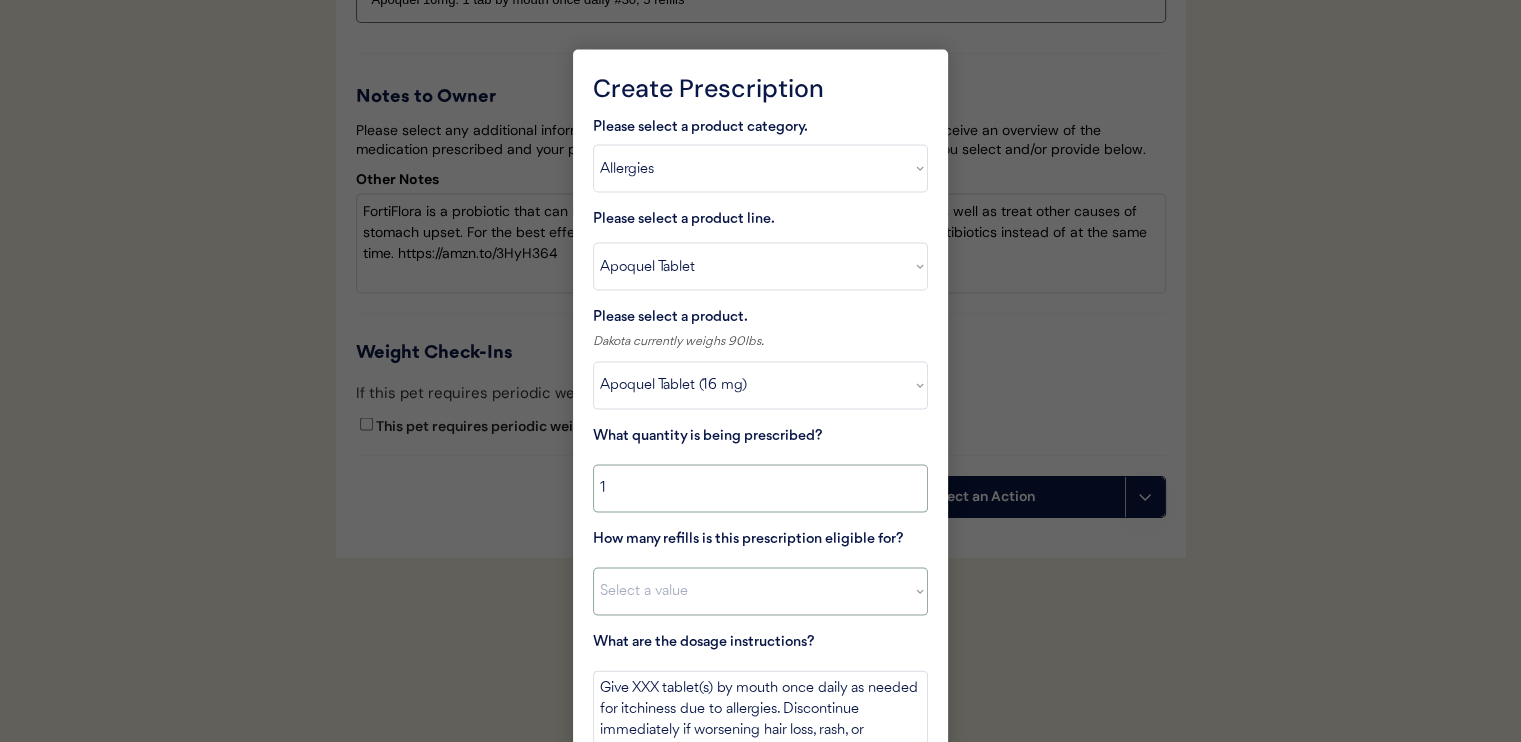 type on "1" 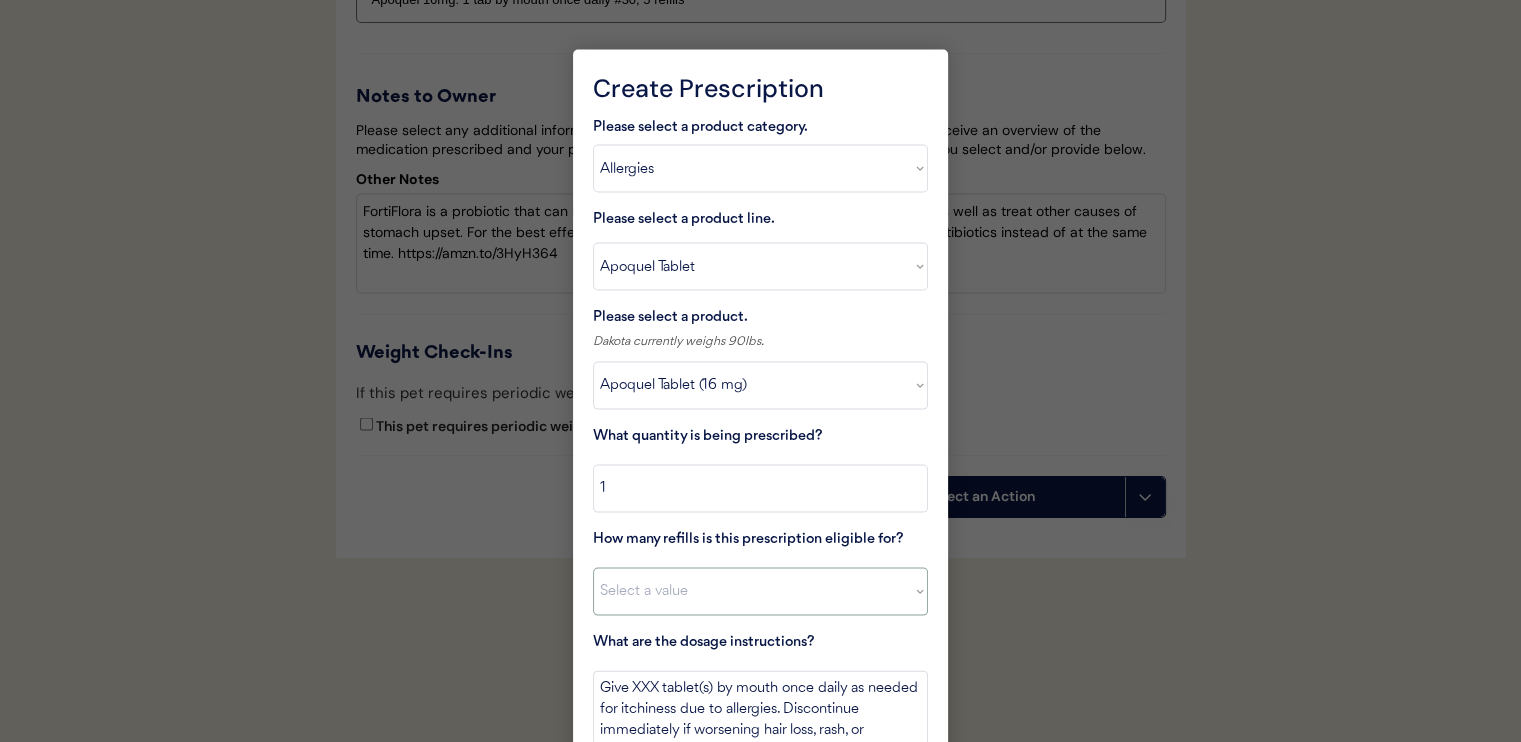select on "11" 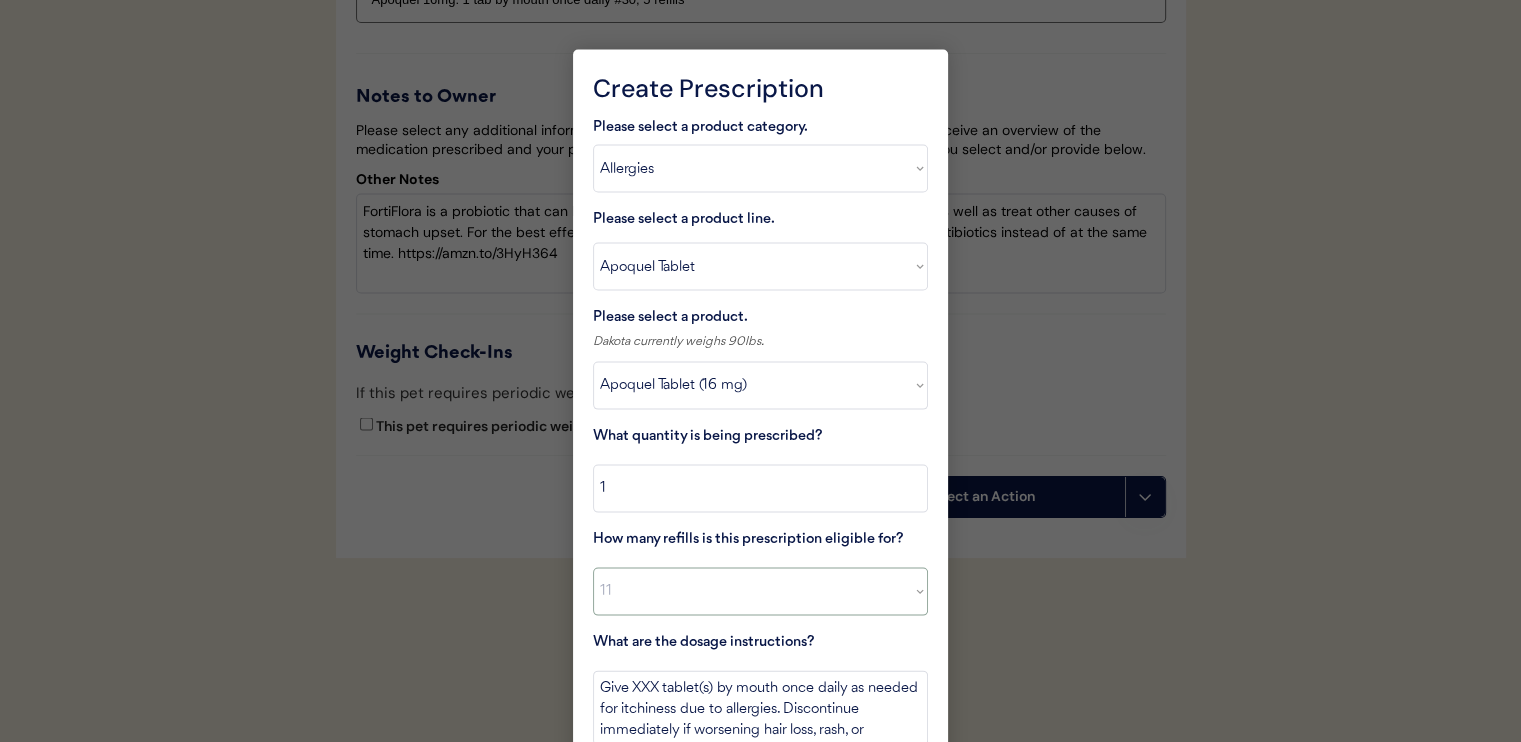 click on "Select a value 0 1 2 3 4 5 6 7 8 10 11" at bounding box center [760, 592] 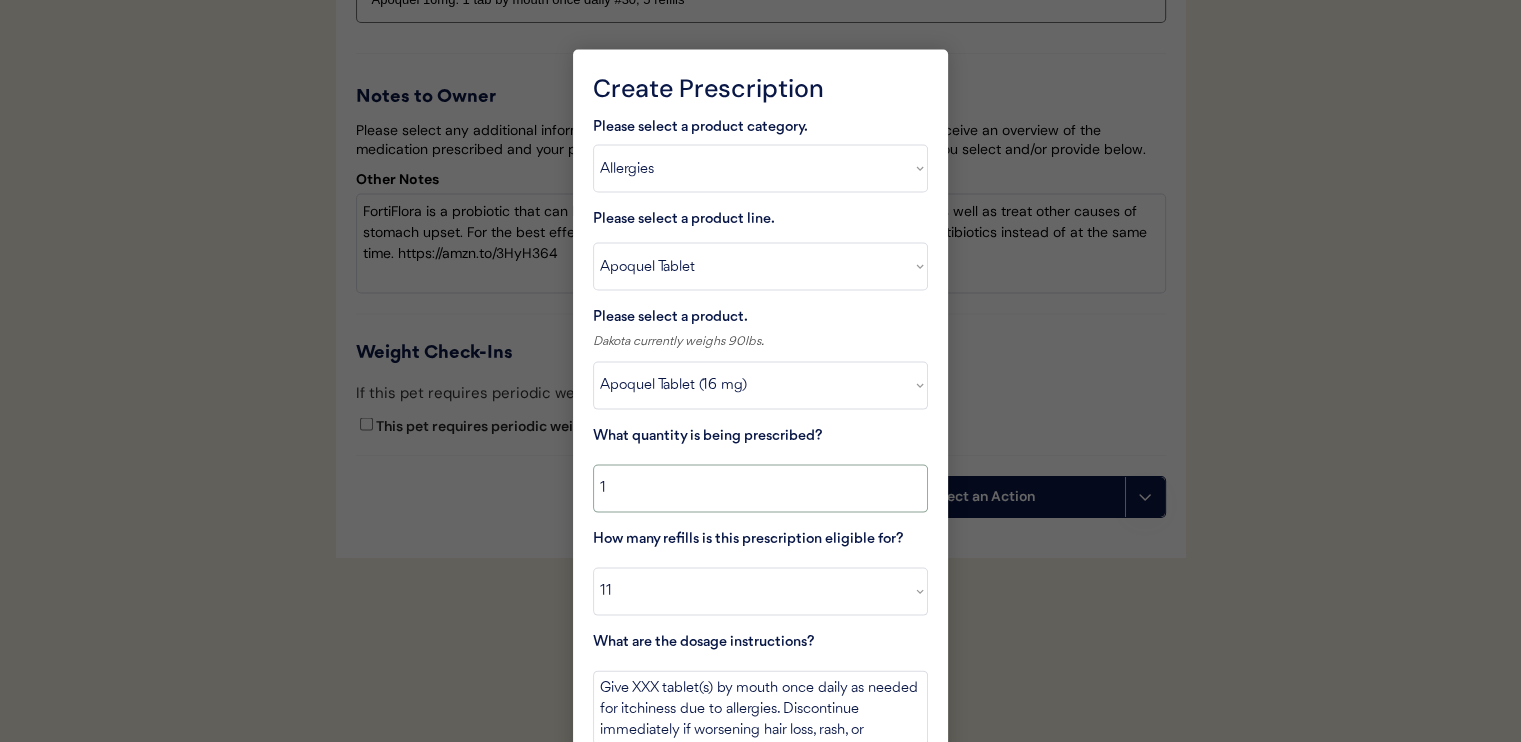 drag, startPoint x: 673, startPoint y: 487, endPoint x: 556, endPoint y: 486, distance: 117.00427 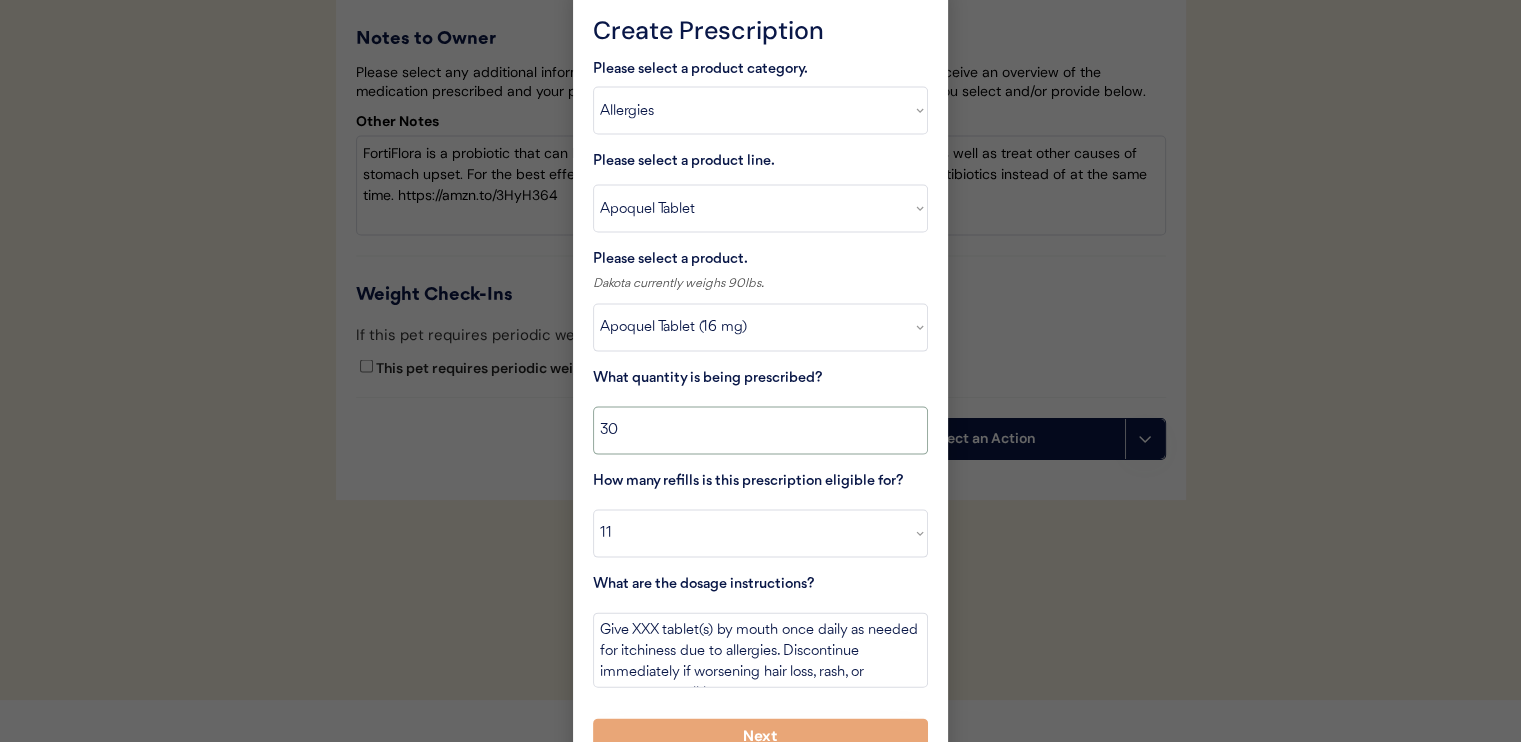 scroll, scrollTop: 4215, scrollLeft: 0, axis: vertical 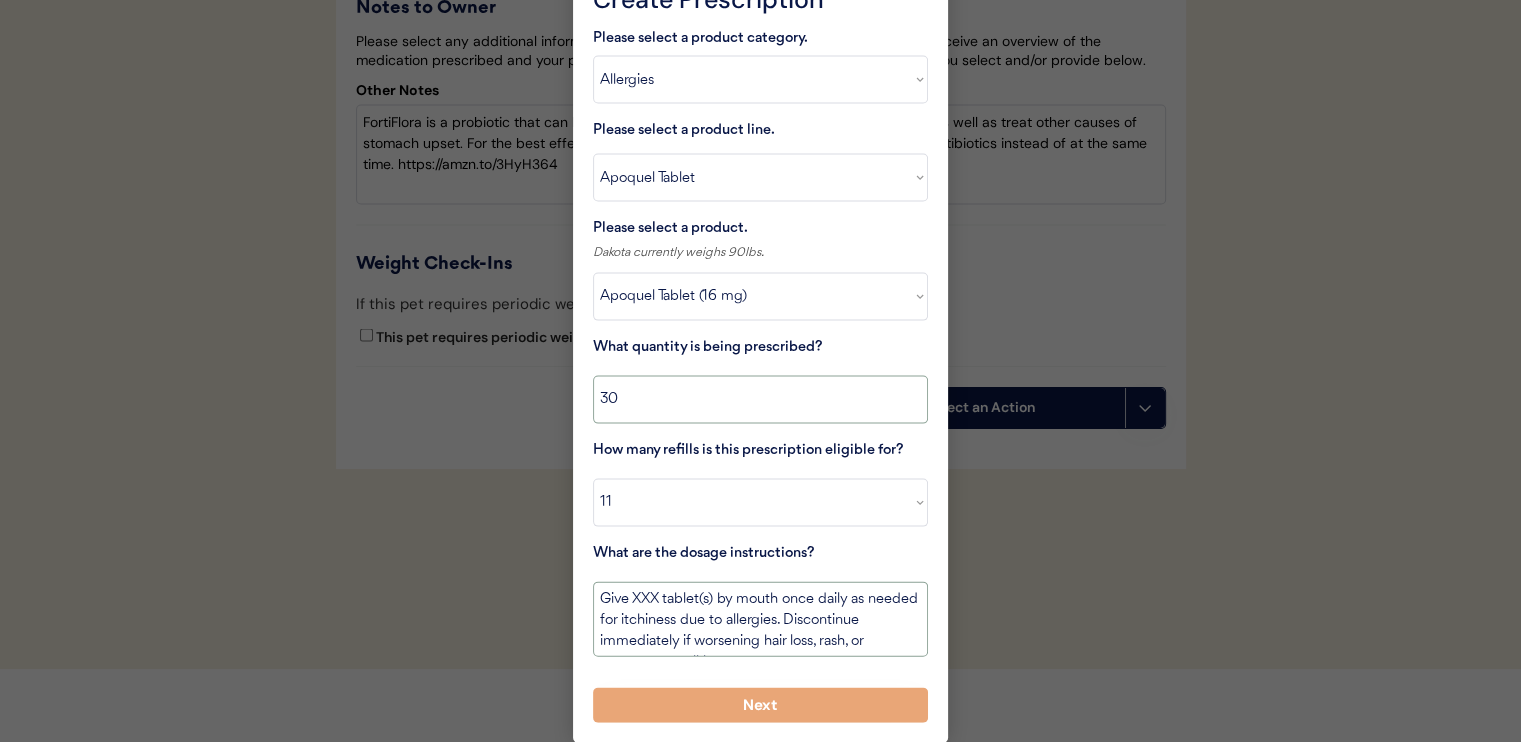 type on "30" 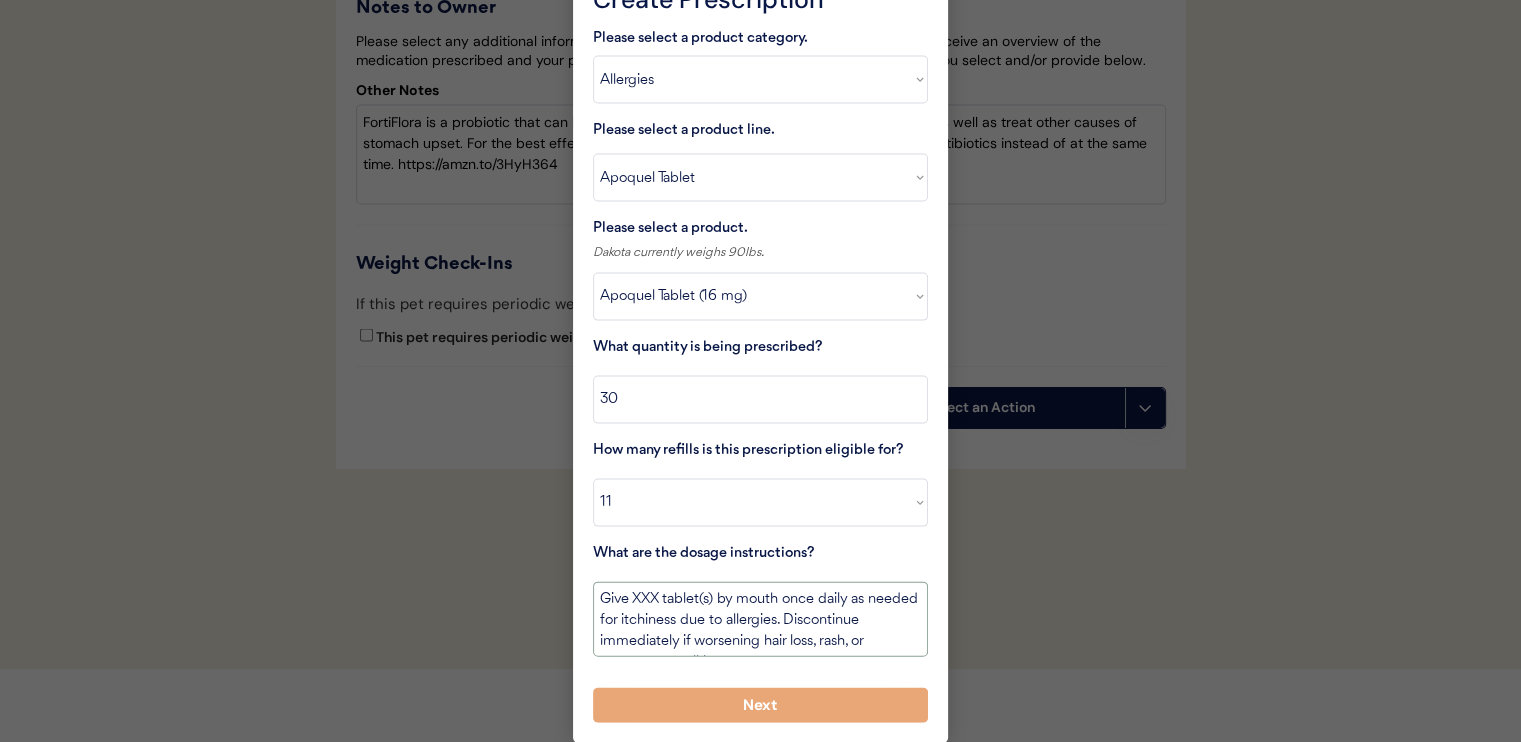 click on "Give XXX tablet(s) by mouth once daily as needed for itchiness due to allergies. Discontinue immediately if worsening hair loss, rash, or numerous small lumps appear." at bounding box center [760, 619] 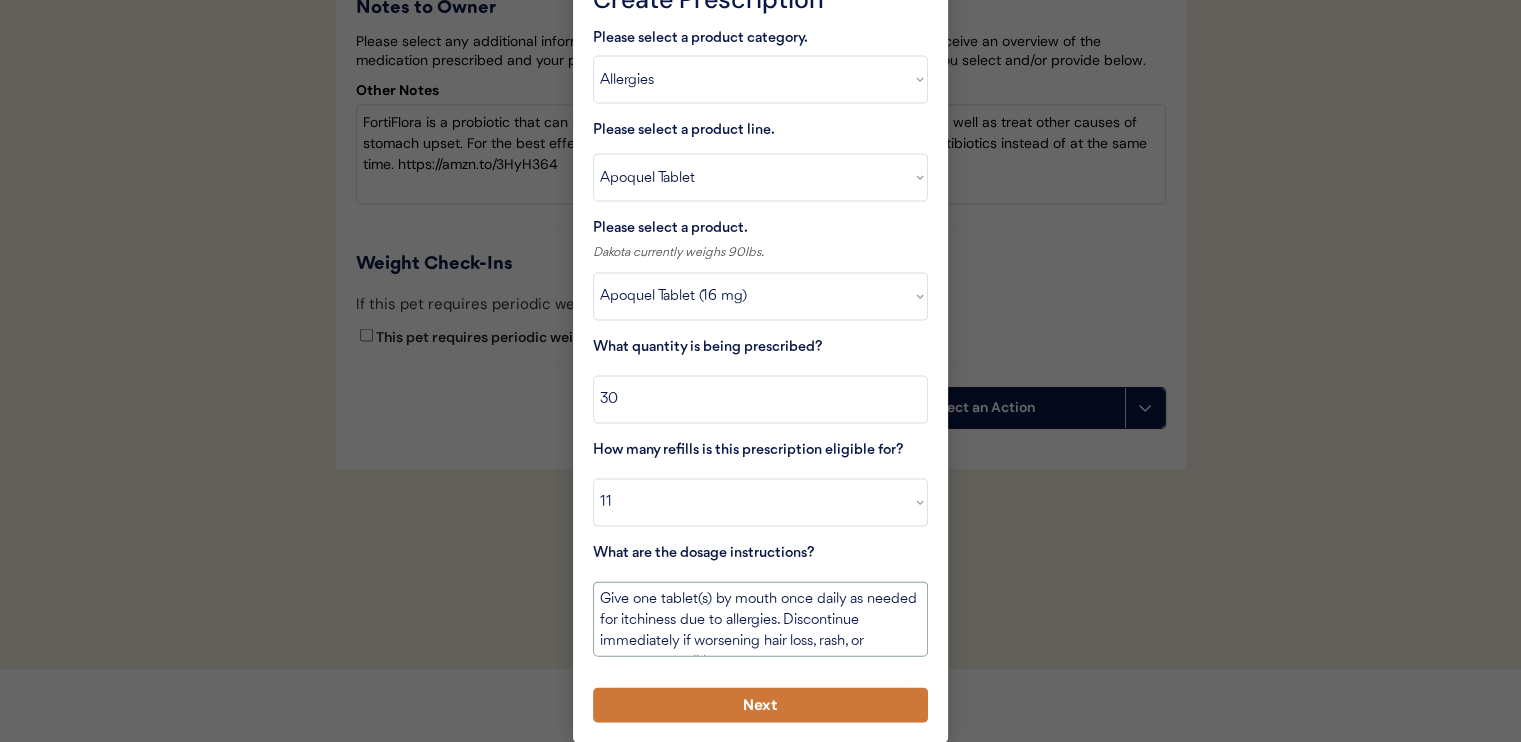 type on "Give one tablet(s) by mouth once daily as needed for itchiness due to allergies. Discontinue immediately if worsening hair loss, rash, or numerous small lumps appear." 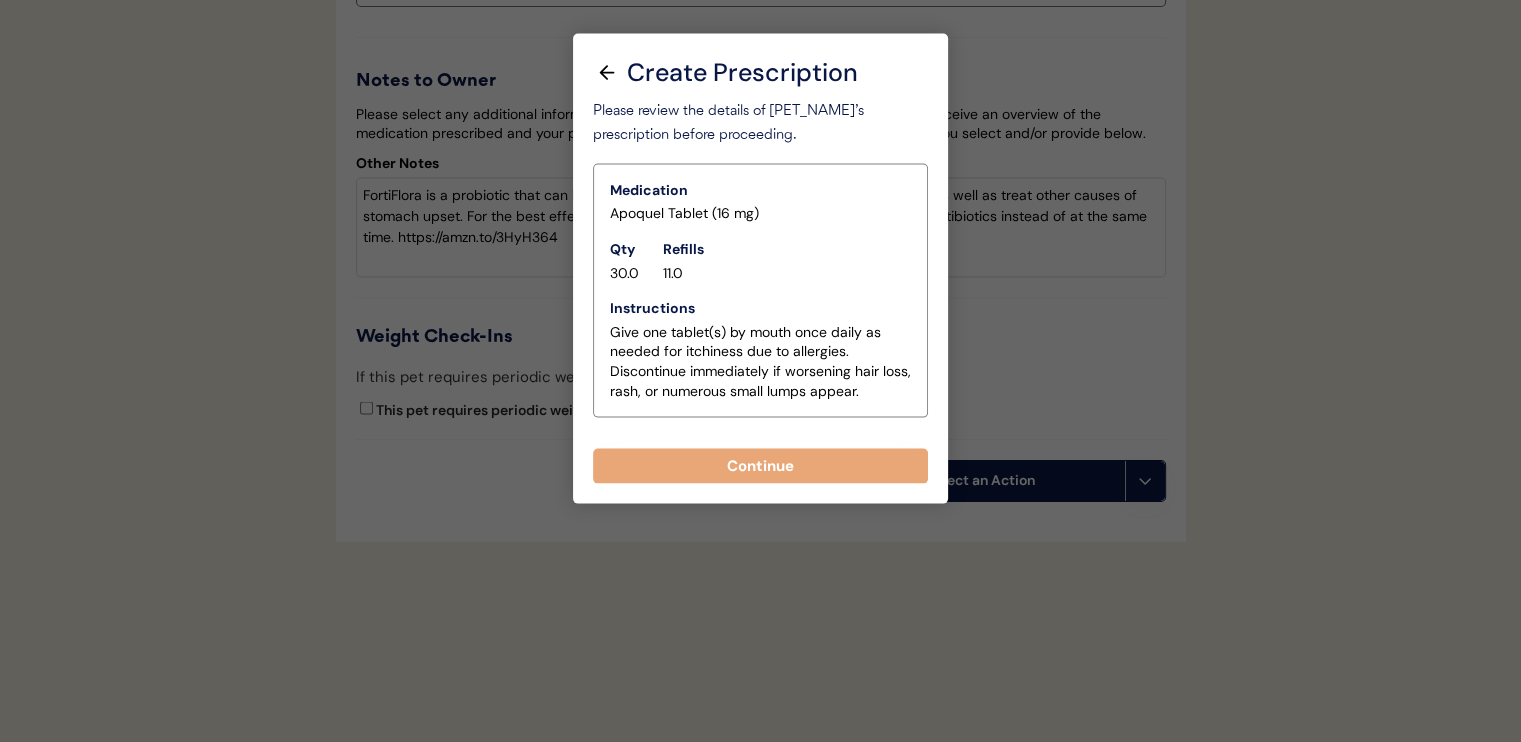 scroll, scrollTop: 4163, scrollLeft: 0, axis: vertical 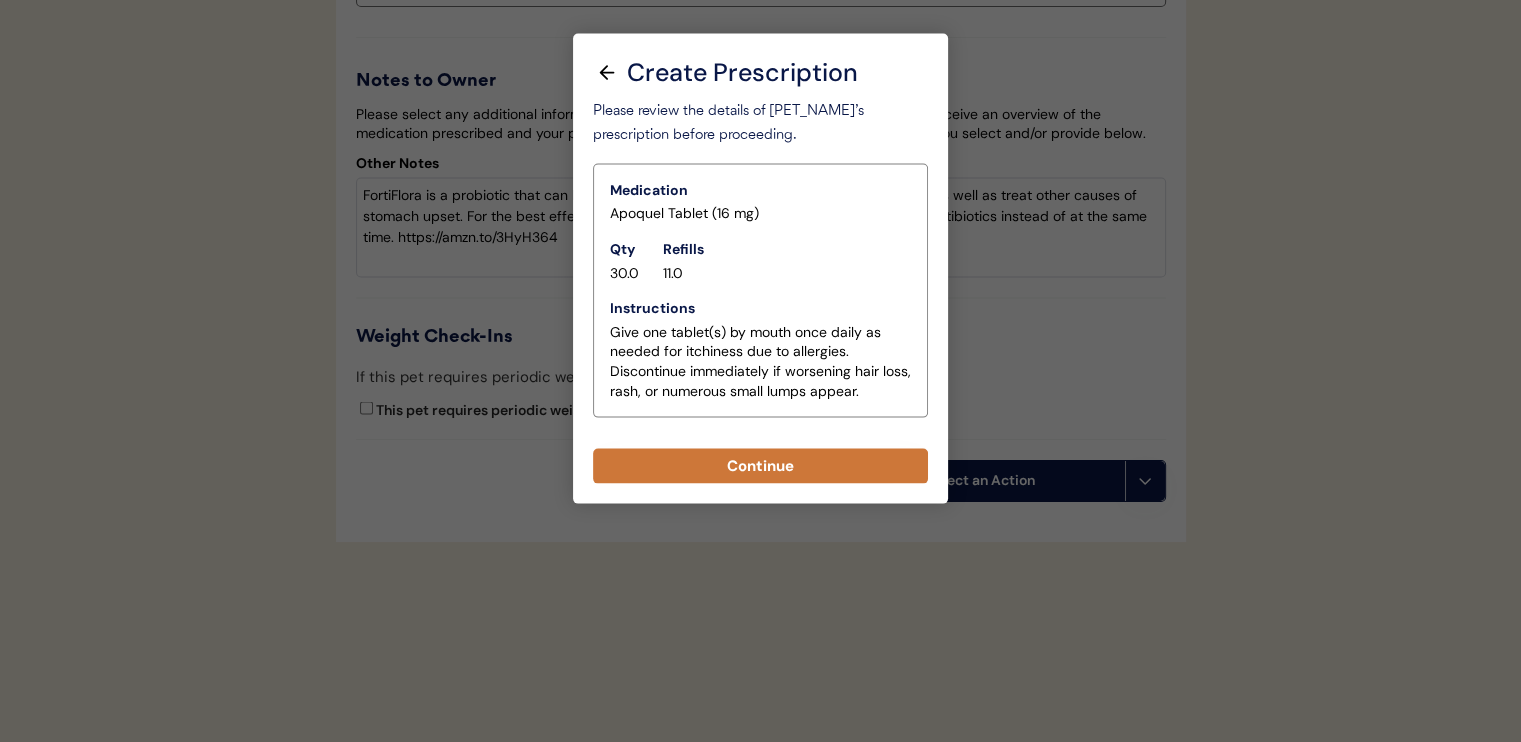 click on "Continue" at bounding box center (760, 466) 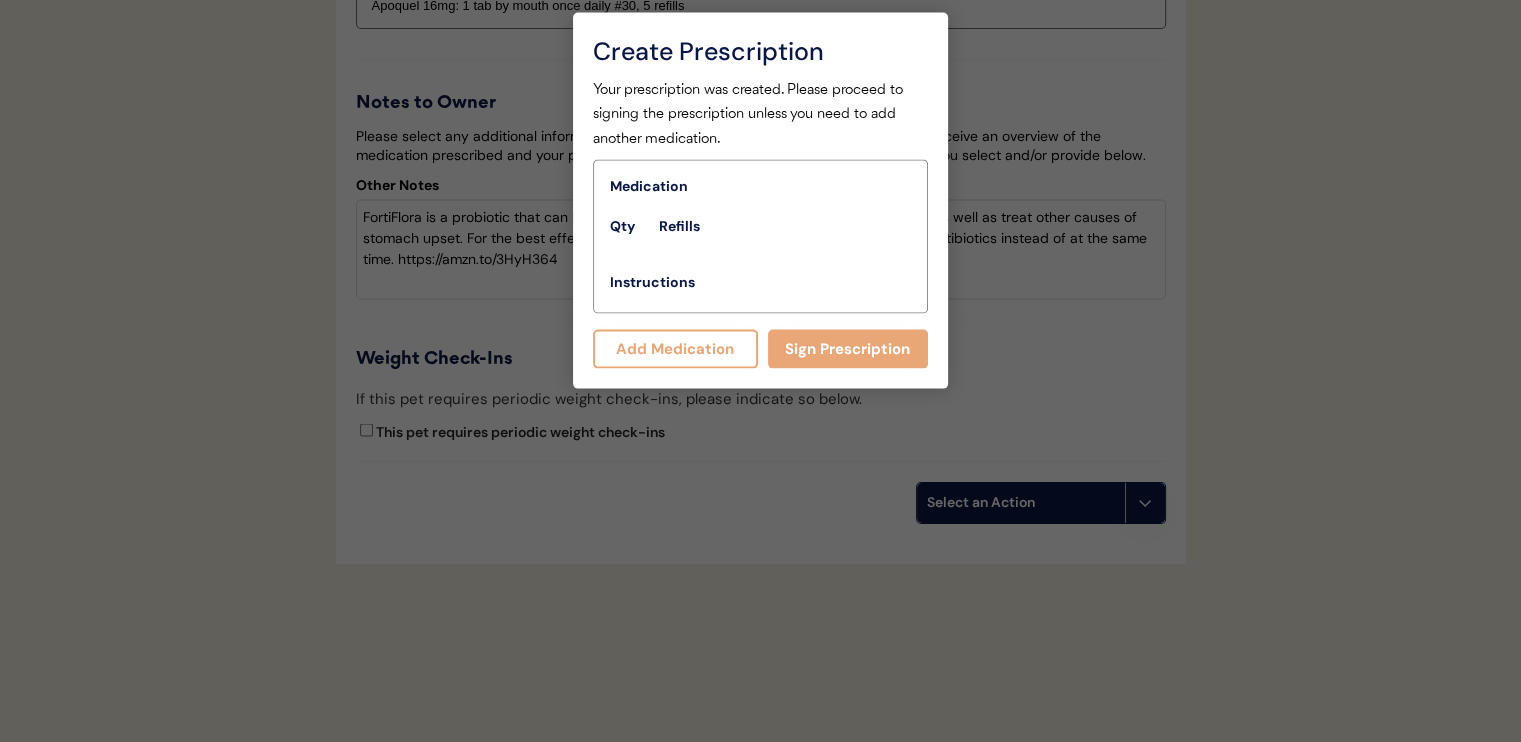 scroll, scrollTop: 4205, scrollLeft: 0, axis: vertical 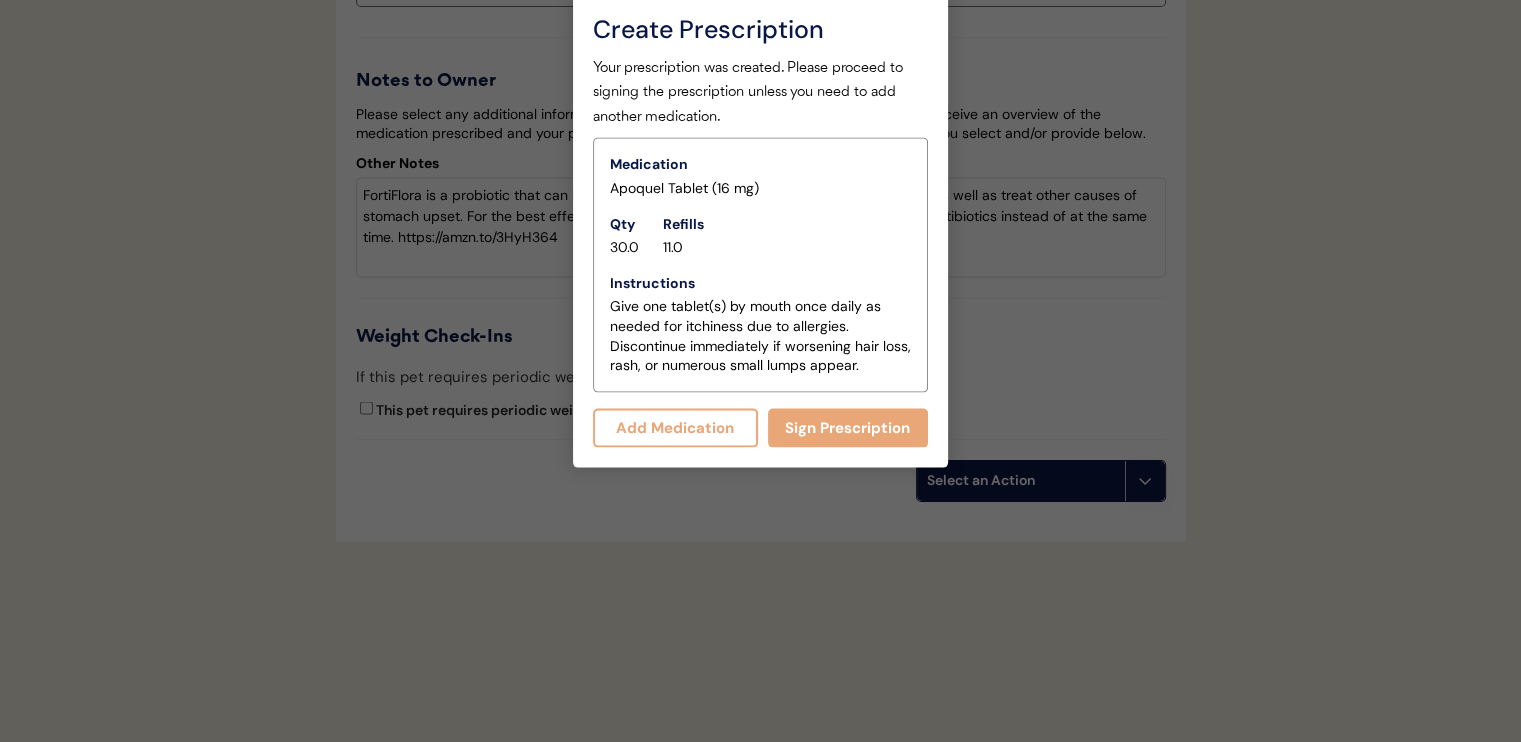 click on "Add Medication" at bounding box center [675, 428] 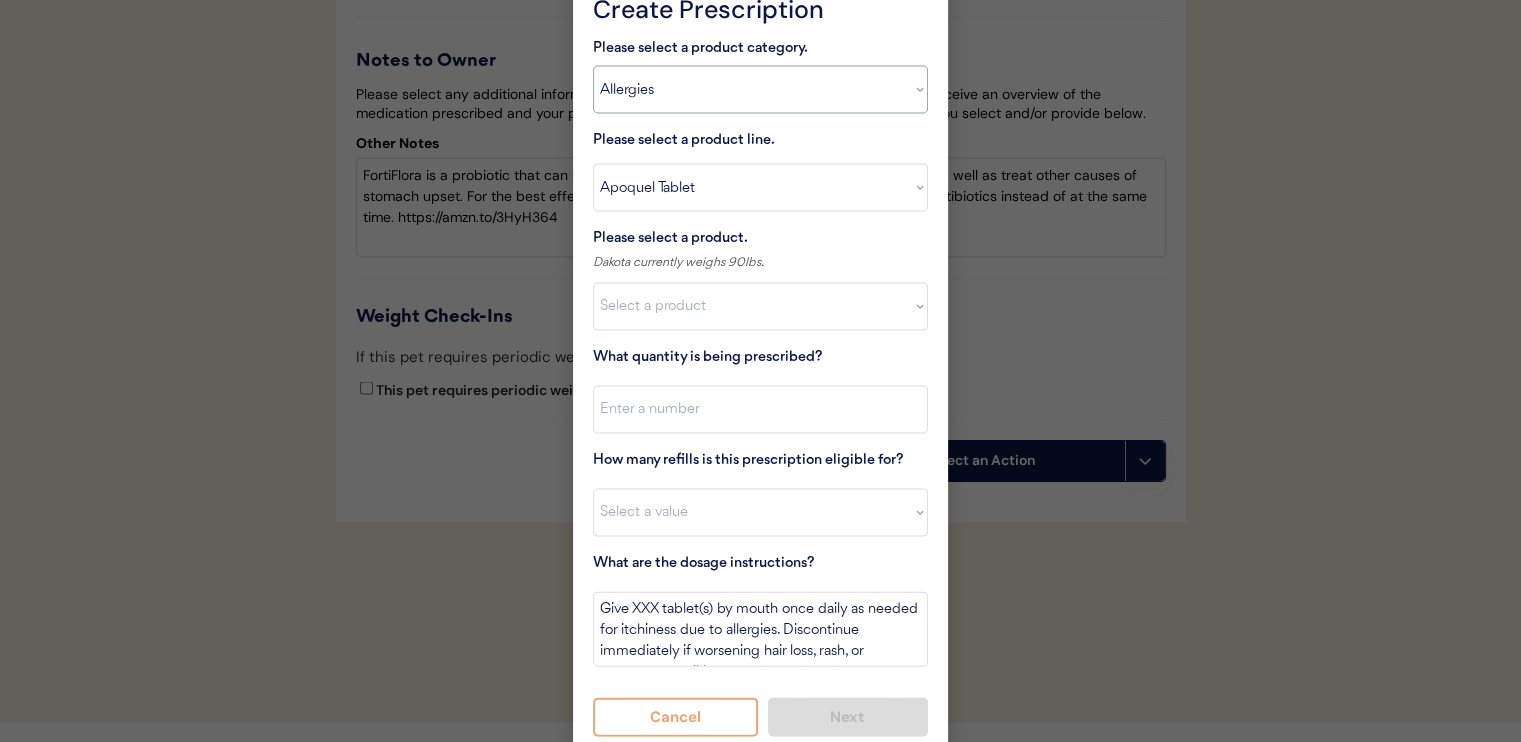click on "Select a product category Allergies Antibiotics Anxiety Combo Parasite Prevention Flea & Tick Heartworm" at bounding box center [760, 90] 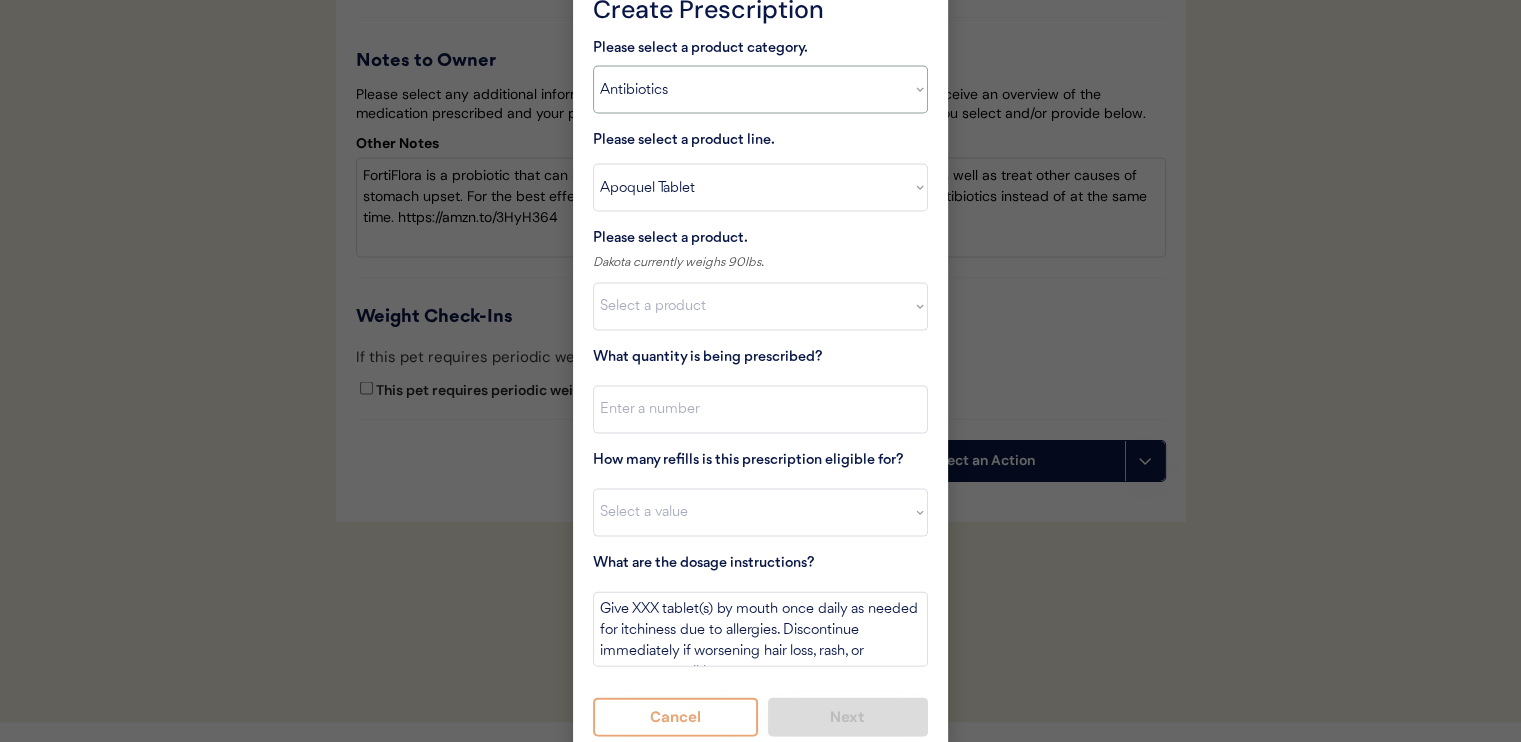 click on "Select a product category Allergies Antibiotics Anxiety Combo Parasite Prevention Flea & Tick Heartworm" at bounding box center [760, 90] 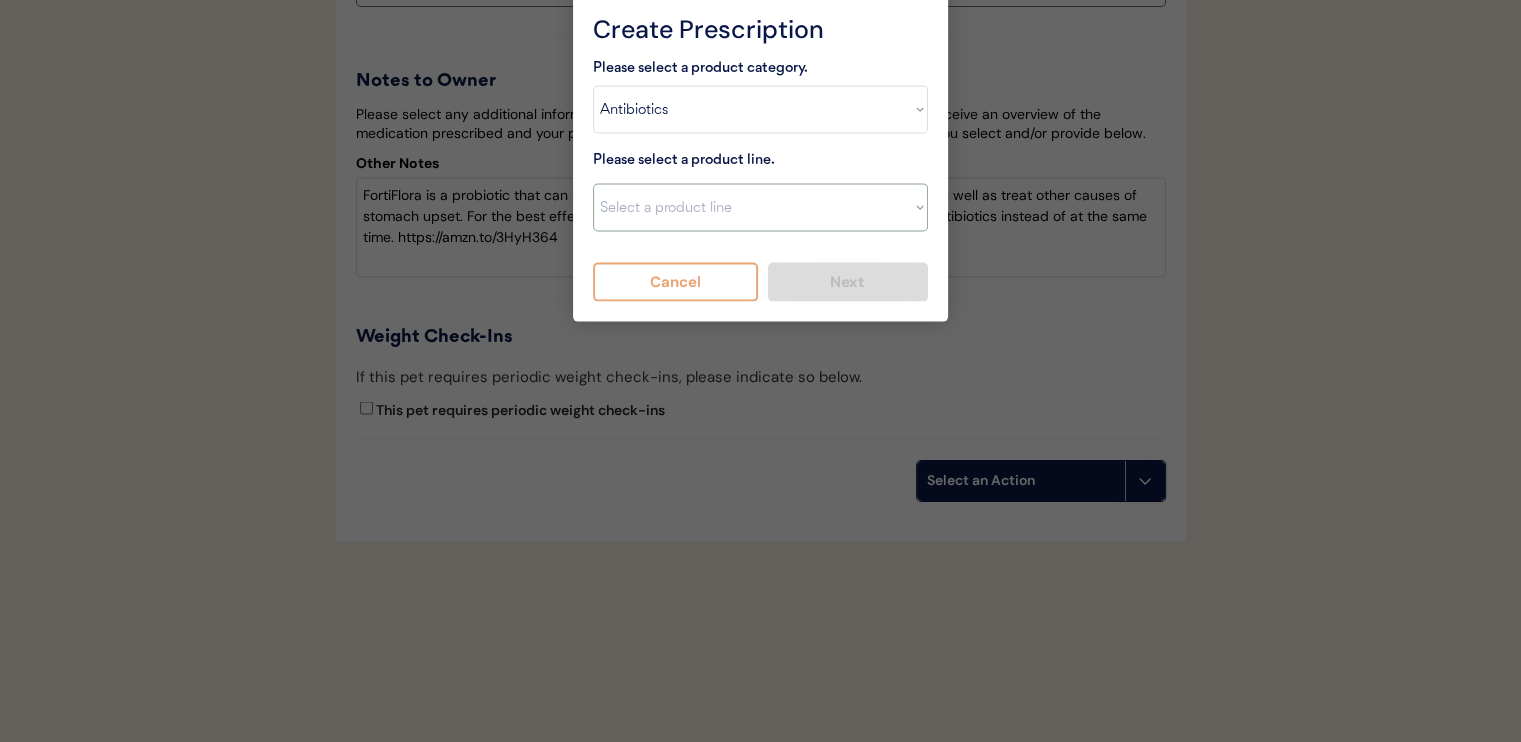 click on "Select a product line Cephalexin Cephalexin Suspension Doxycycline Ketoconazole" at bounding box center (760, 208) 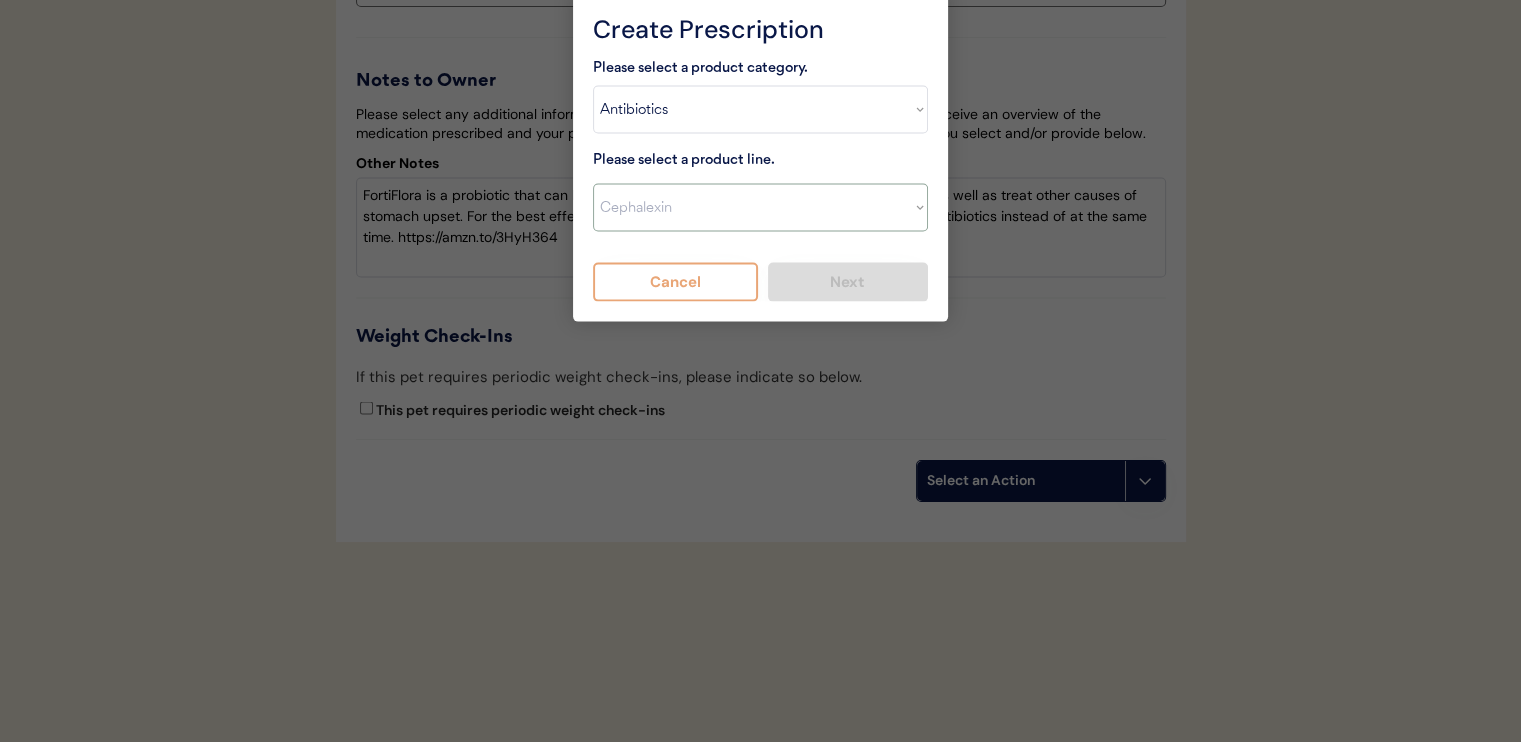 click on "Select a product line Cephalexin Cephalexin Suspension Doxycycline Ketoconazole" at bounding box center (760, 208) 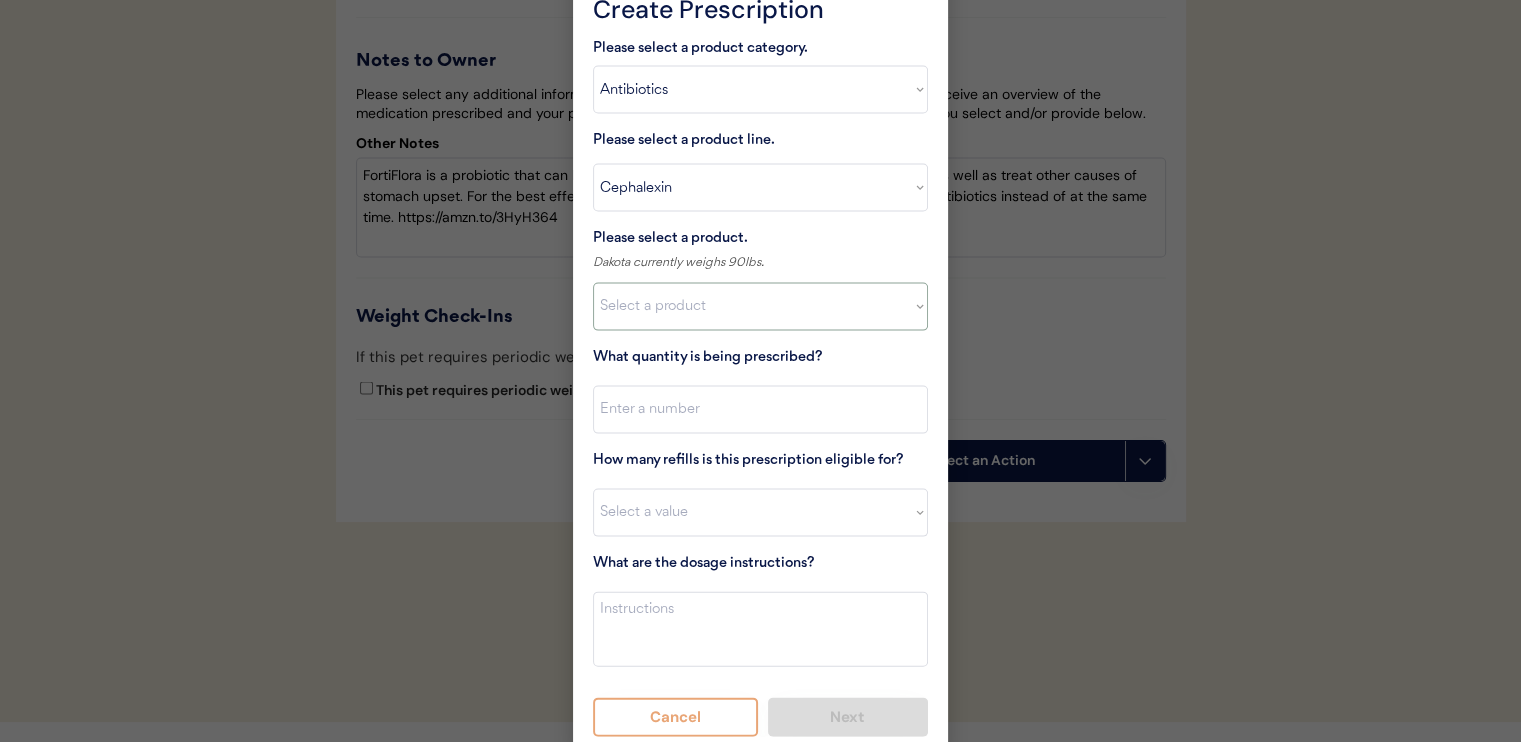 click on "Select a product Cephalexin Capsule (500mg) Cephalexin Capsule (250mg)" at bounding box center (760, 307) 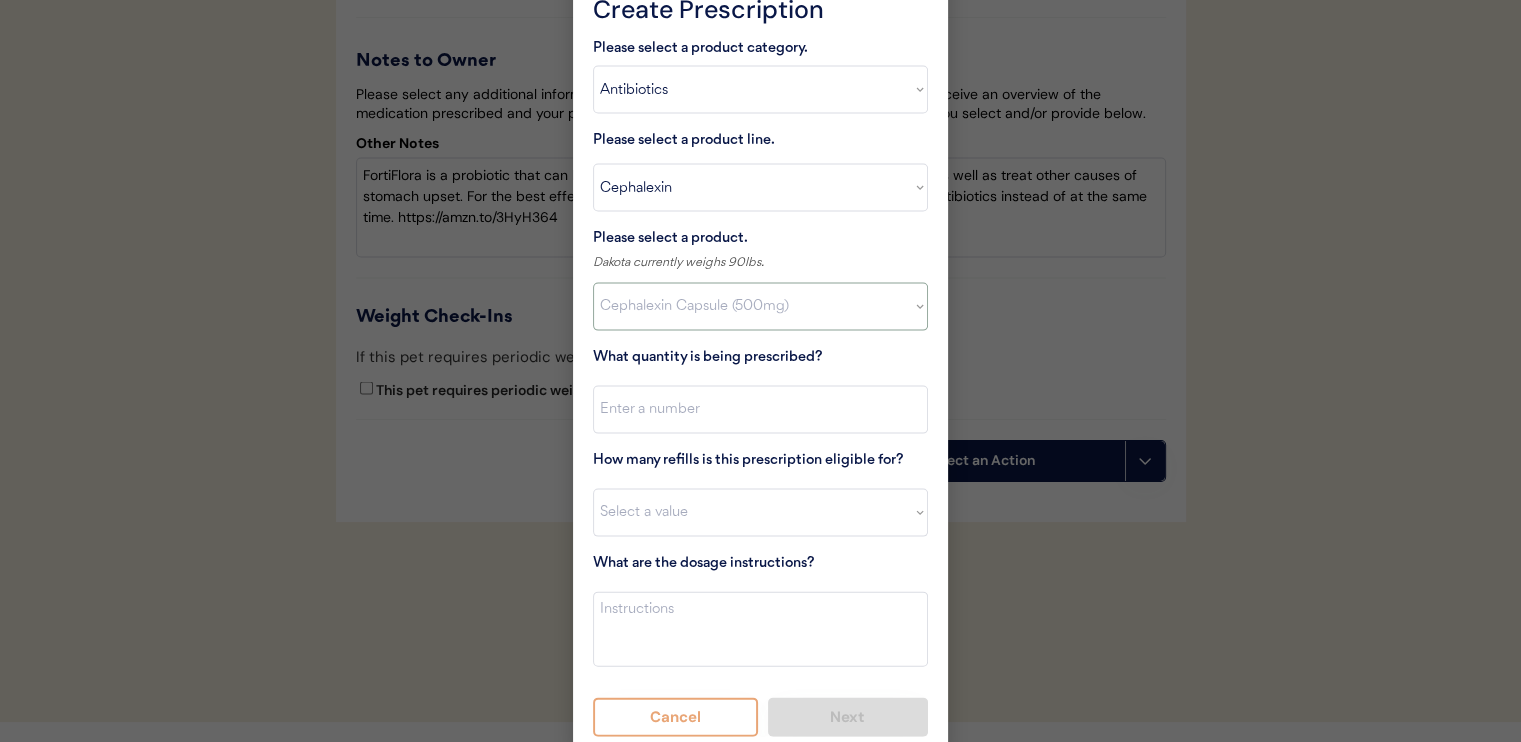 click on "Select a product Cephalexin Capsule (500mg) Cephalexin Capsule (250mg)" at bounding box center (760, 307) 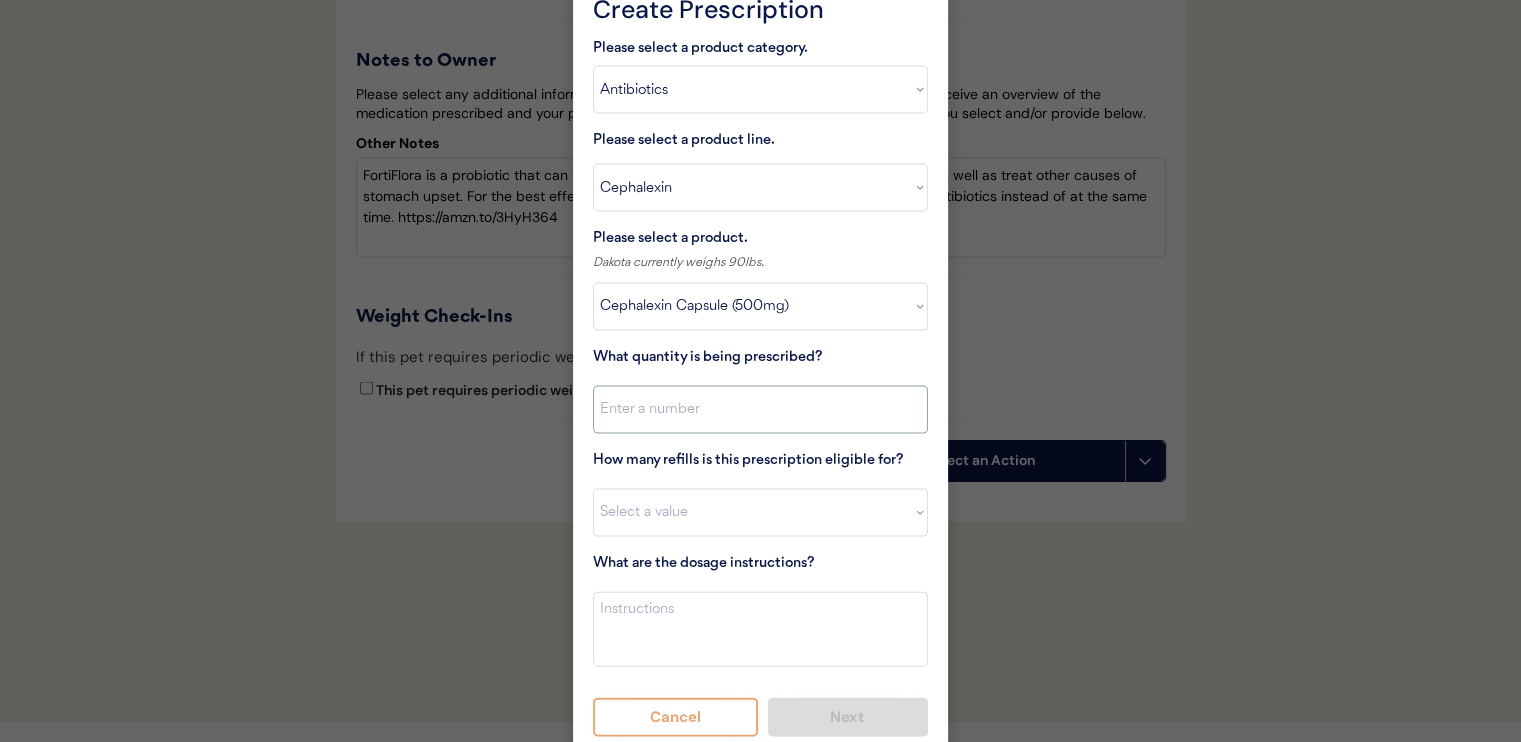 click at bounding box center (760, 410) 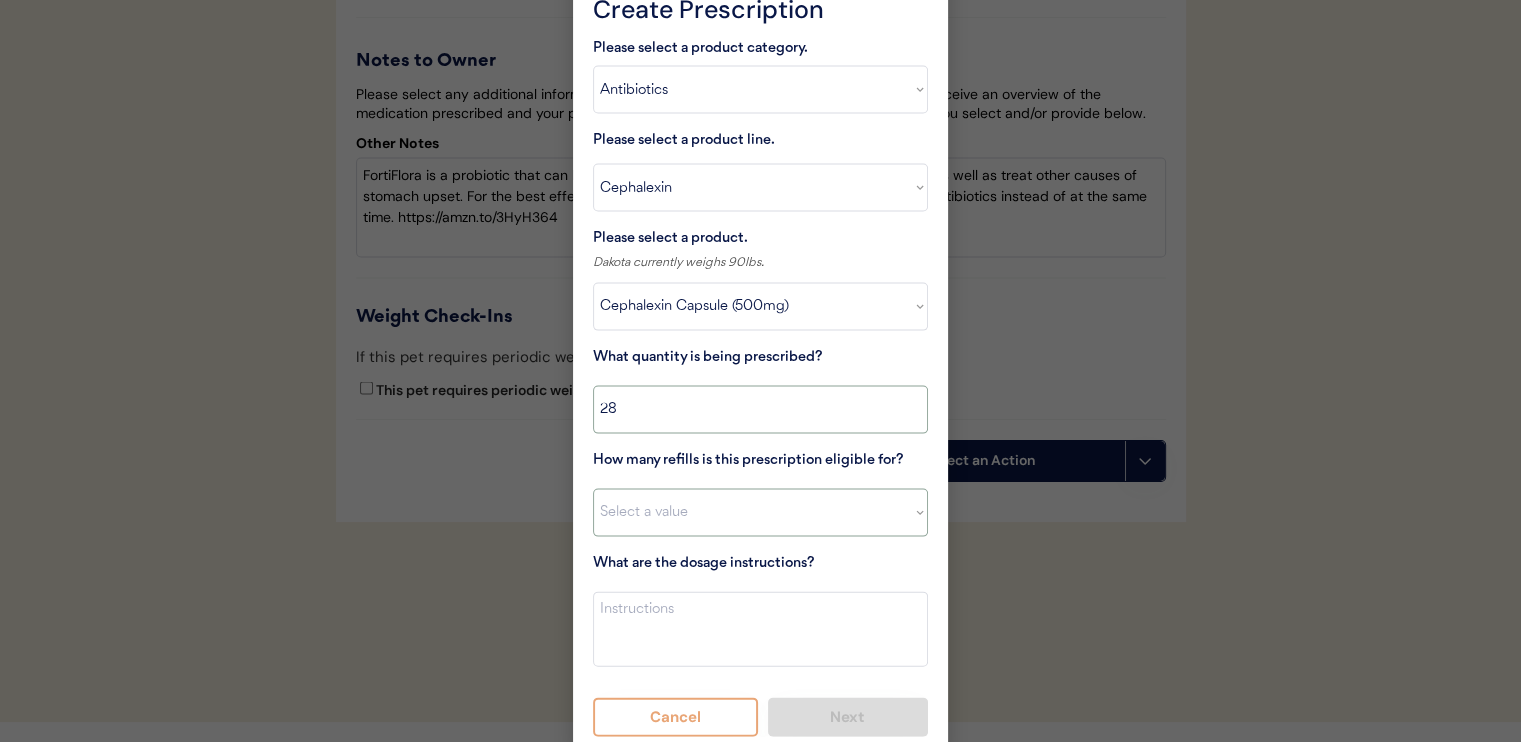 type on "28" 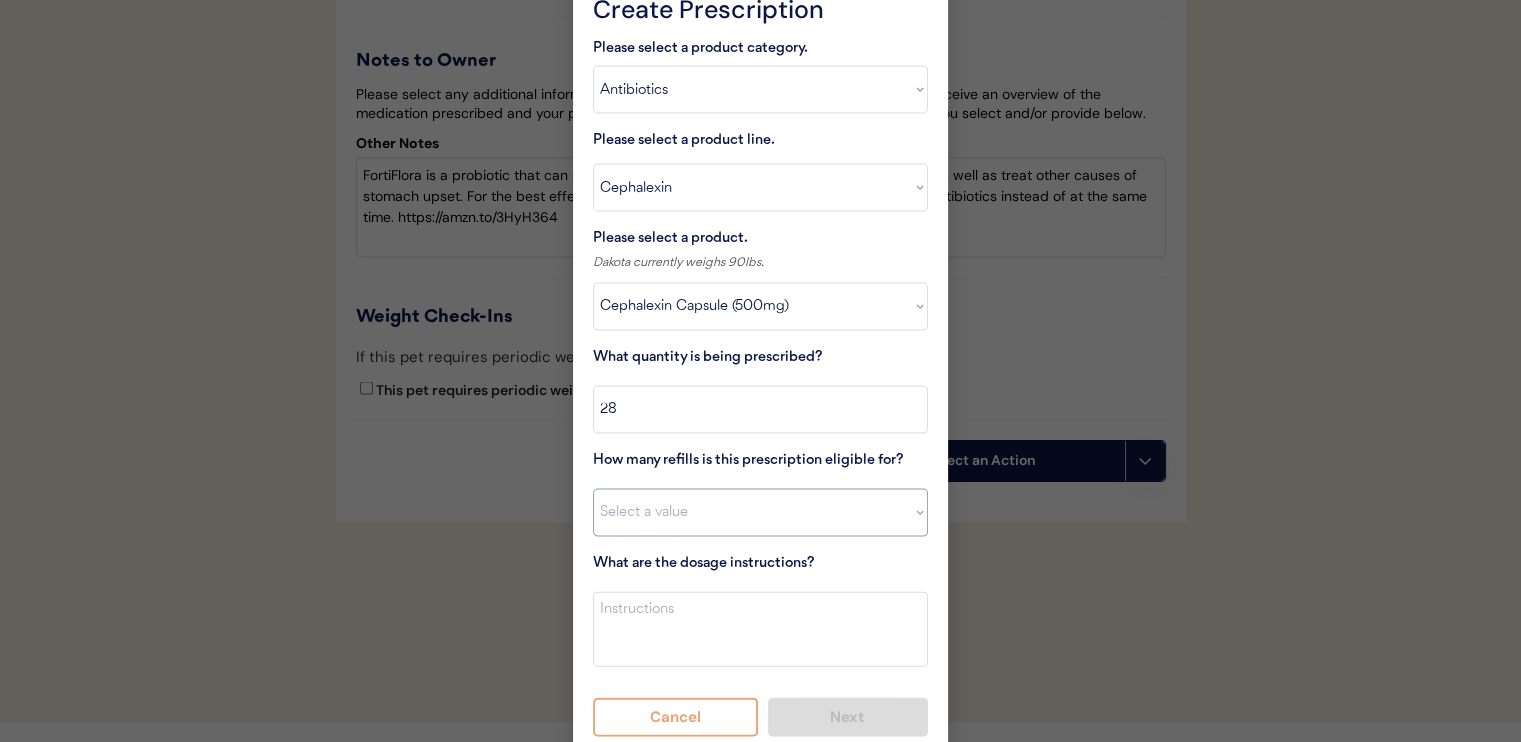 select on "0" 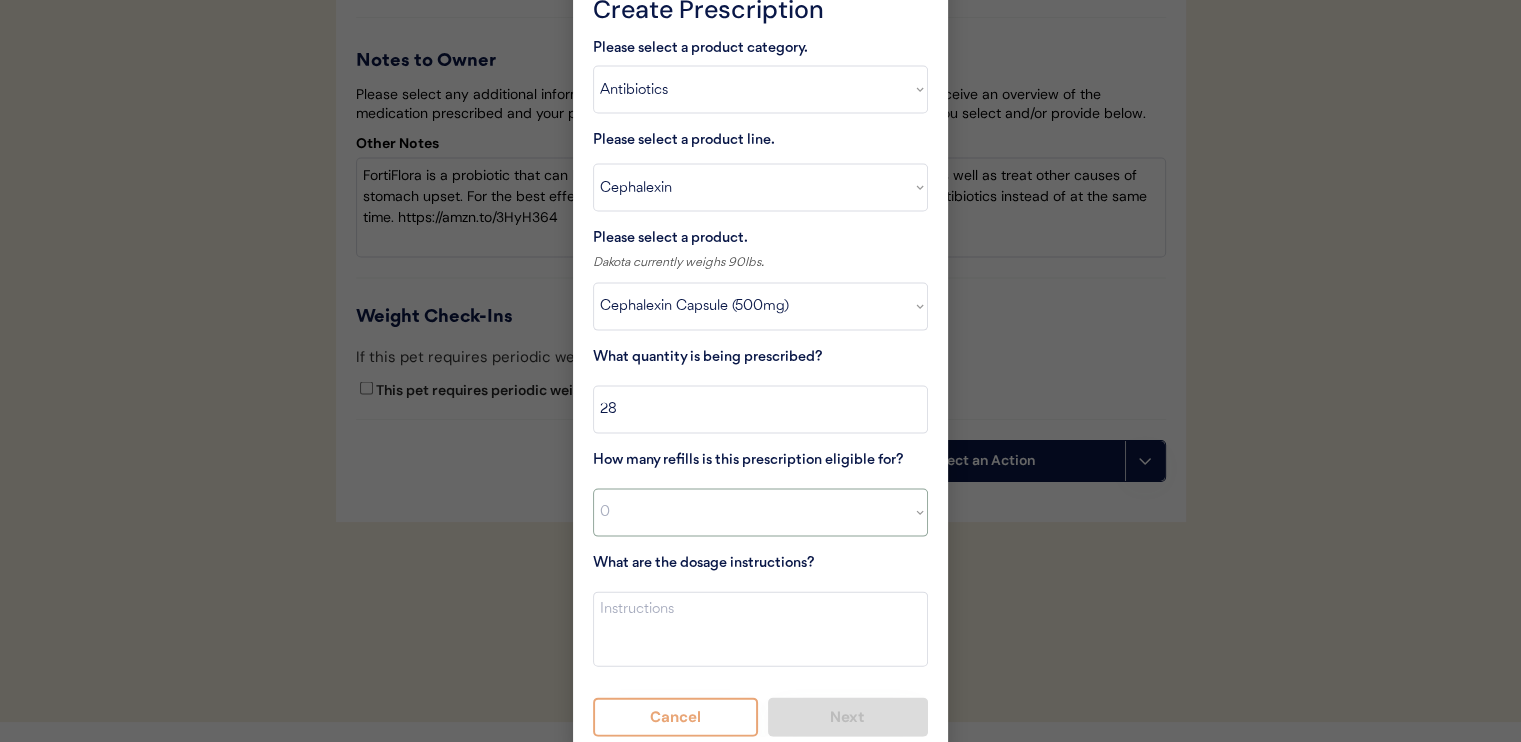 click on "Select a value 0 1 2 3 4 5 6 7 8 10 11" at bounding box center [760, 513] 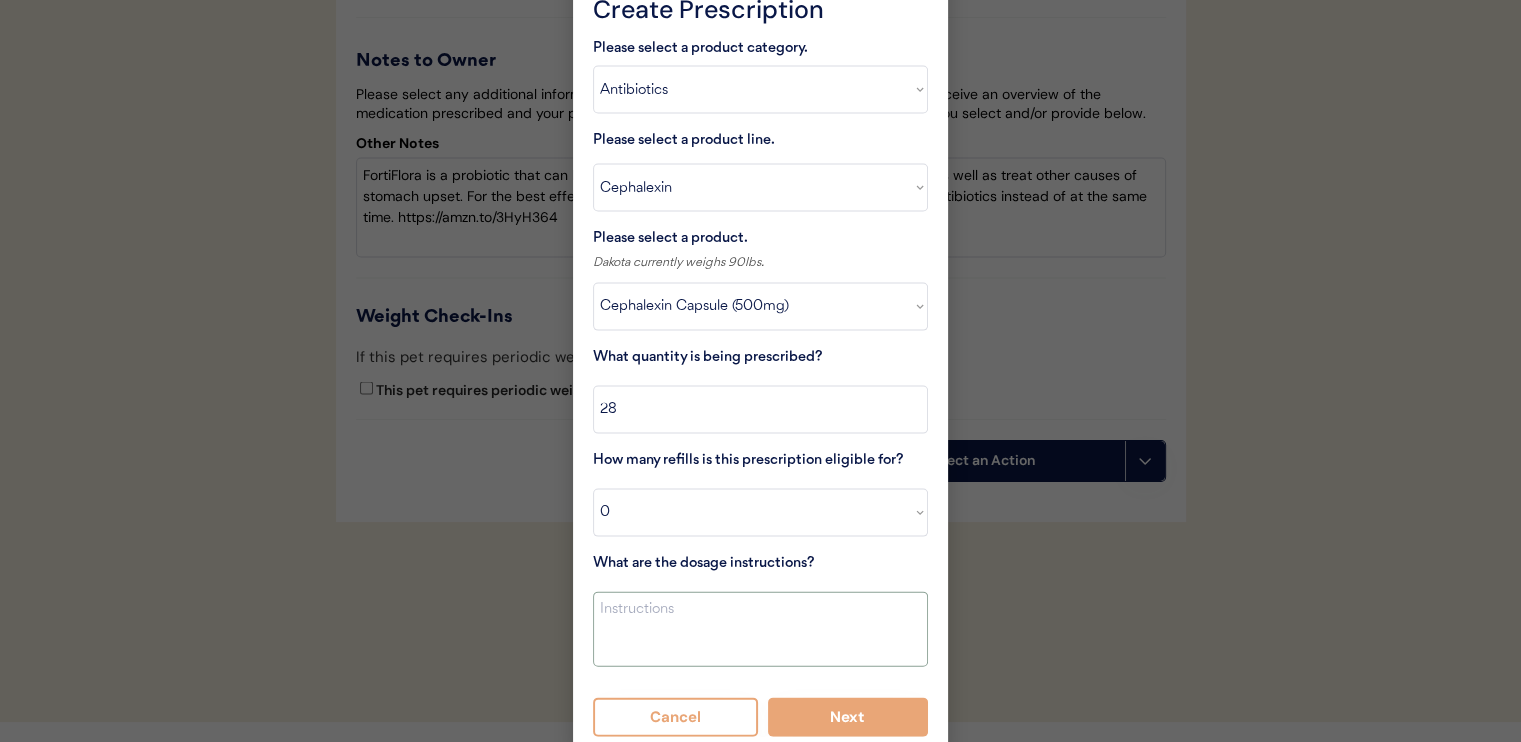 click at bounding box center [760, 629] 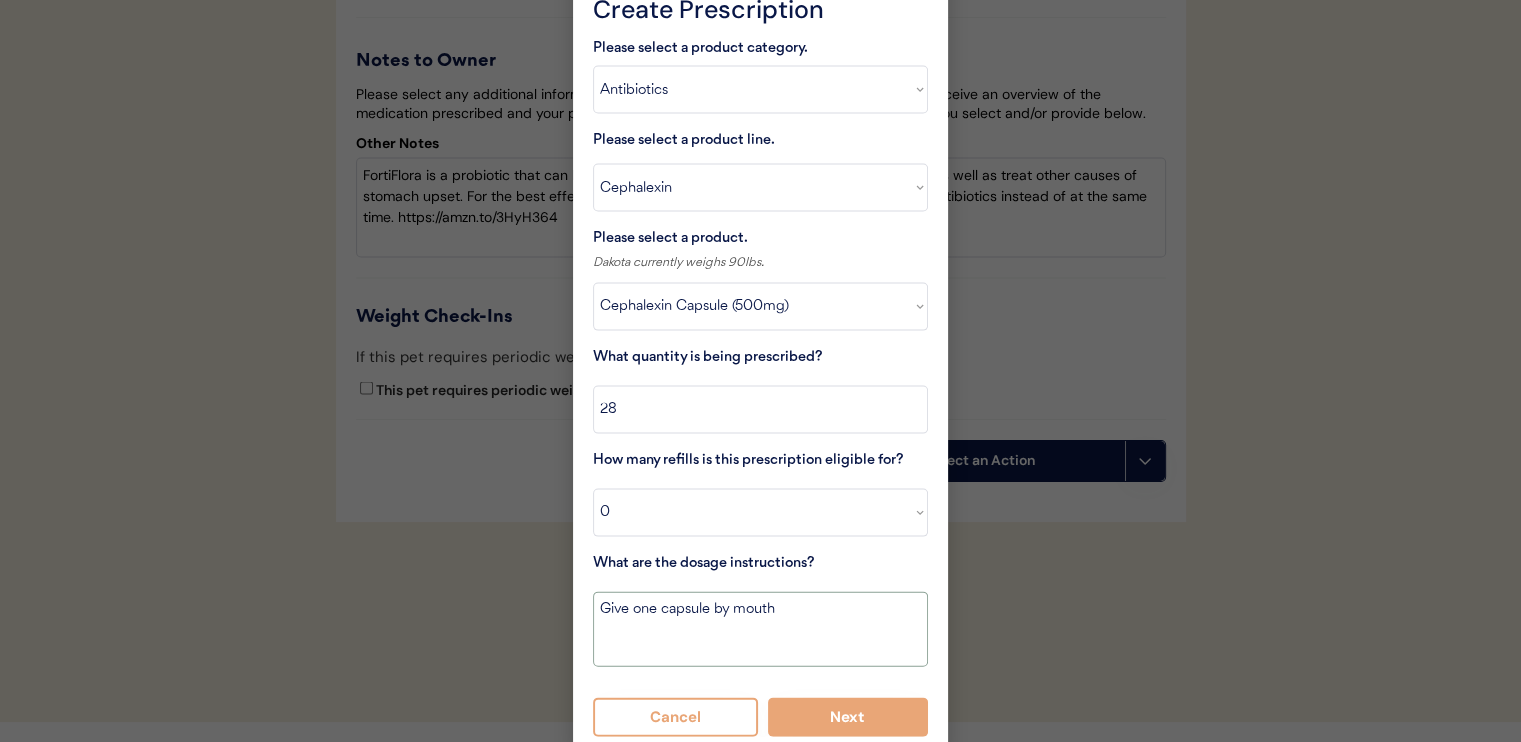 click on "Give one capsule by mouth" at bounding box center [760, 629] 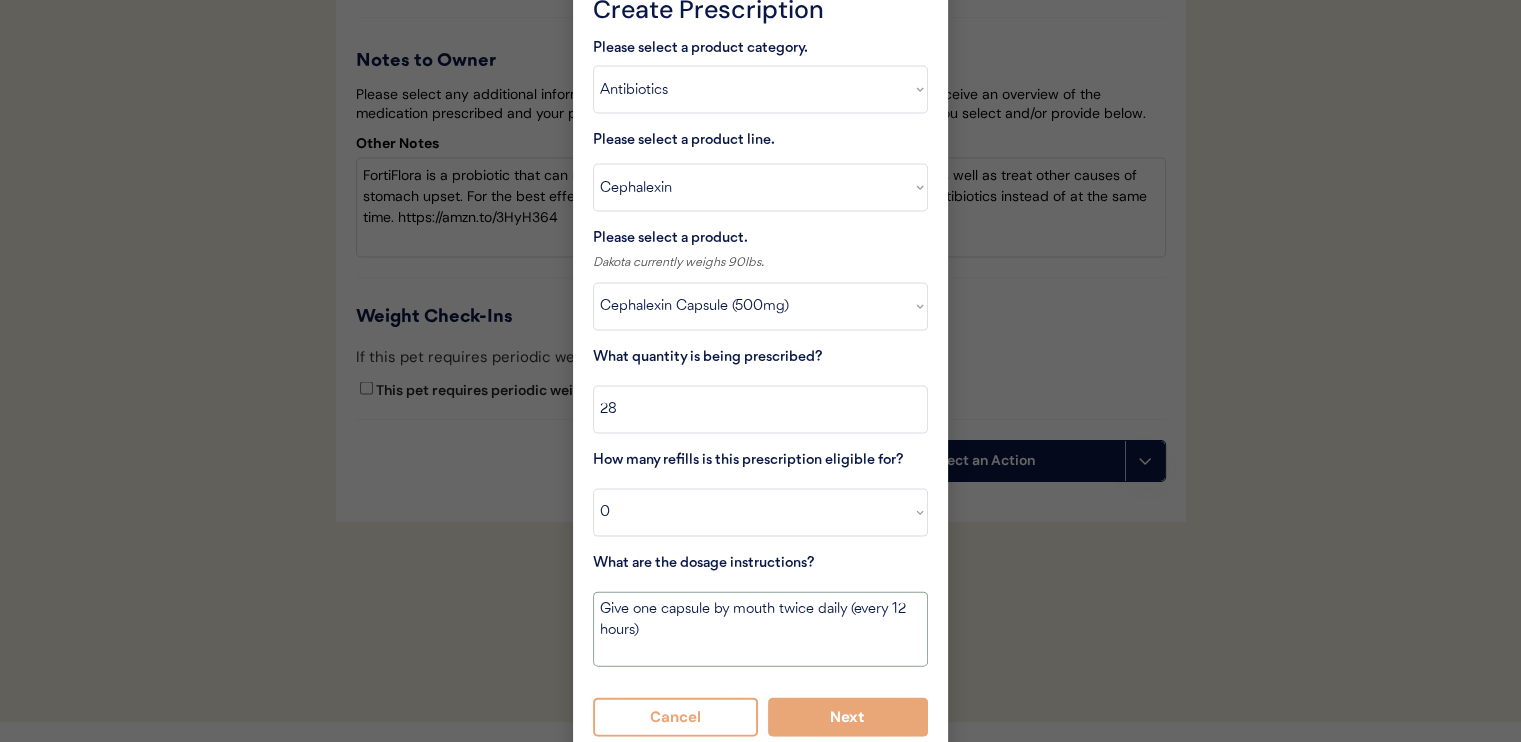 click on "Give one capsule by mouth twice daily (every 12 hours)" at bounding box center (760, 629) 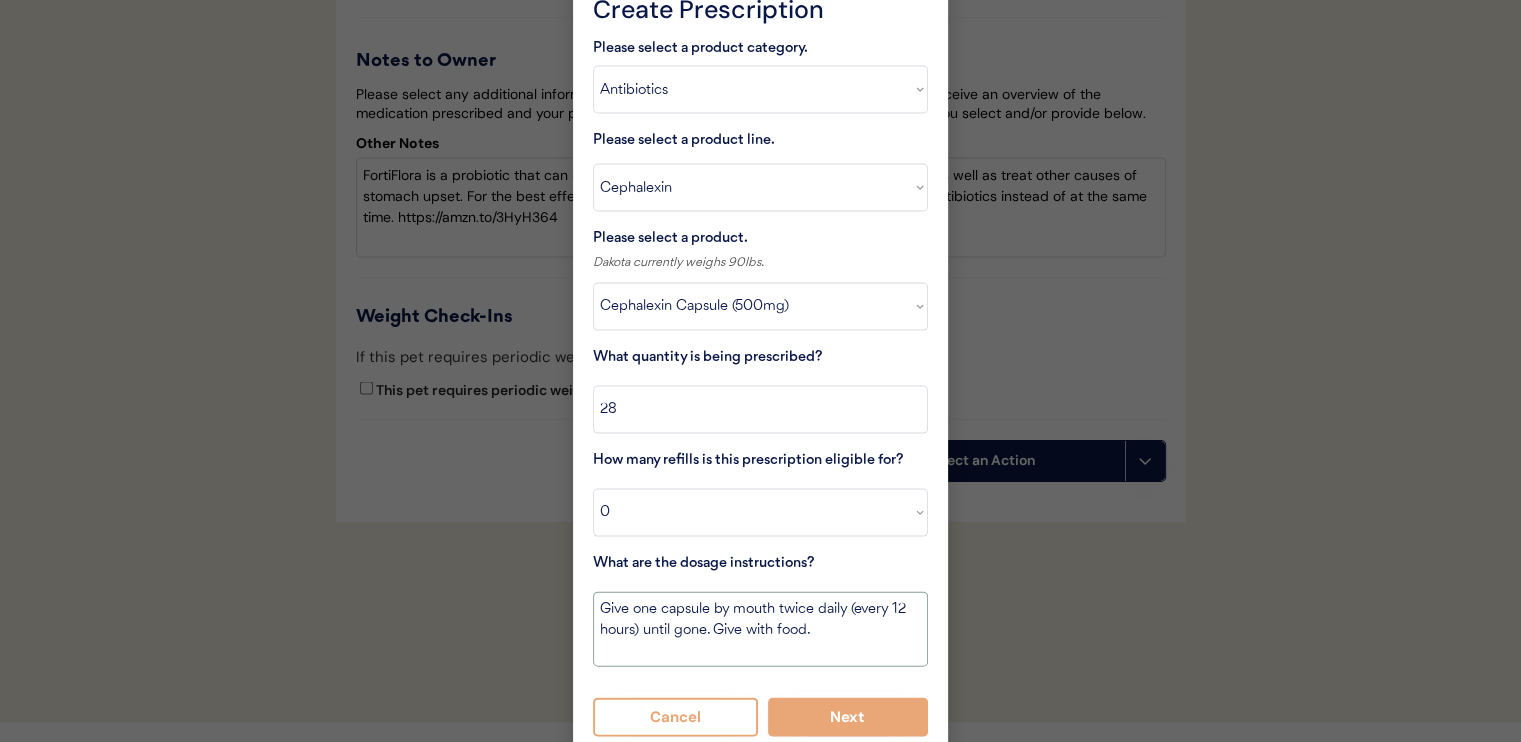 click on "Give one capsule by mouth twice daily (every 12 hours) until gone. Give with food." at bounding box center [760, 629] 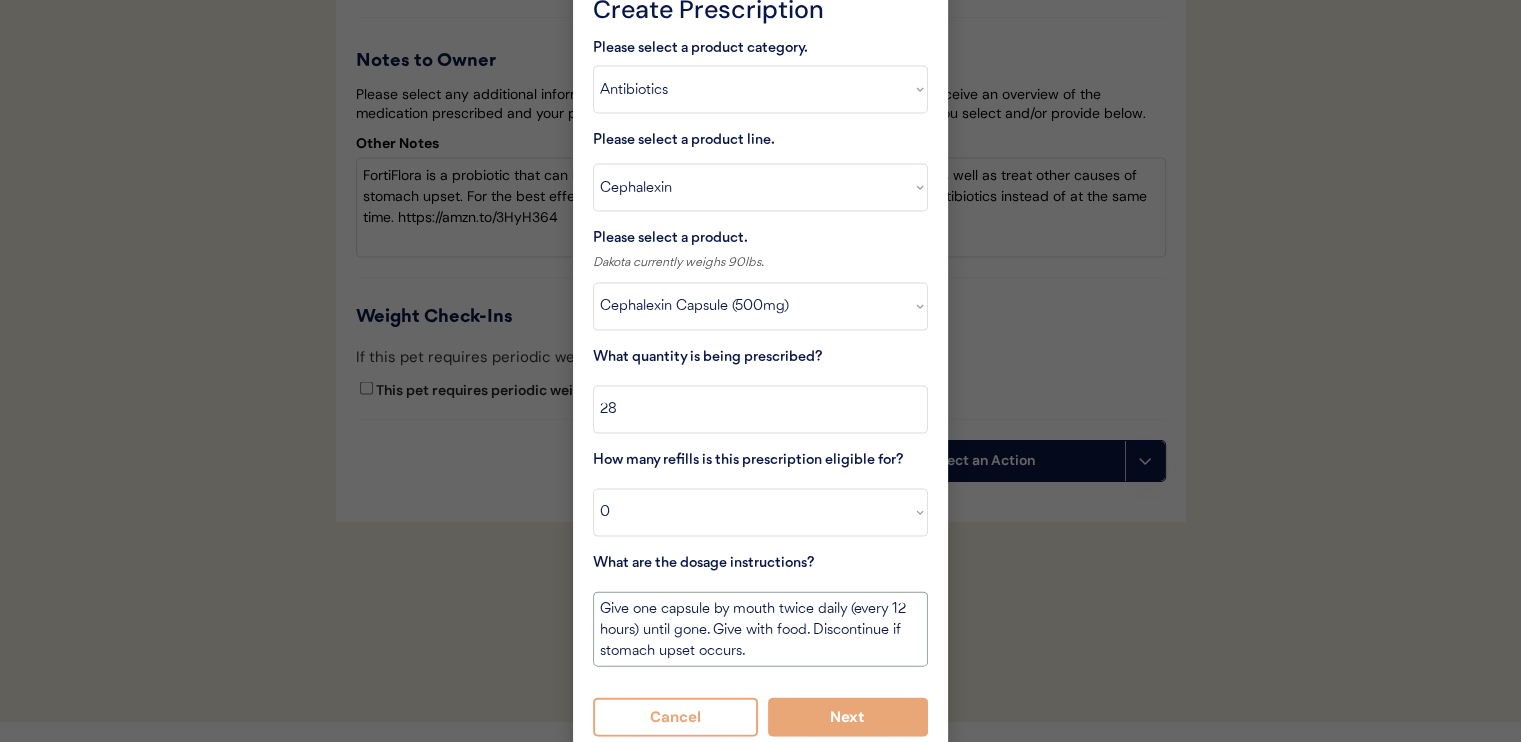 type on "Give one capsule by mouth twice daily (every 12 hours) until gone. Give with food. Discontinue if stomach upset occurs." 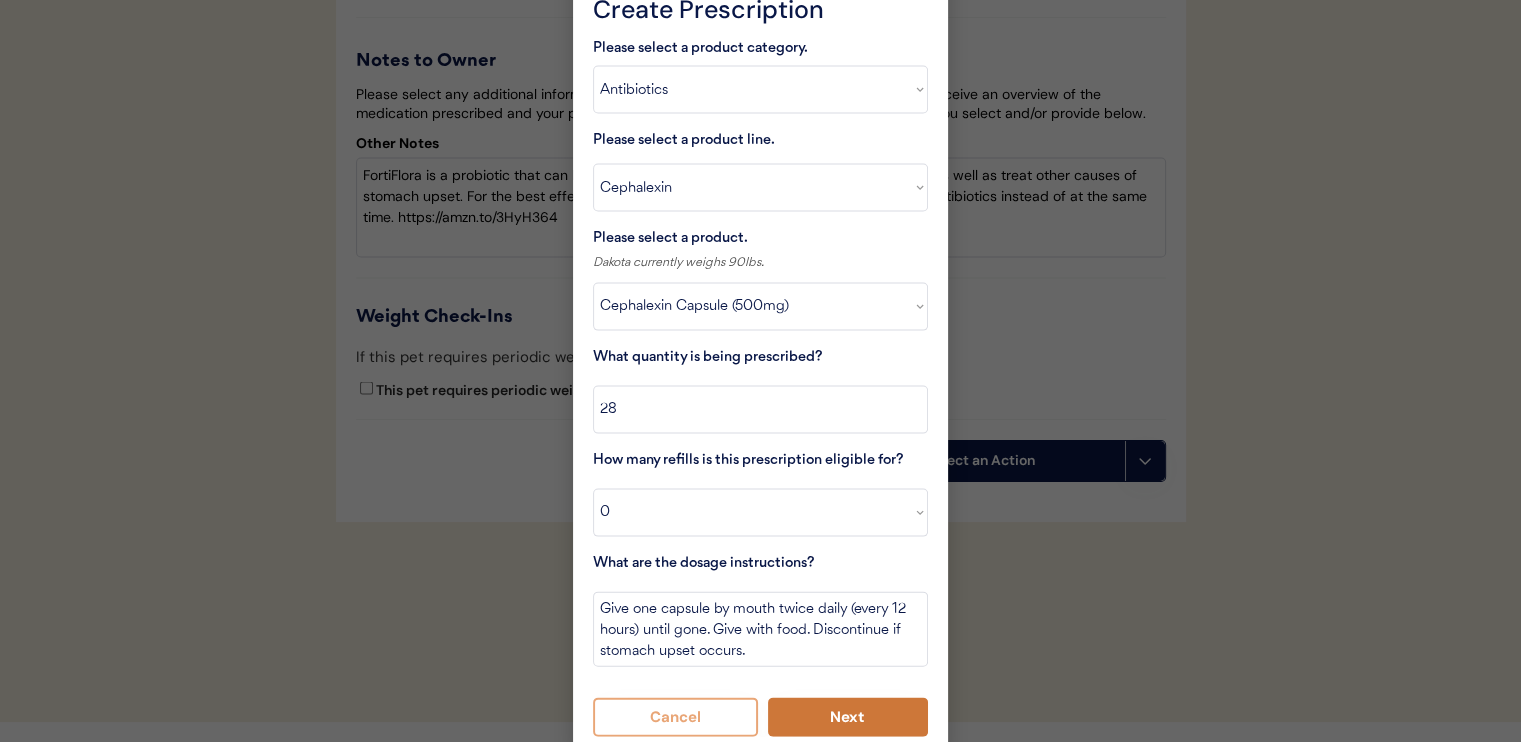 click on "Next" at bounding box center [848, 717] 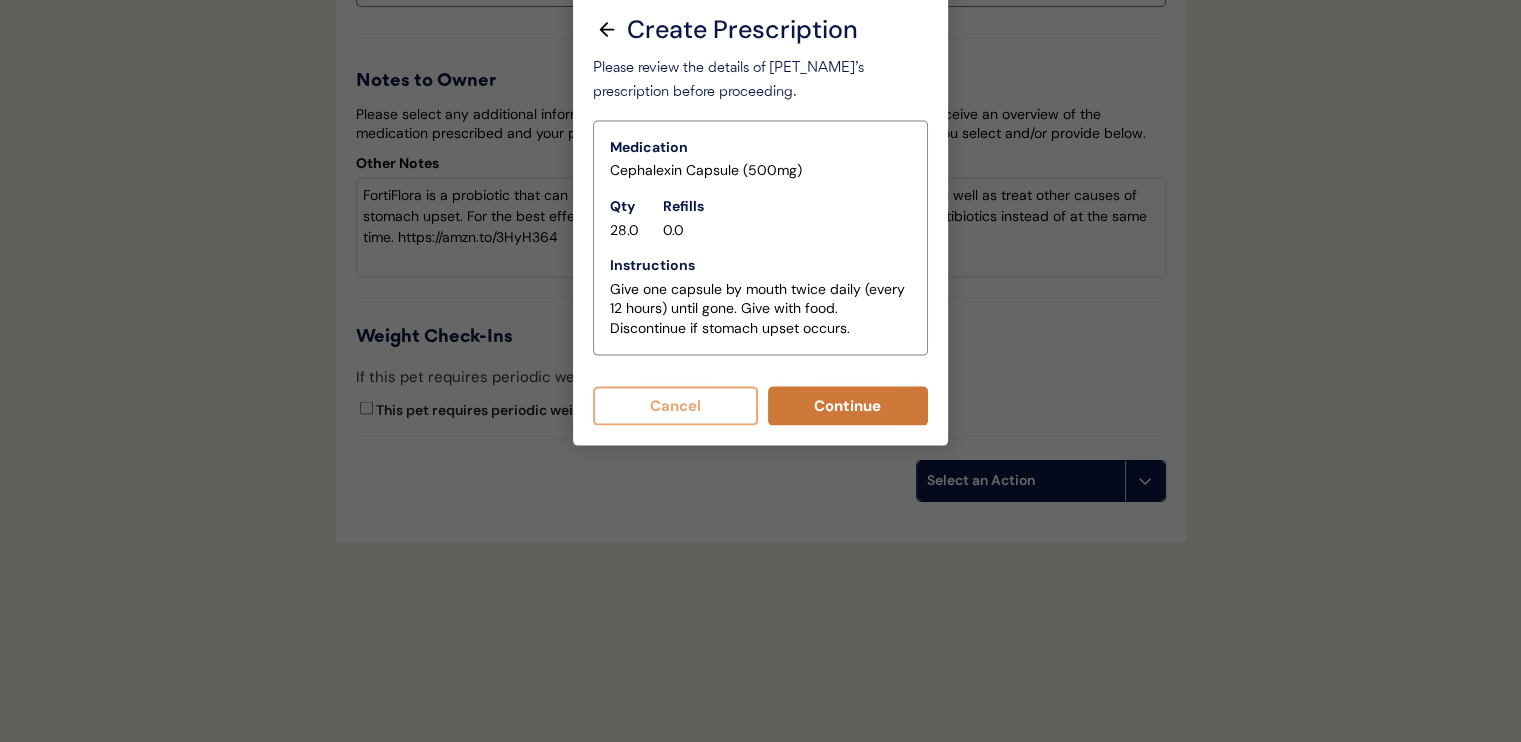 click on "Continue" at bounding box center (848, 406) 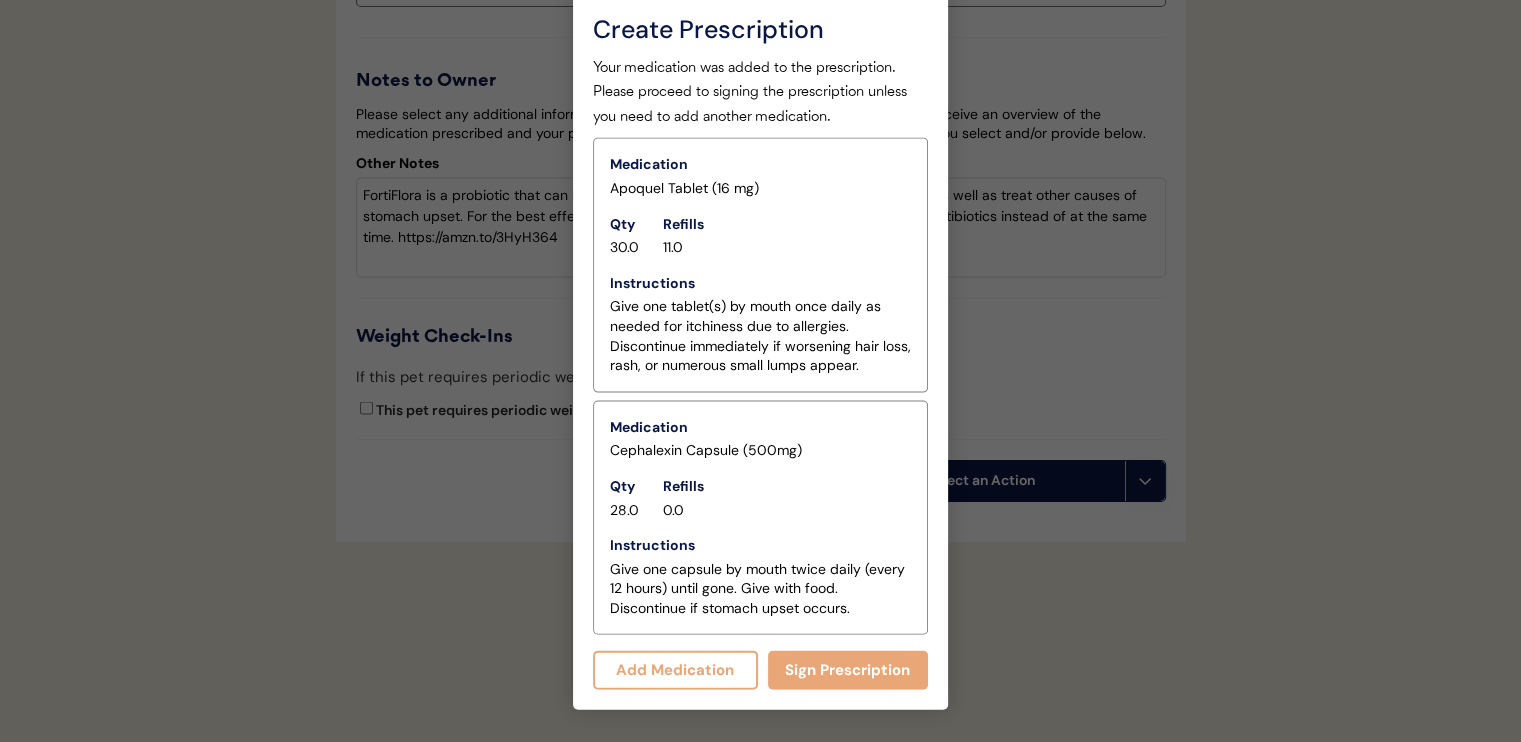 click on "Add Medication" at bounding box center [675, 670] 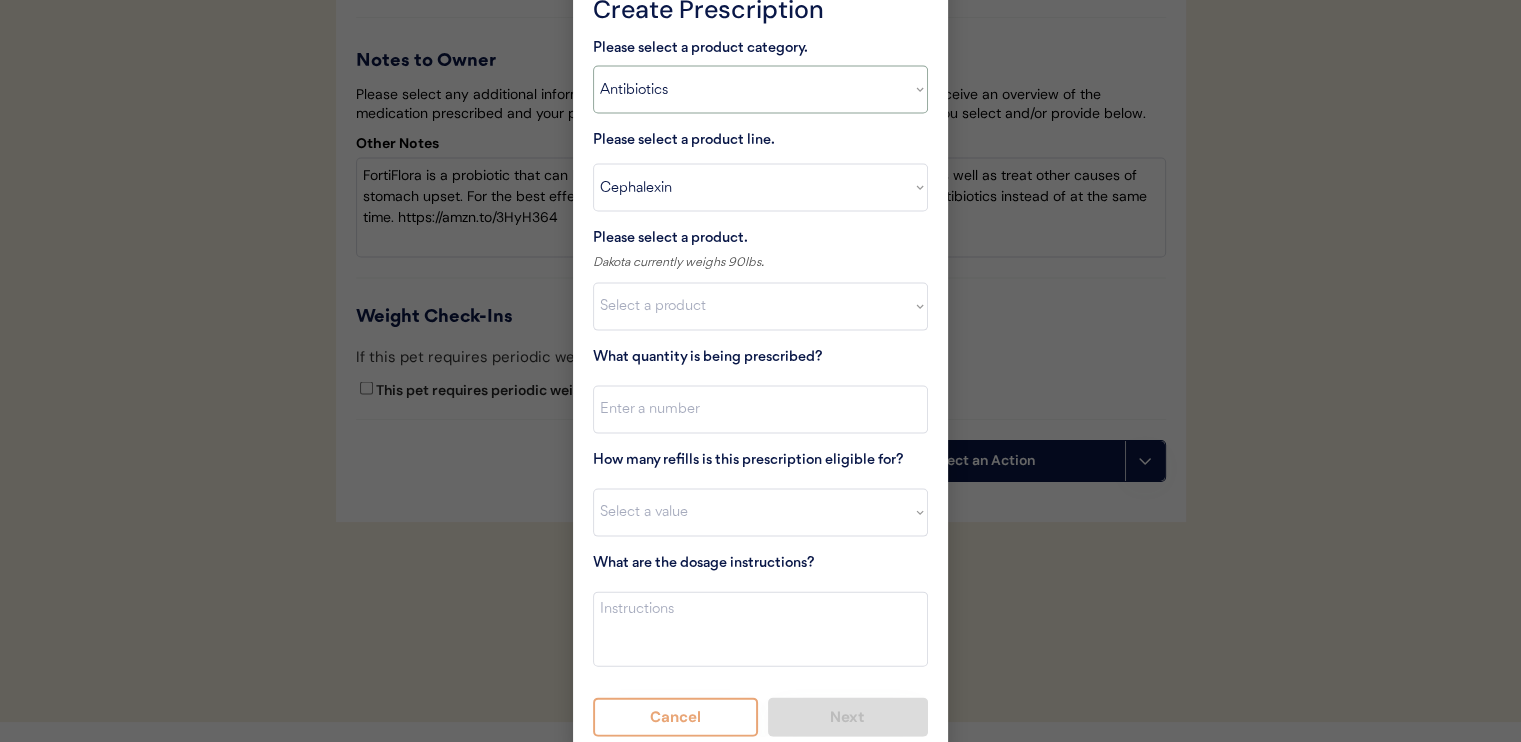 click on "Select a product category Allergies Antibiotics Anxiety Combo Parasite Prevention Flea & Tick Heartworm" at bounding box center (760, 90) 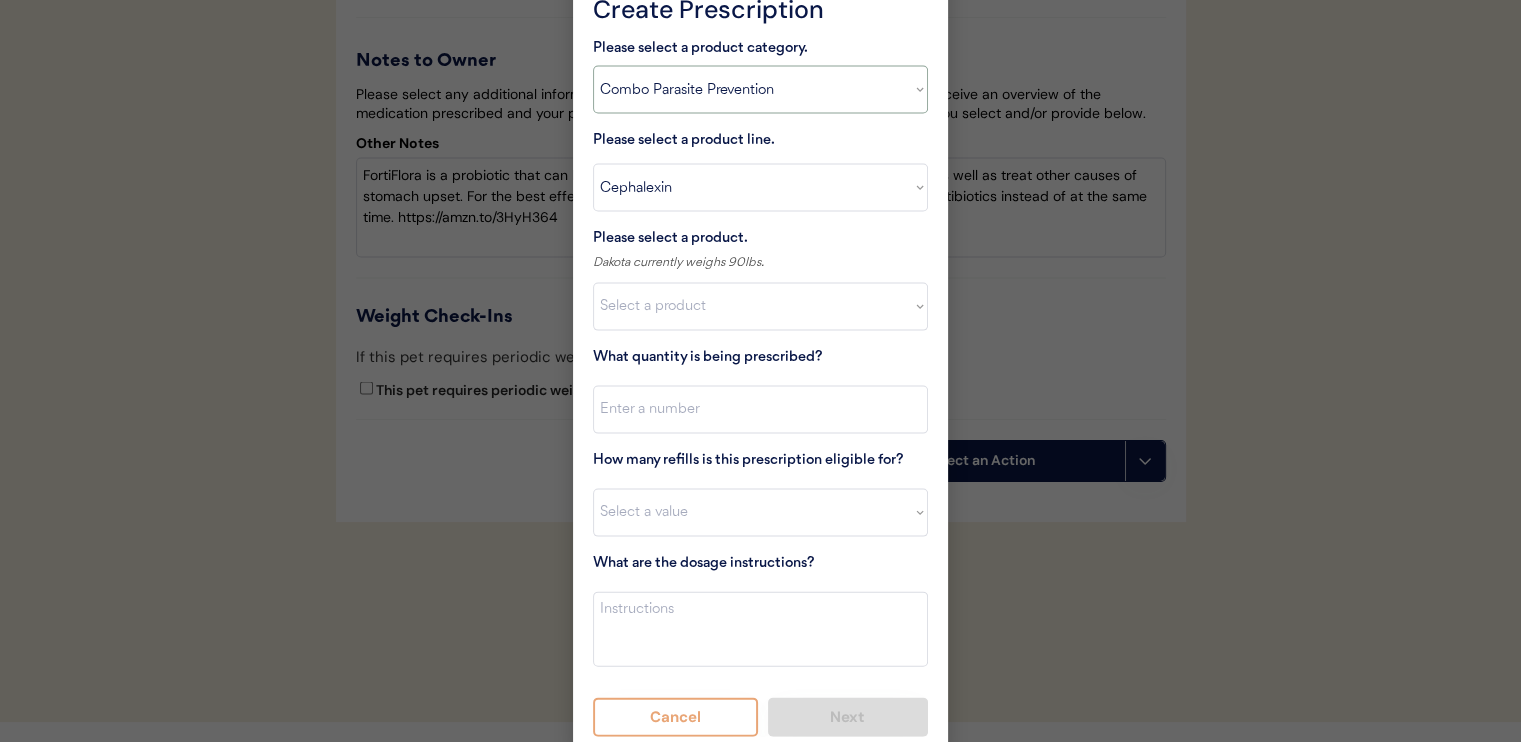 click on "Select a product category Allergies Antibiotics Anxiety Combo Parasite Prevention Flea & Tick Heartworm" at bounding box center [760, 90] 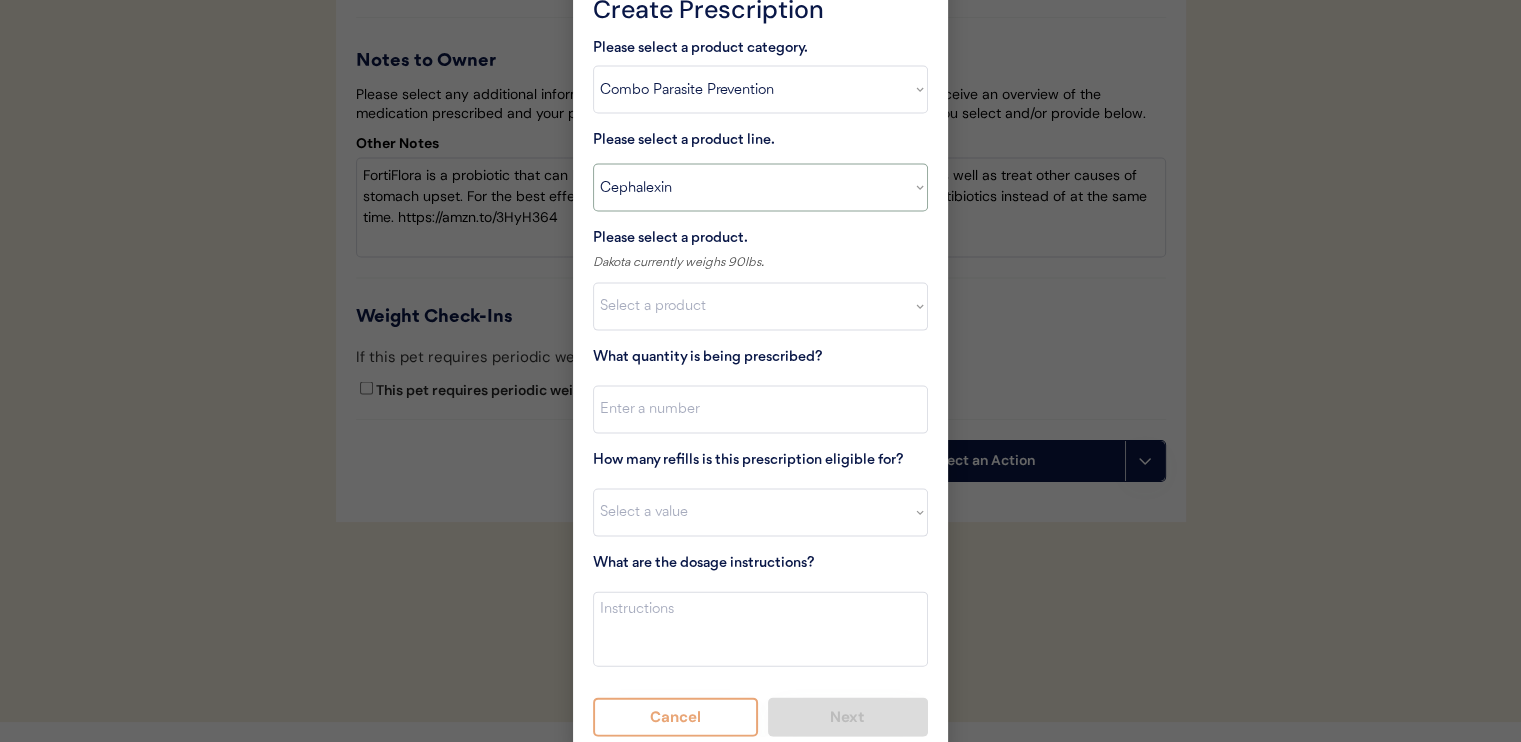 click on "Select a product line Cephalexin Cephalexin Suspension Doxycycline Ketoconazole" at bounding box center [760, 188] 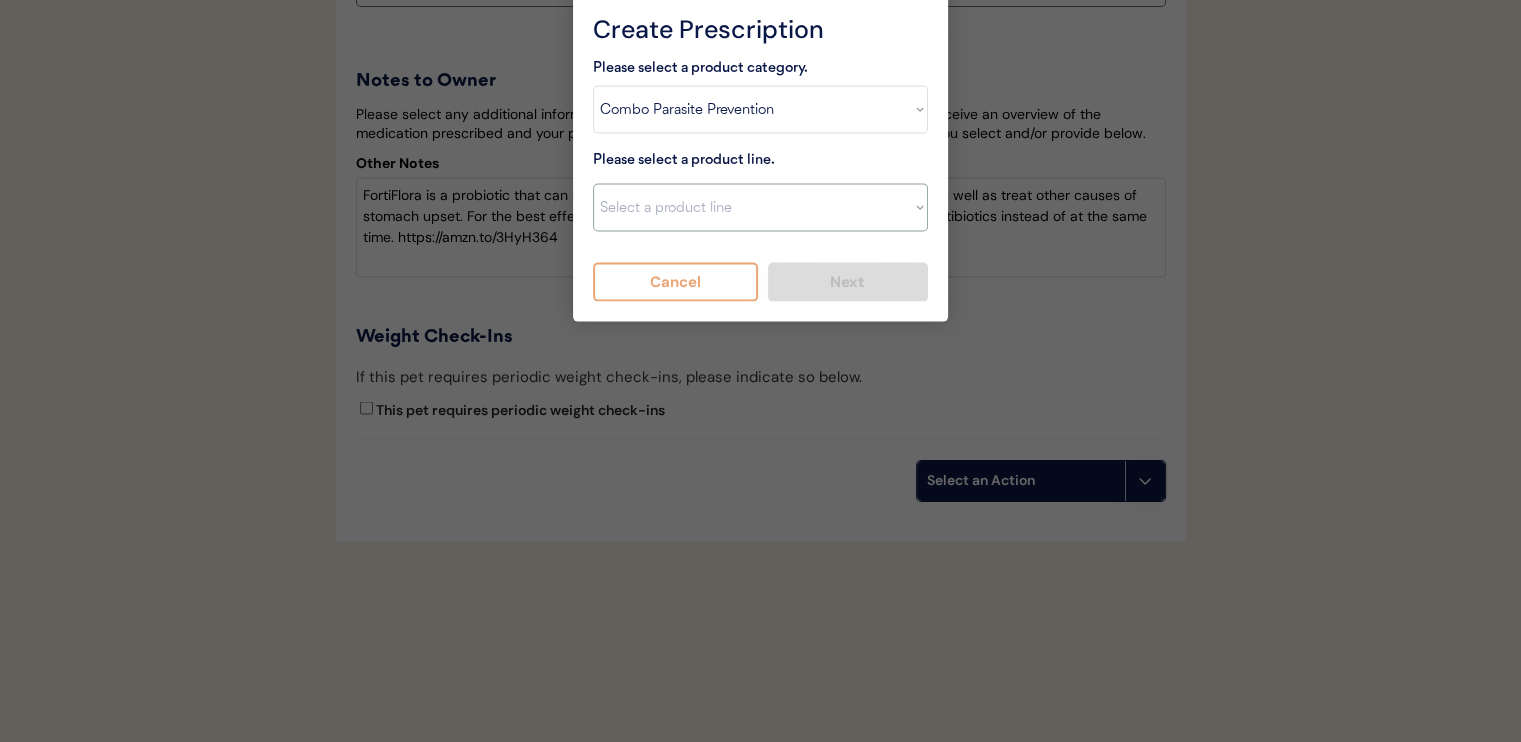 click on "Select a product line Cephalexin Cephalexin Suspension Doxycycline Ketoconazole" at bounding box center [760, 208] 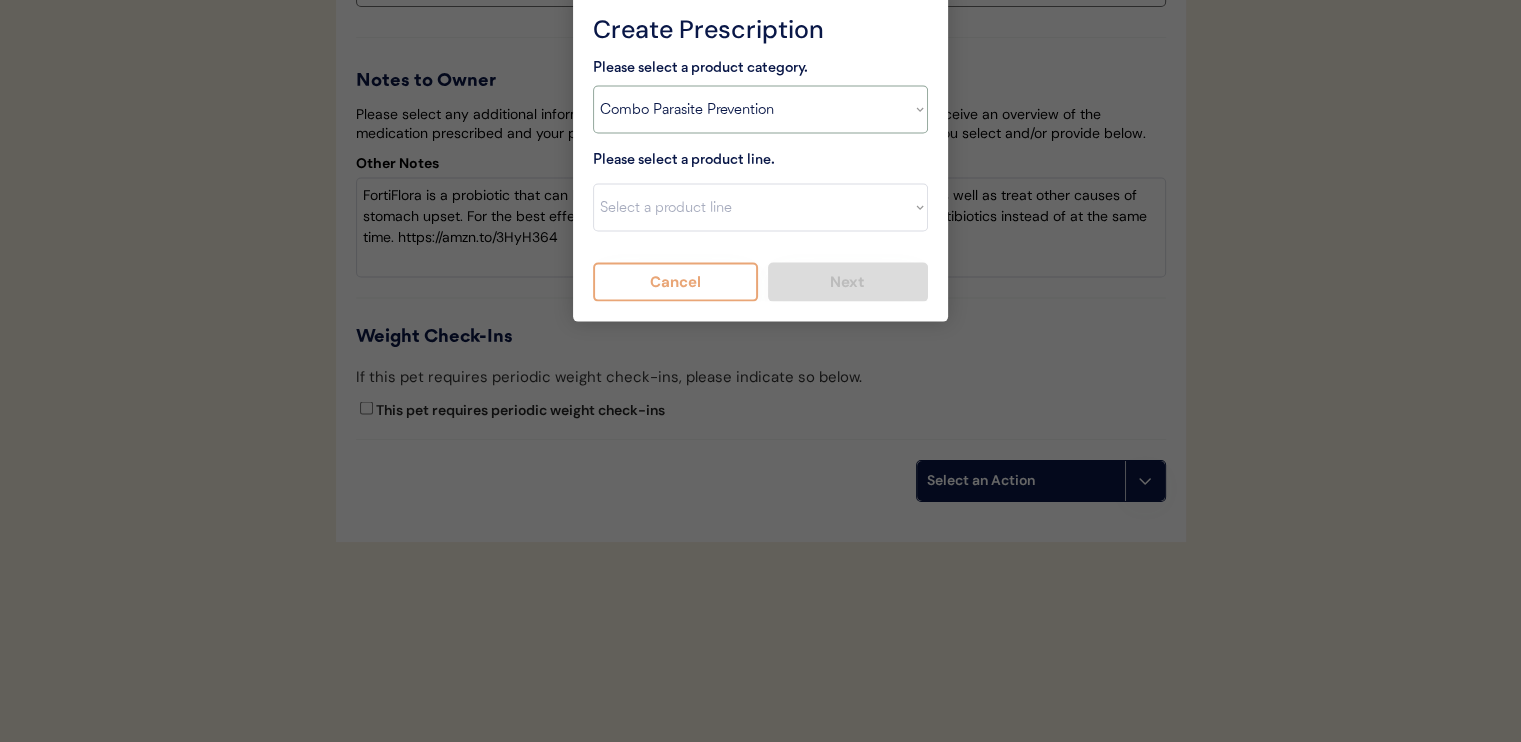 click on "Select a product category Allergies Antibiotics Anxiety Combo Parasite Prevention Flea & Tick Heartworm" at bounding box center (760, 110) 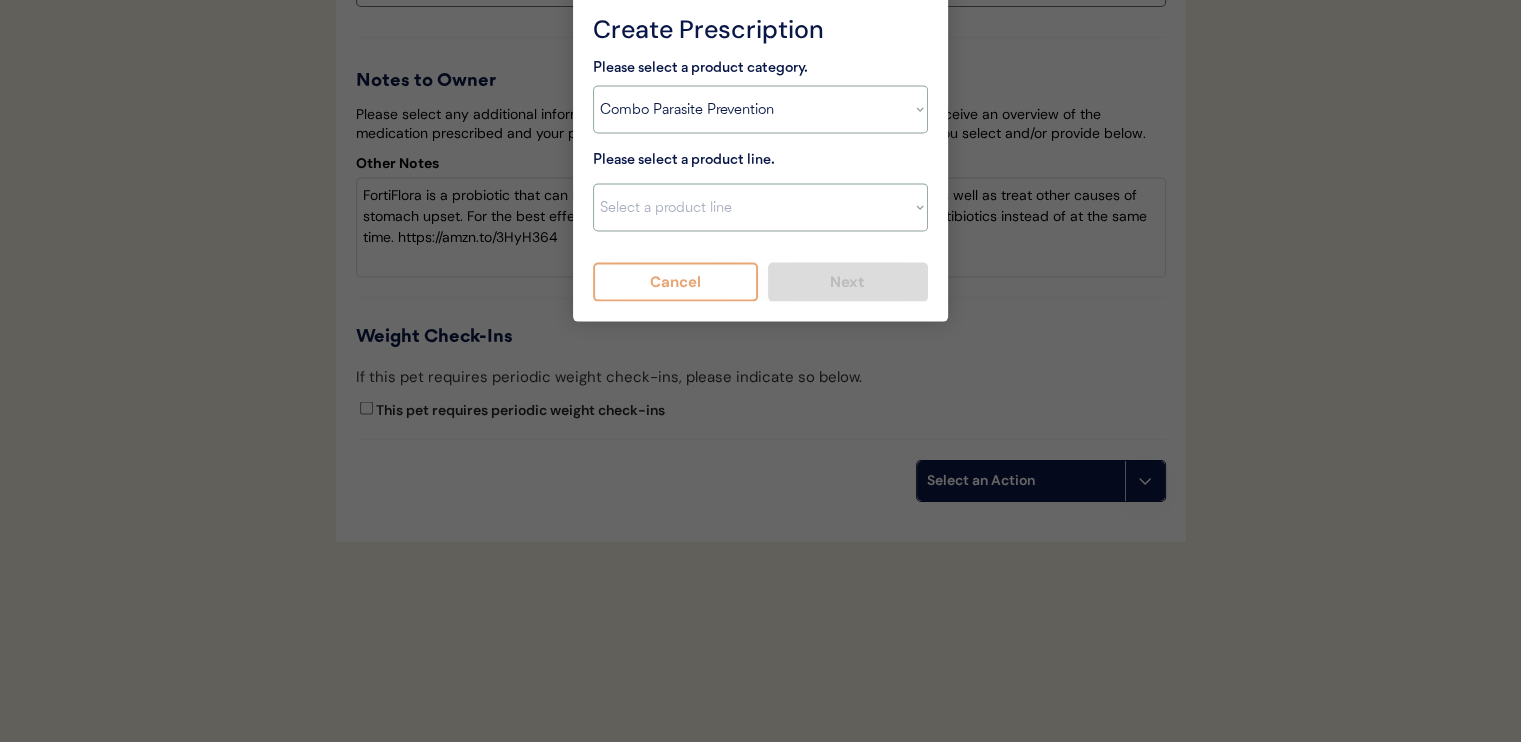 click on "Select a product line Advantage Multi for Dogs Credelio Quattro NexGard Plus NexGard Plus (3 Month) NexGard Plus (6 Month) Revolution for Dogs Sentinel Spectrum (3 Month) Simparica Trio Simparica Trio (12 Month) Simparica Trio (3 Month) Simparica Trio (6 Month) Trifexis" at bounding box center (760, 208) 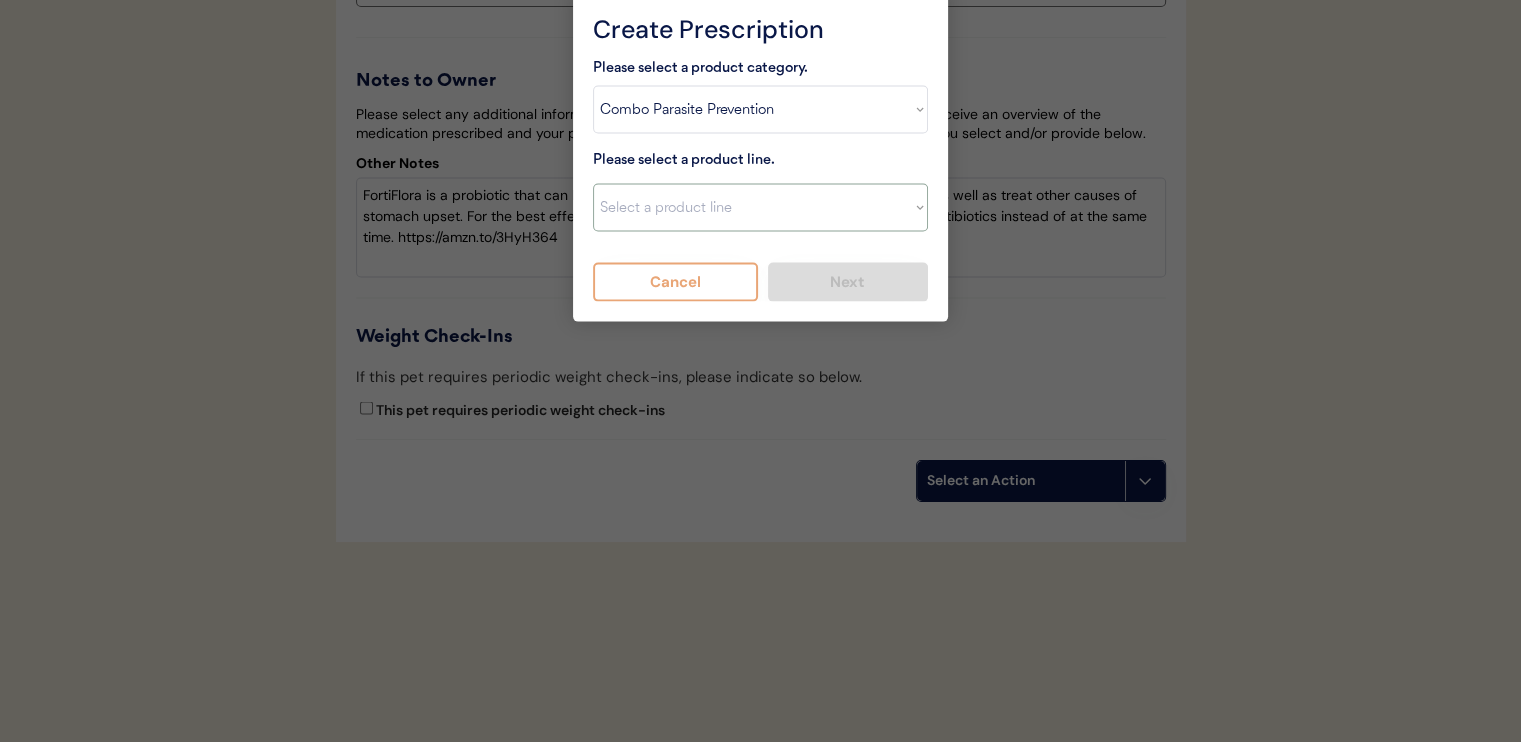 select on ""Simparica Trio"" 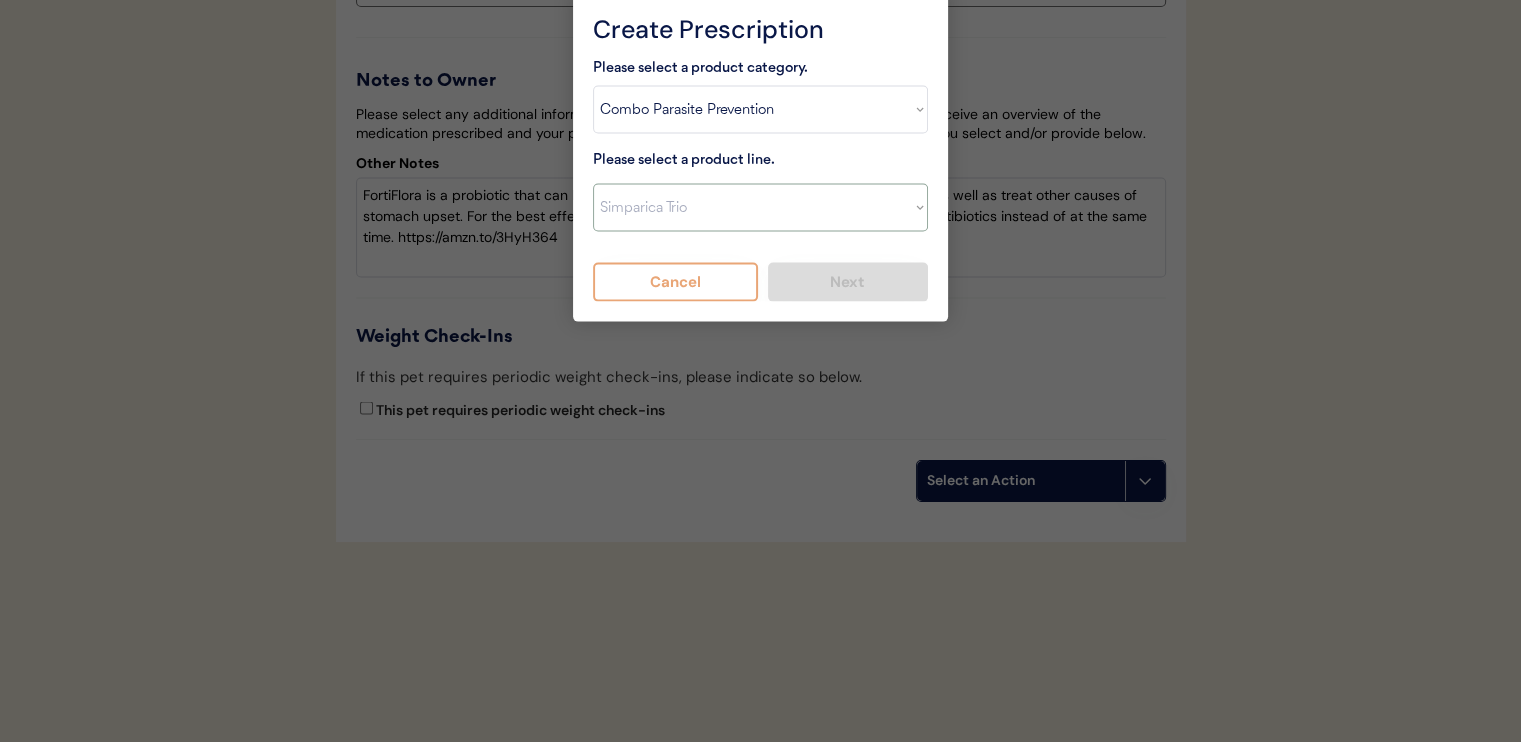click on "Select a product line Advantage Multi for Dogs Credelio Quattro NexGard Plus NexGard Plus (3 Month) NexGard Plus (6 Month) Revolution for Dogs Sentinel Spectrum (3 Month) Simparica Trio Simparica Trio (12 Month) Simparica Trio (3 Month) Simparica Trio (6 Month) Trifexis" at bounding box center [760, 208] 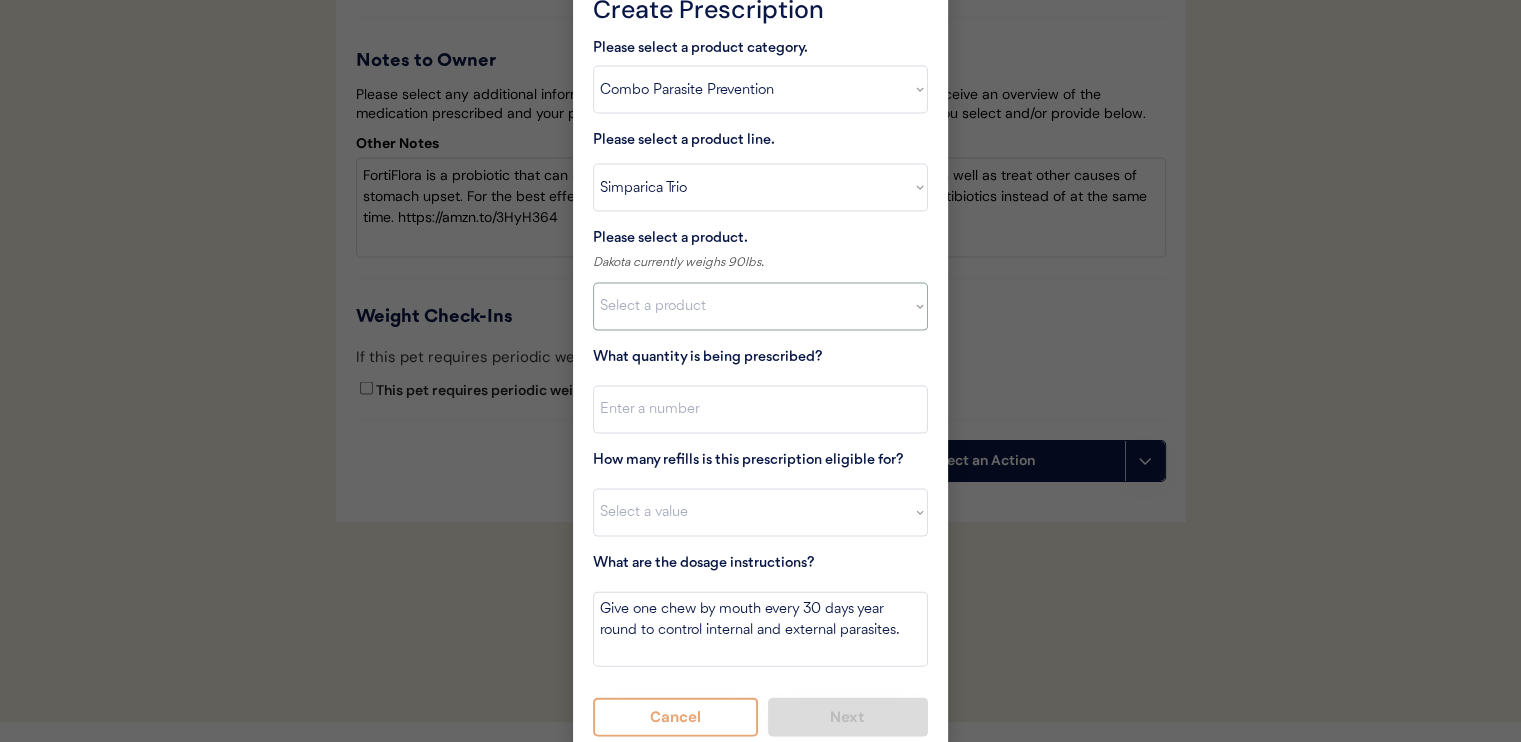 click on "Select a product Simparica Trio, 2.8 - 5.5lbs Simparica Trio, 5.6 - 11lbs Simparica Trio, 11.1 - 22lbs Simparica Trio, 22.1 - 44lbs Simparica Trio, 44.1 - 88lbs Simparica Trio, 88.1 - 132lbs" at bounding box center [760, 307] 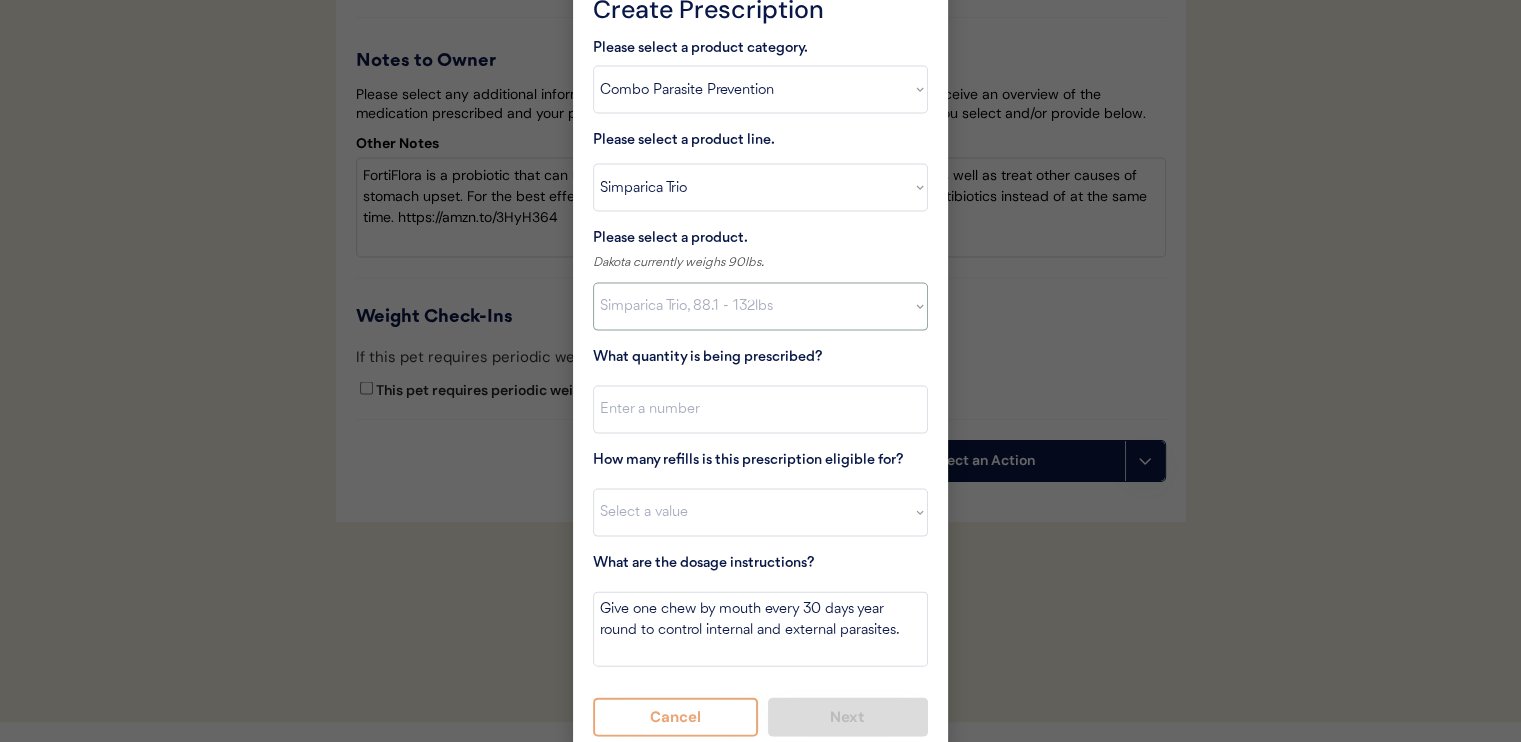 click on "Select a product Simparica Trio, 2.8 - 5.5lbs Simparica Trio, 5.6 - 11lbs Simparica Trio, 11.1 - 22lbs Simparica Trio, 22.1 - 44lbs Simparica Trio, 44.1 - 88lbs Simparica Trio, 88.1 - 132lbs" at bounding box center [760, 307] 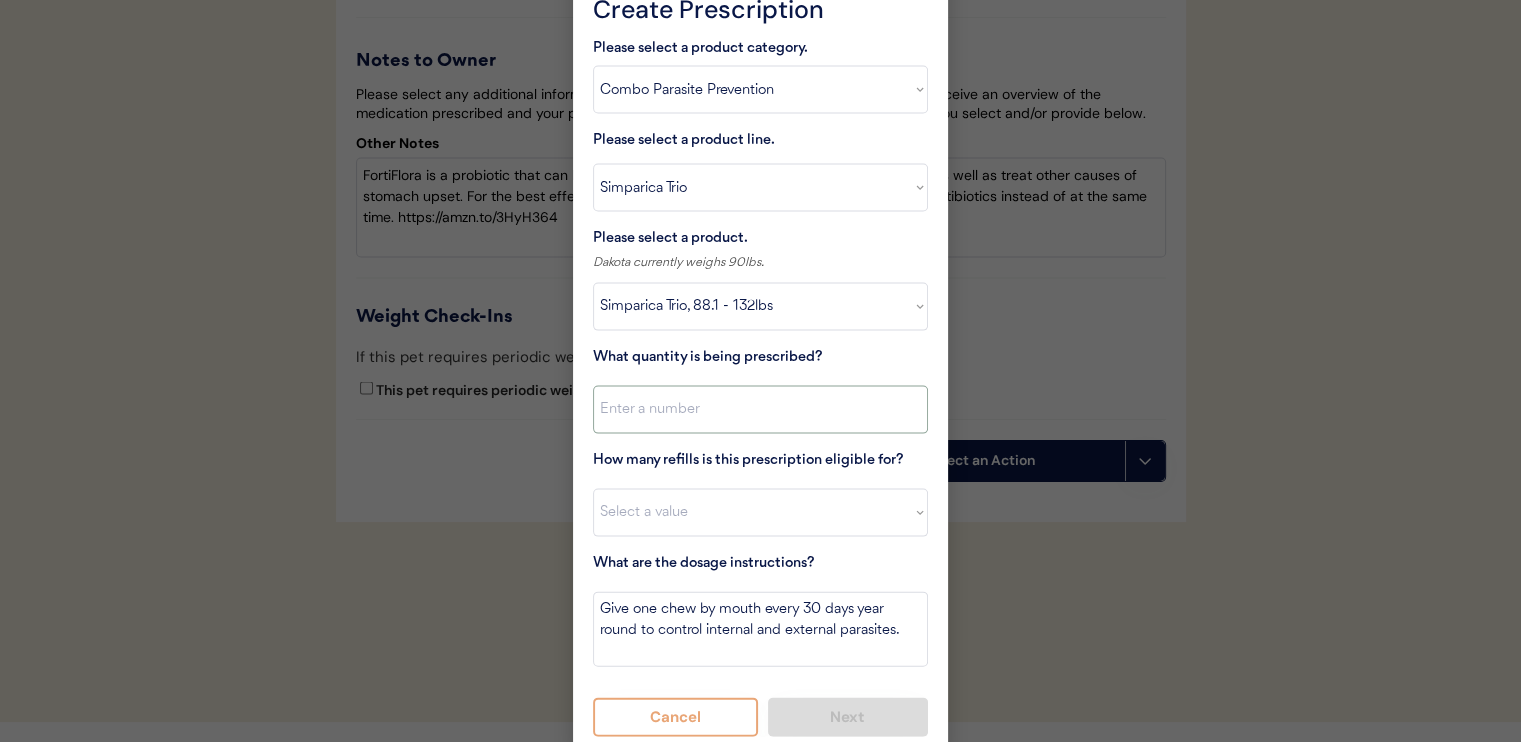 click at bounding box center [760, 410] 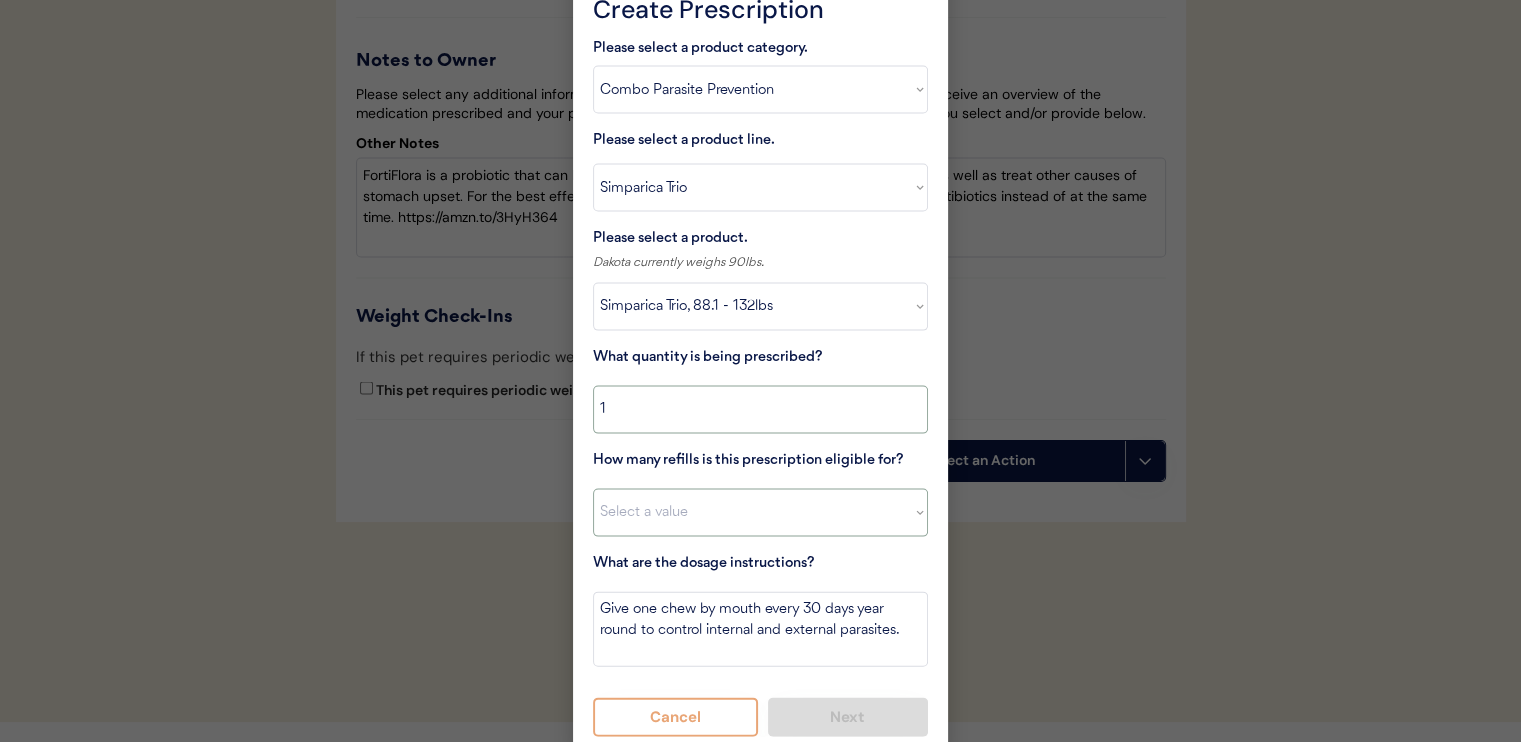 type on "1" 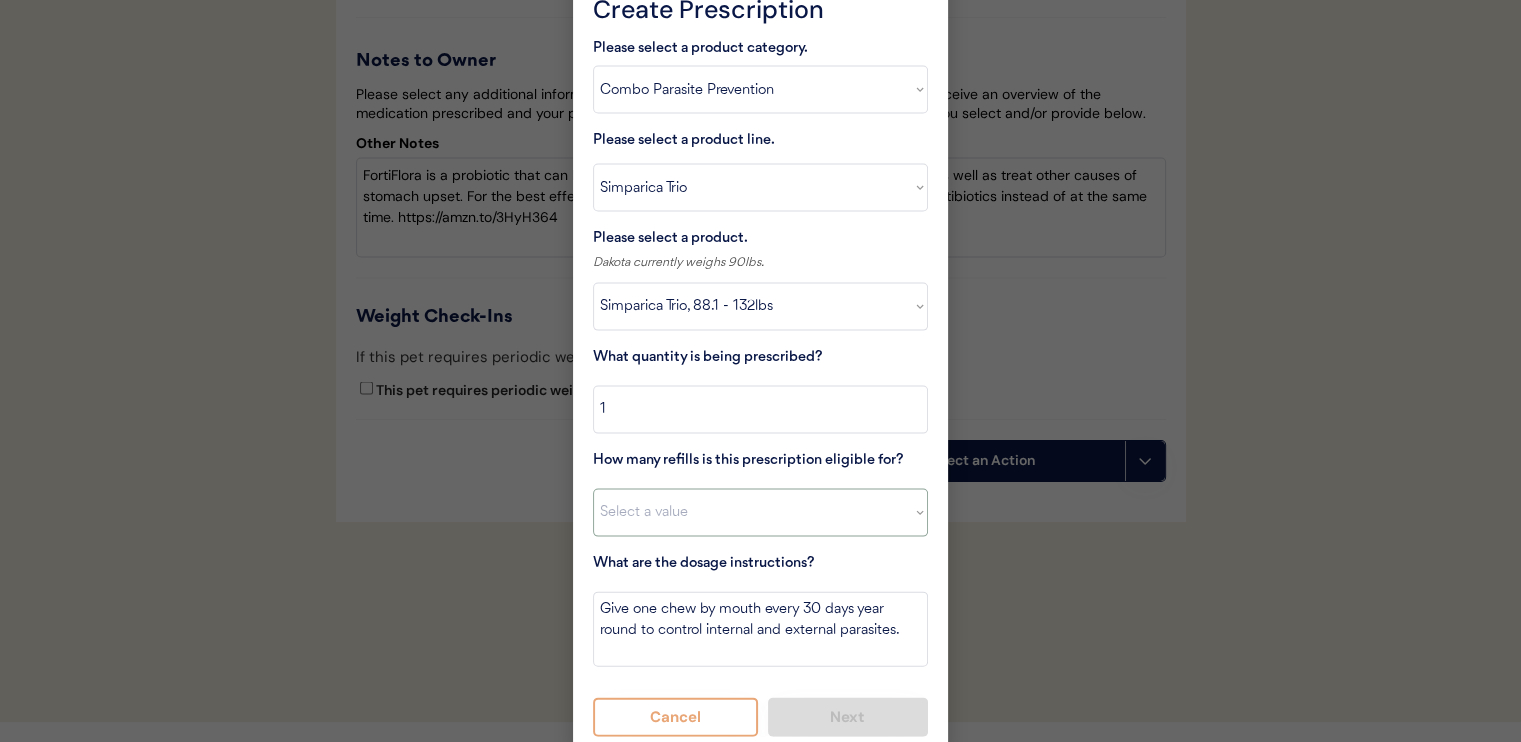 select on "11" 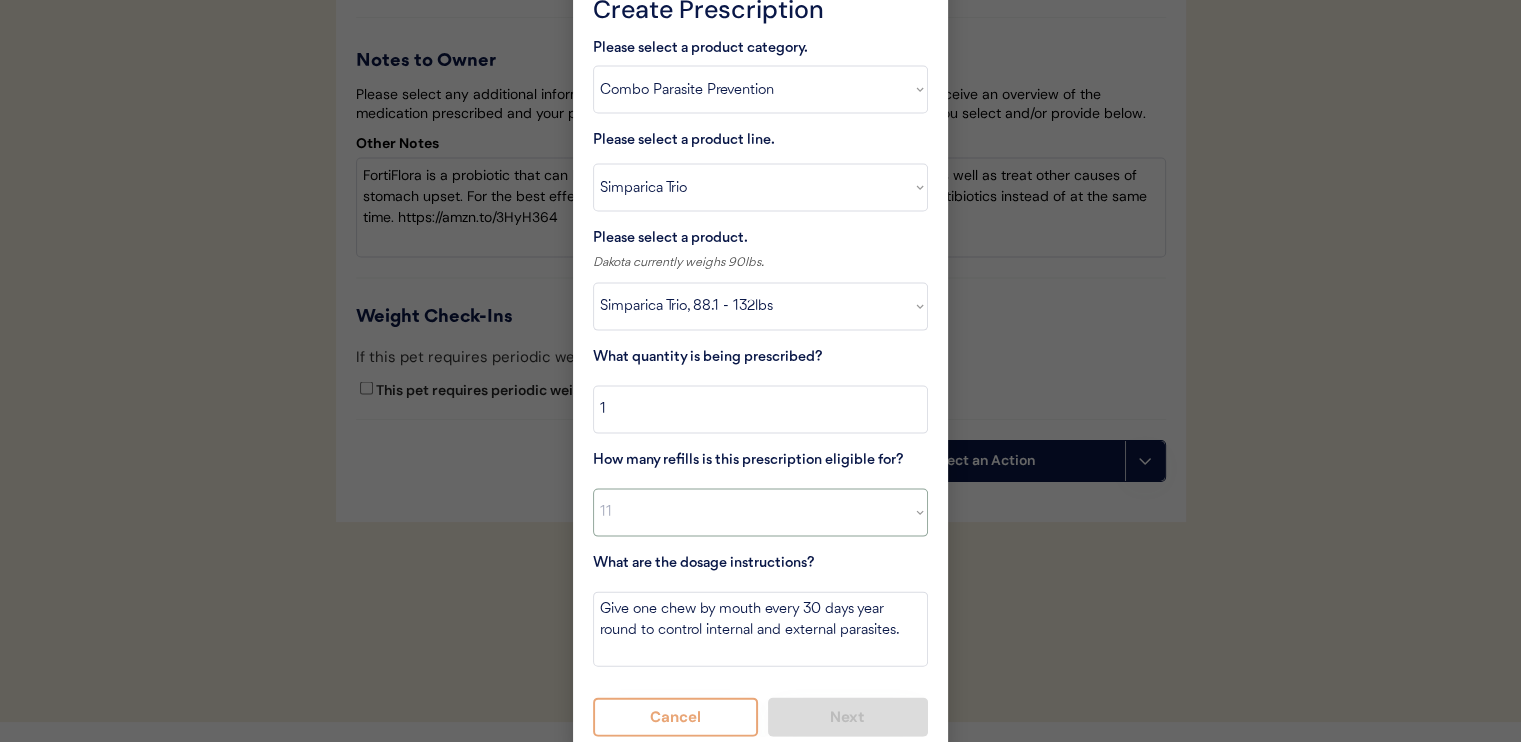 click on "Select a value 0 1 2 3 4 5 6 7 8 10 11" at bounding box center (760, 513) 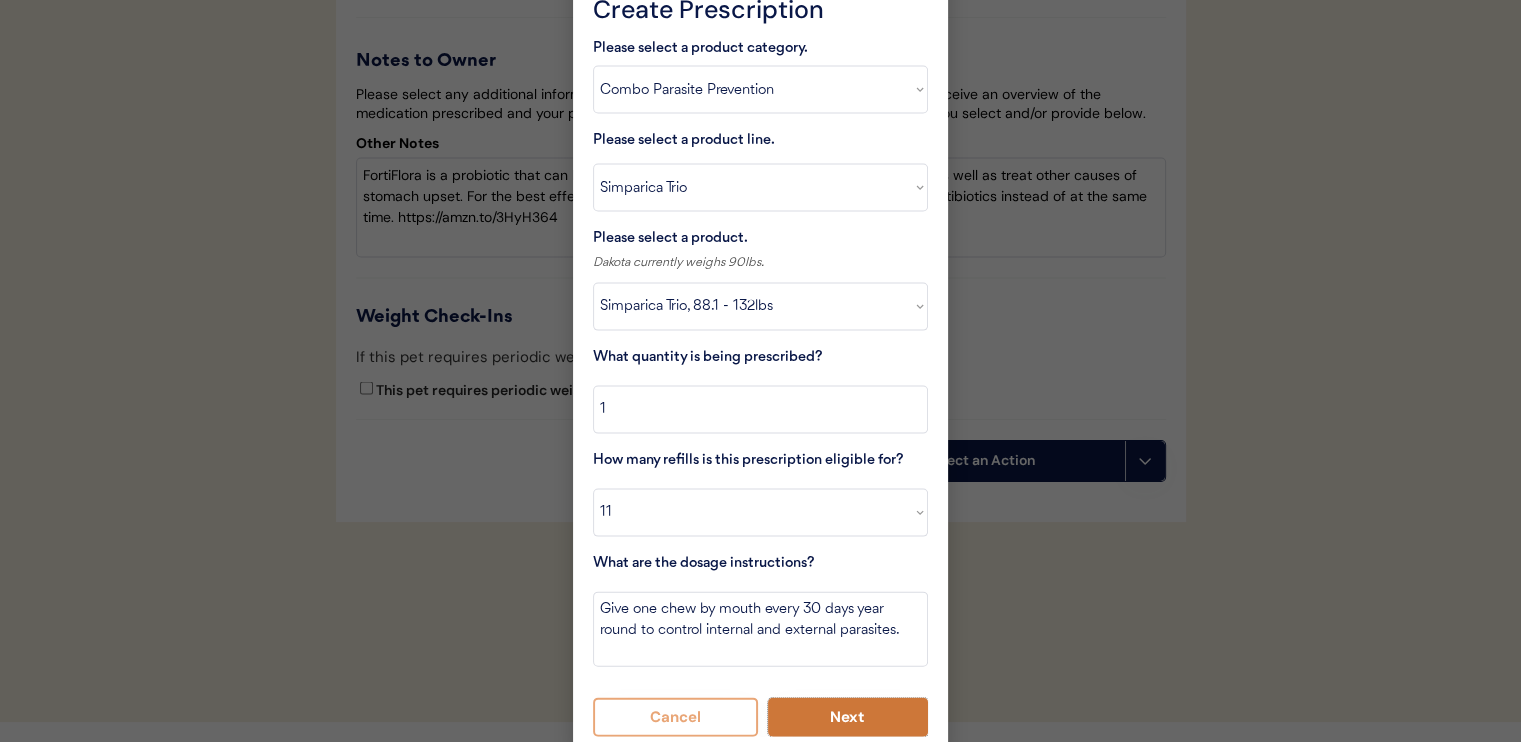 click on "Next" at bounding box center [848, 717] 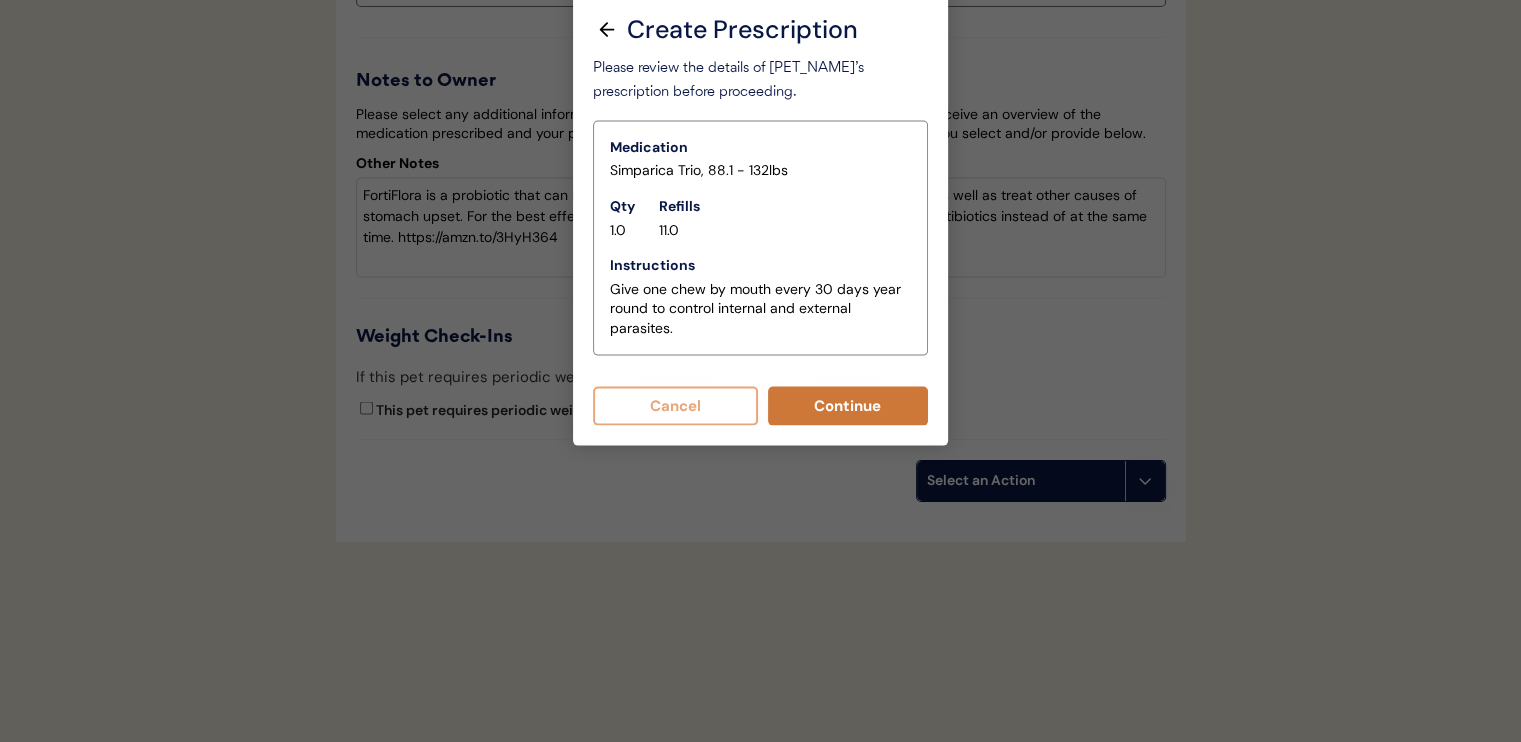 click on "Continue" at bounding box center (848, 406) 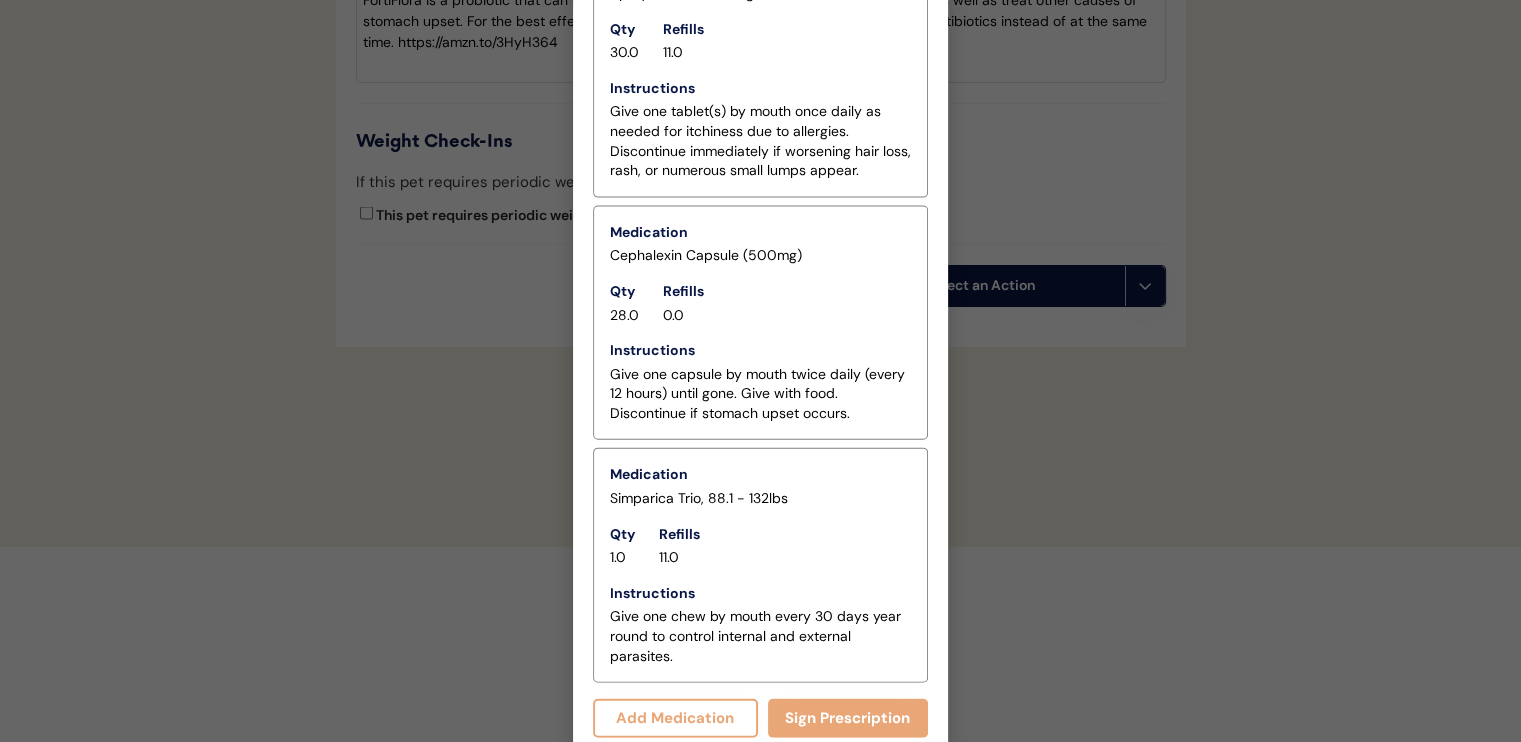 scroll, scrollTop: 4394, scrollLeft: 0, axis: vertical 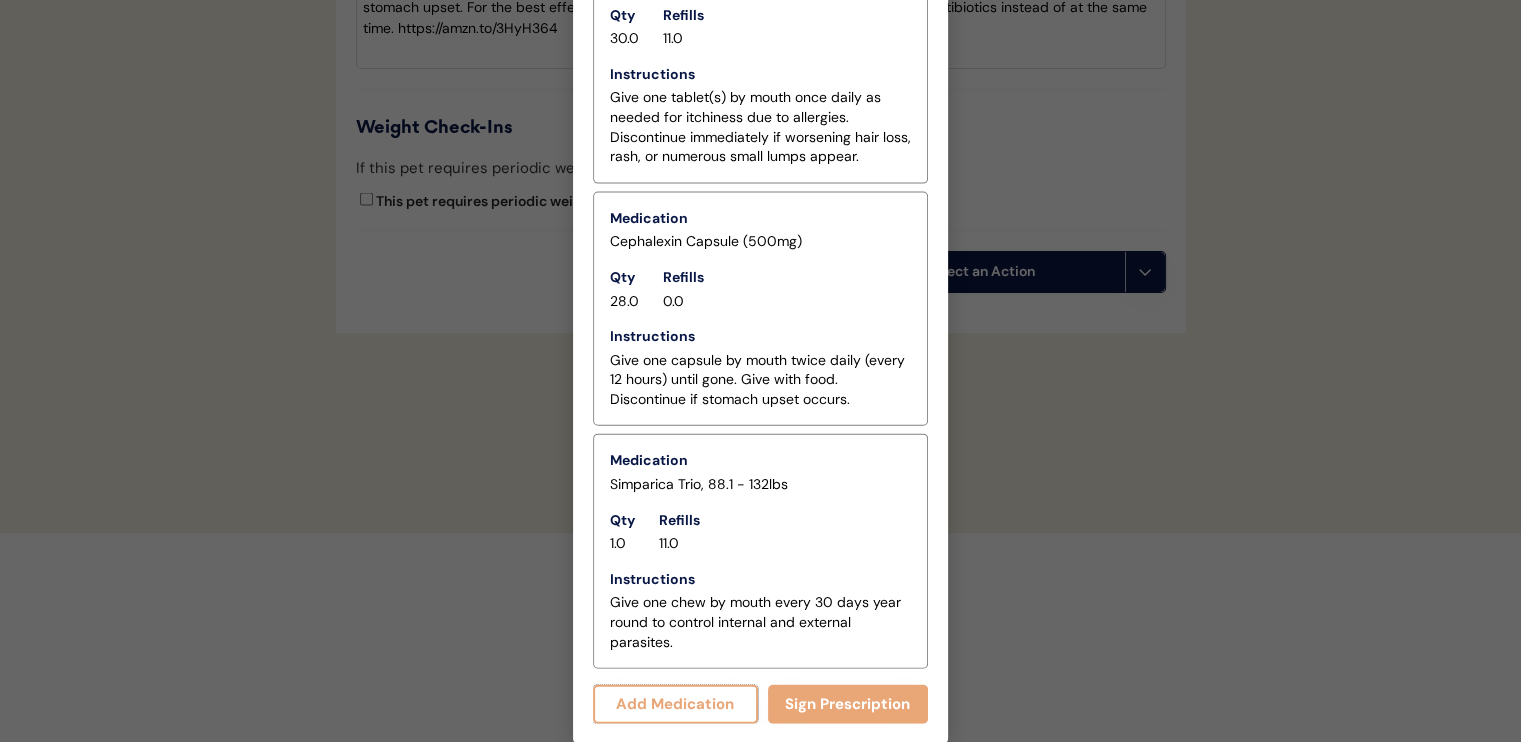 click on "Add Medication" at bounding box center [675, 704] 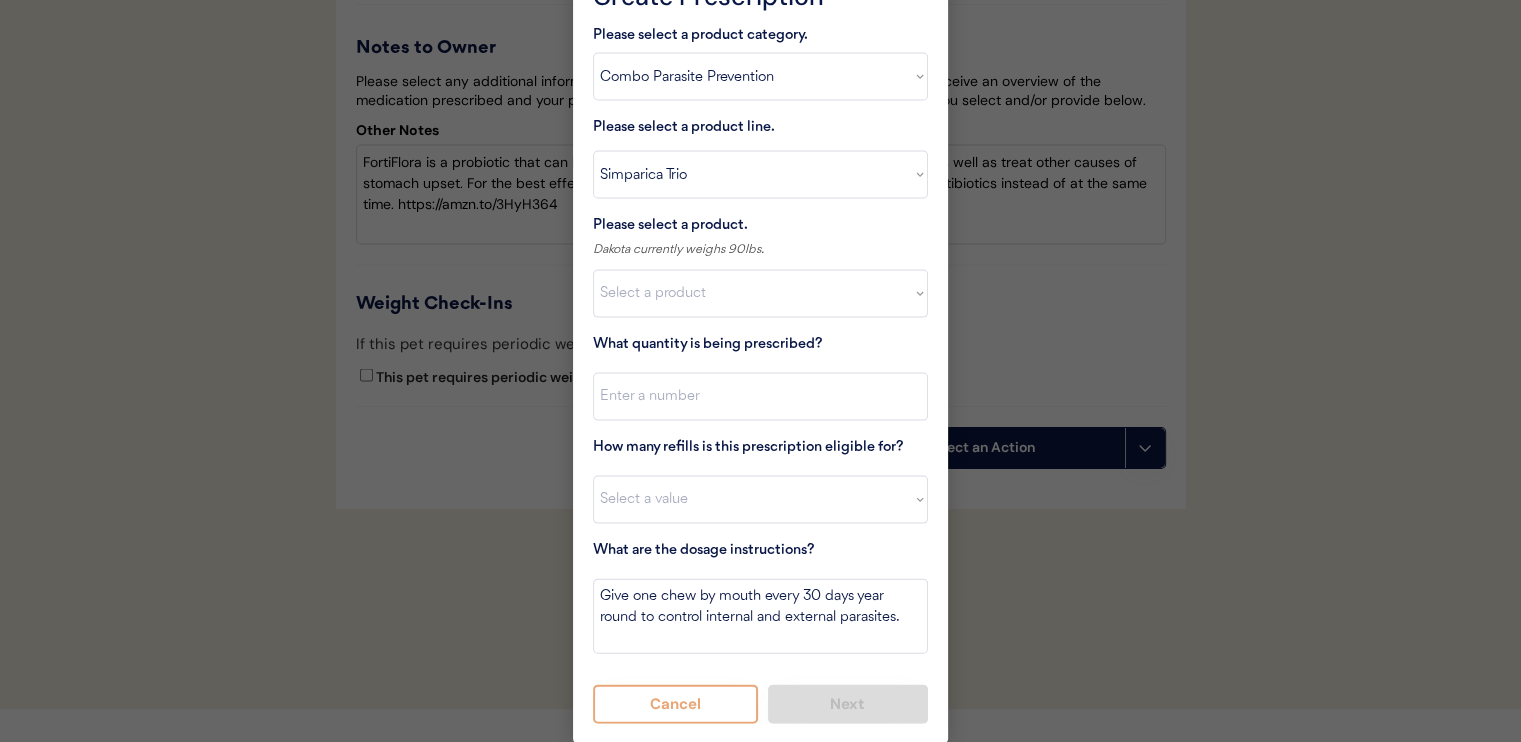 click on "Cancel" at bounding box center (675, 704) 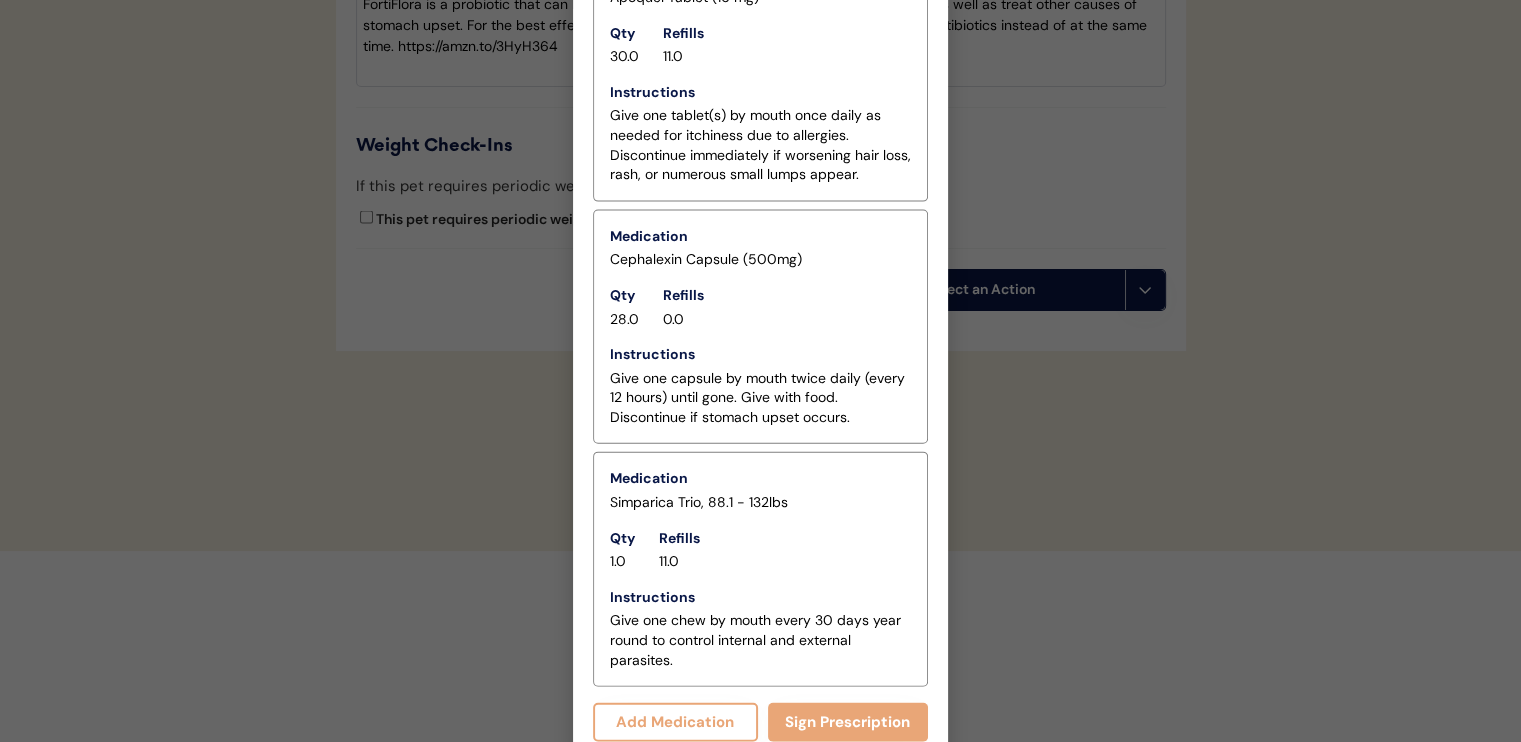 scroll, scrollTop: 4394, scrollLeft: 0, axis: vertical 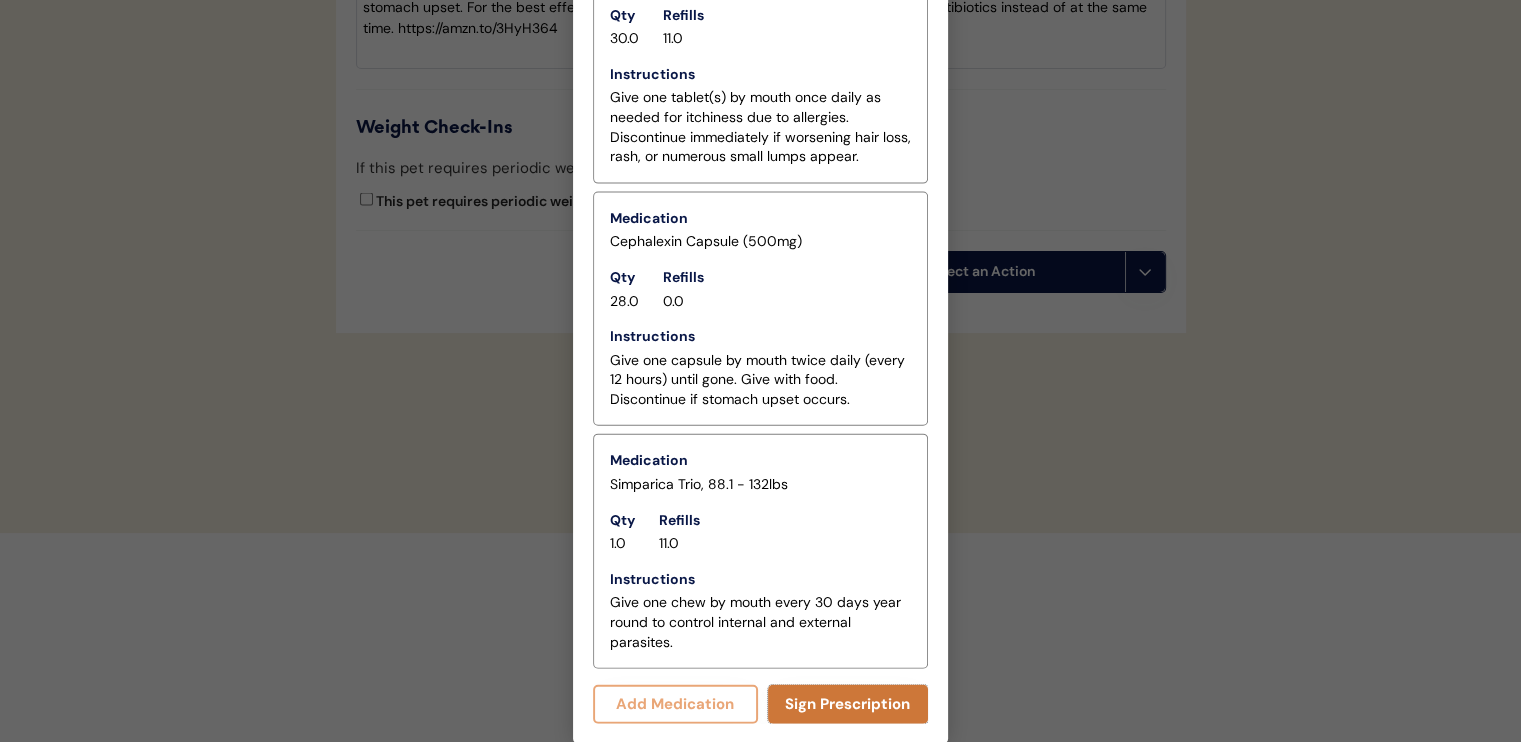 click on "Sign Prescription" at bounding box center (848, 704) 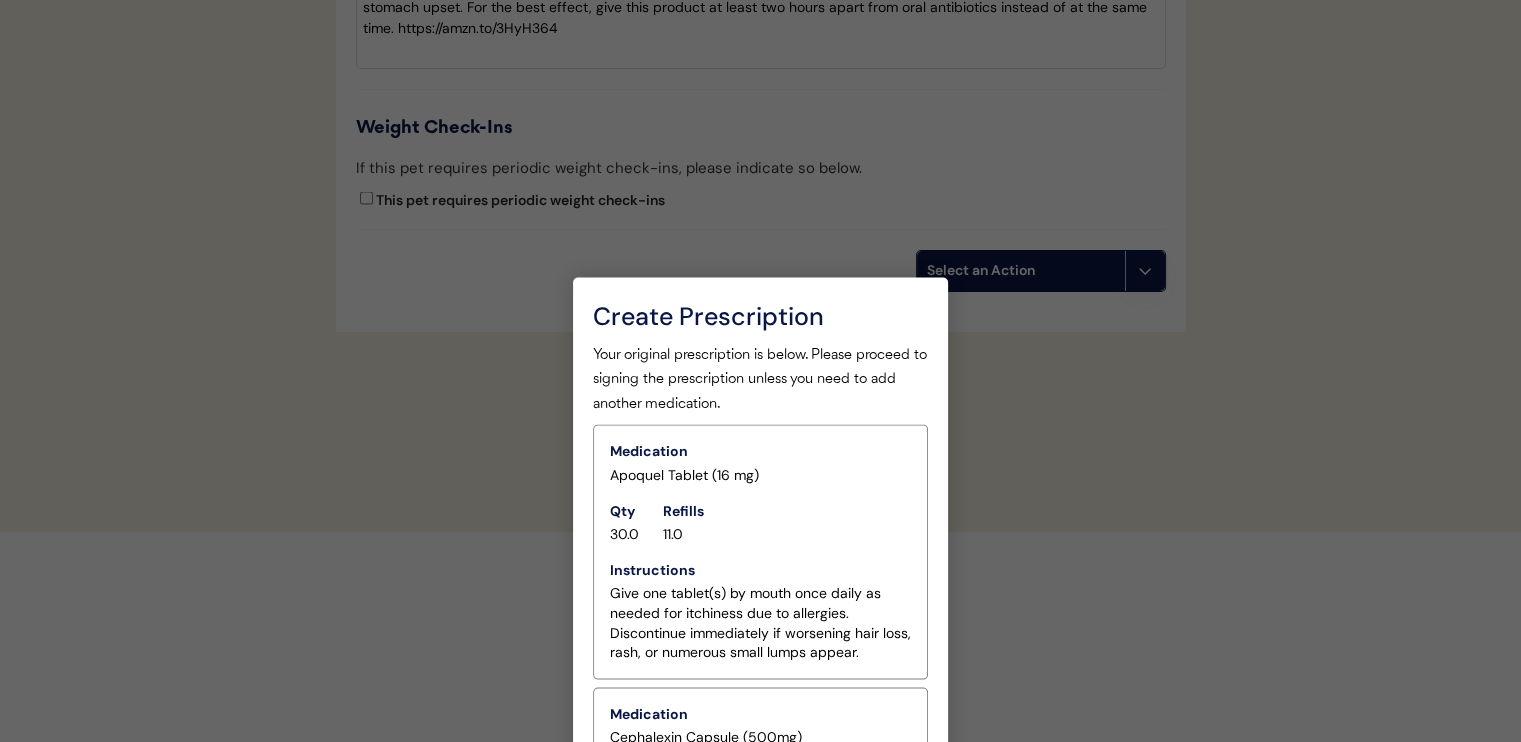 scroll, scrollTop: 4394, scrollLeft: 0, axis: vertical 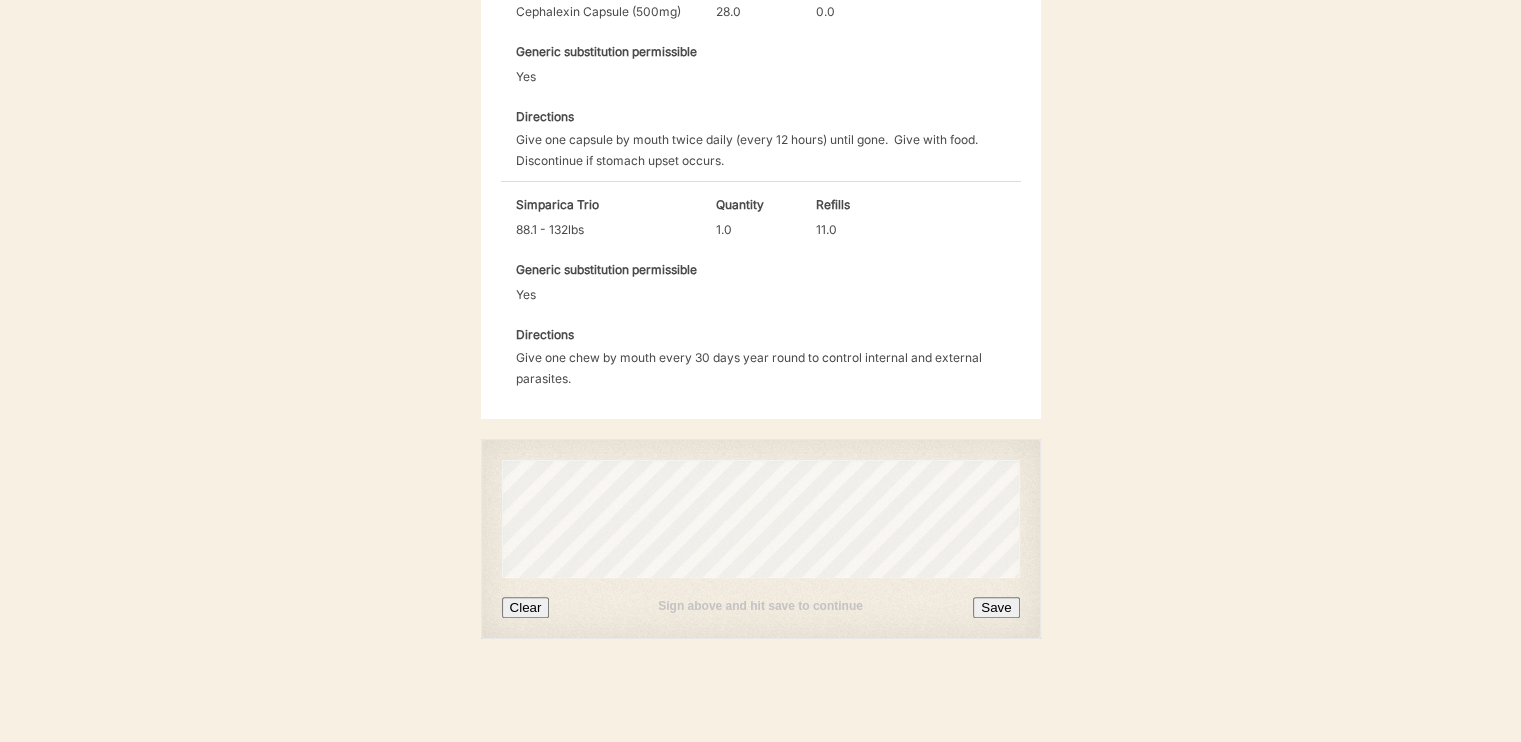 click on "Save" at bounding box center (996, 607) 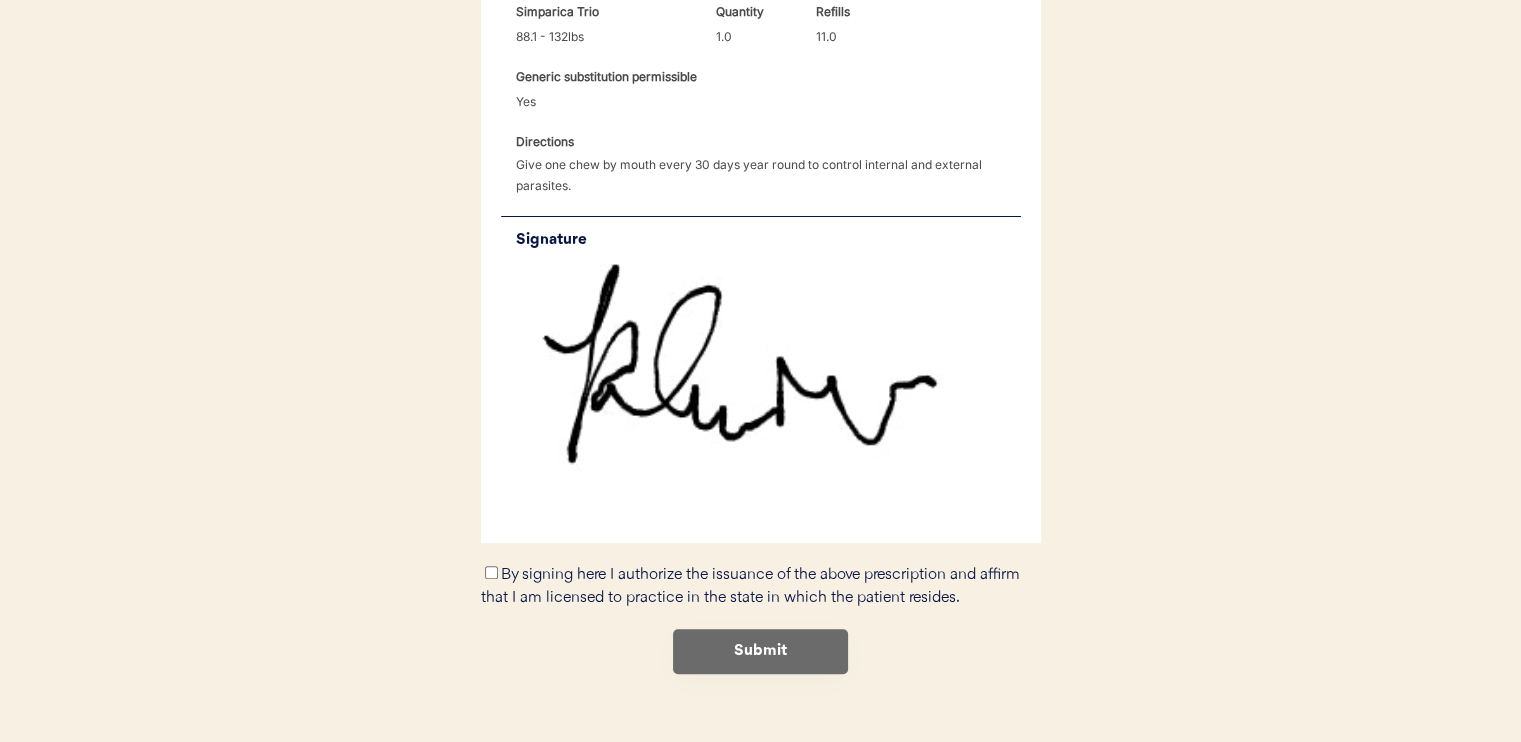 scroll, scrollTop: 1129, scrollLeft: 0, axis: vertical 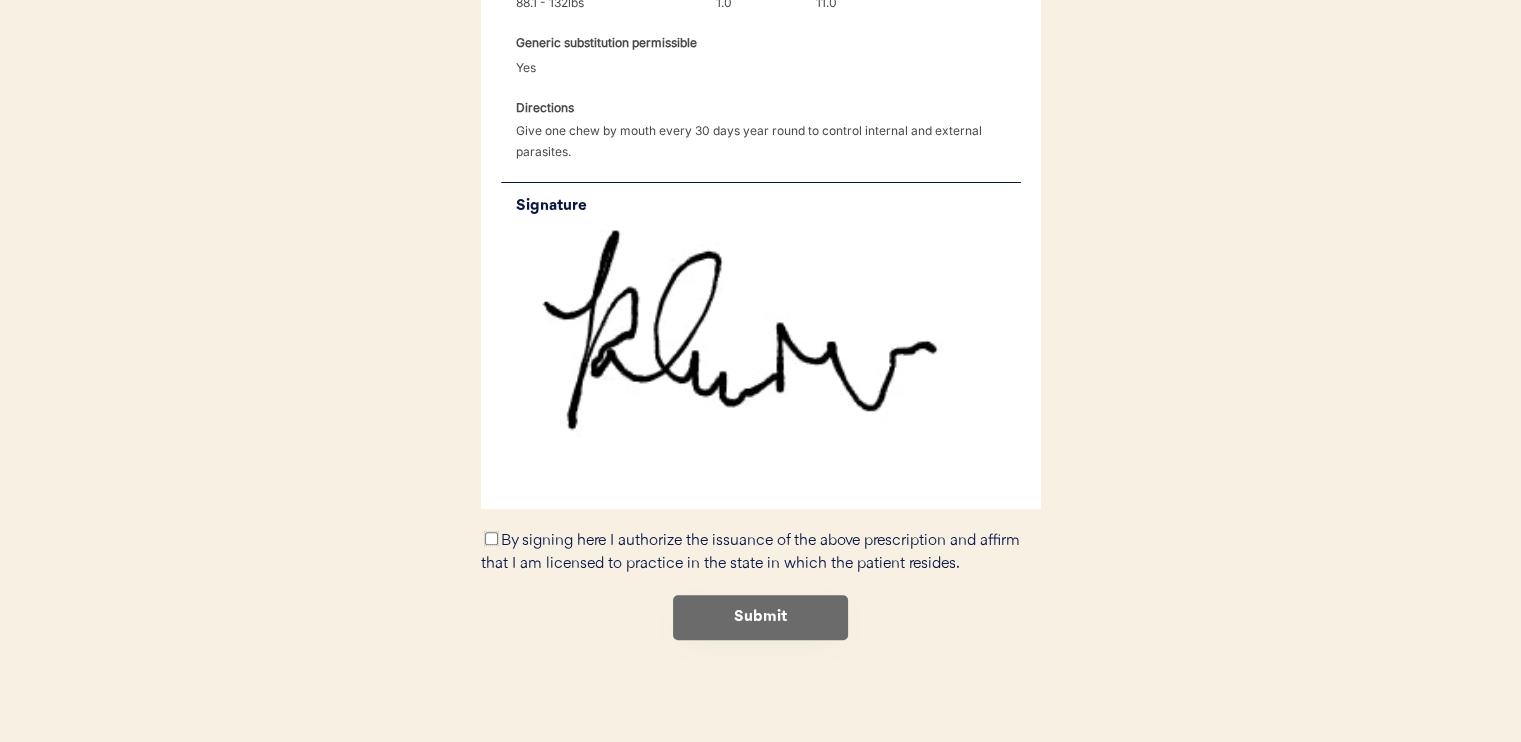 click on "By signing here I authorize the issuance of the above prescription and affirm that I am licensed to practice in the state in which the patient resides." at bounding box center [491, 538] 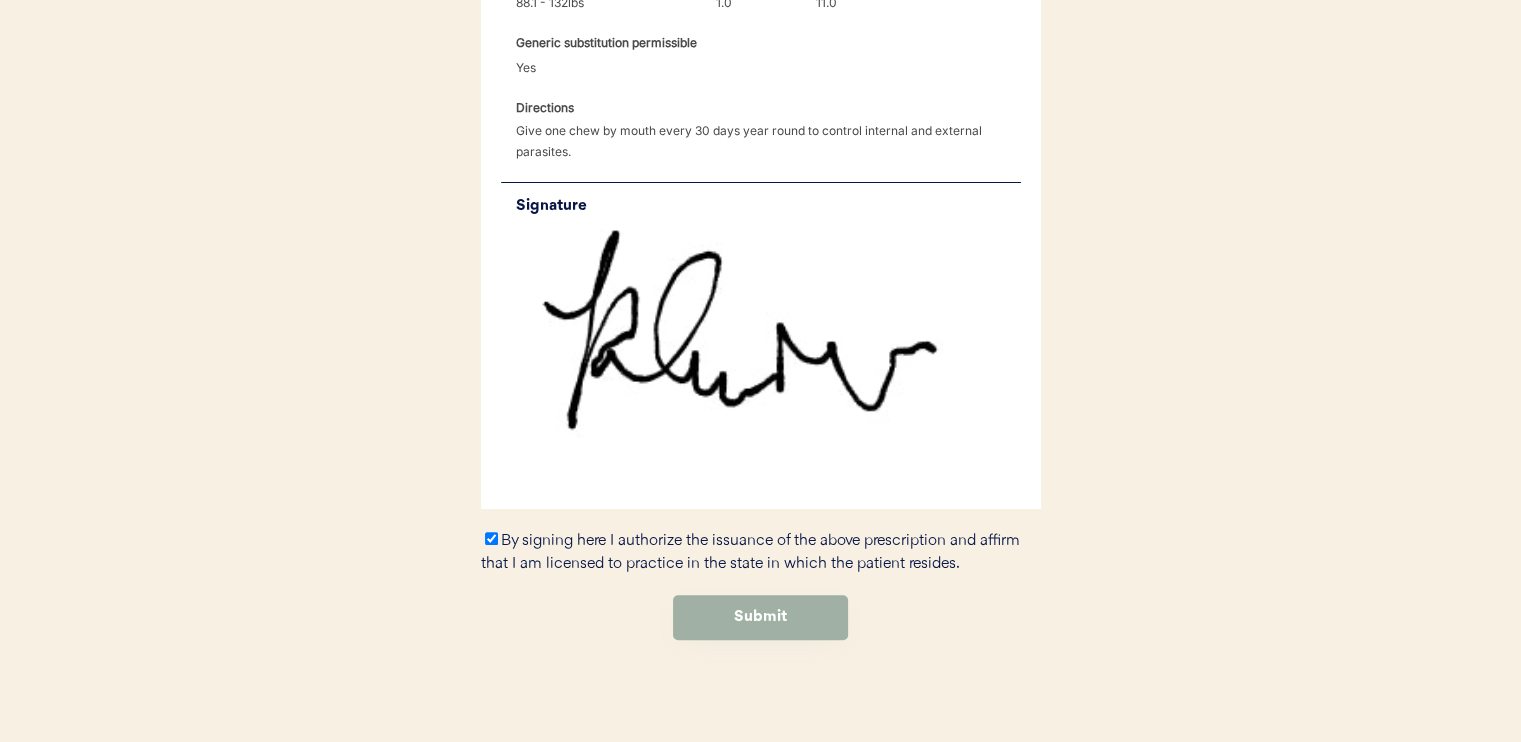 click on "Submit" at bounding box center (760, 617) 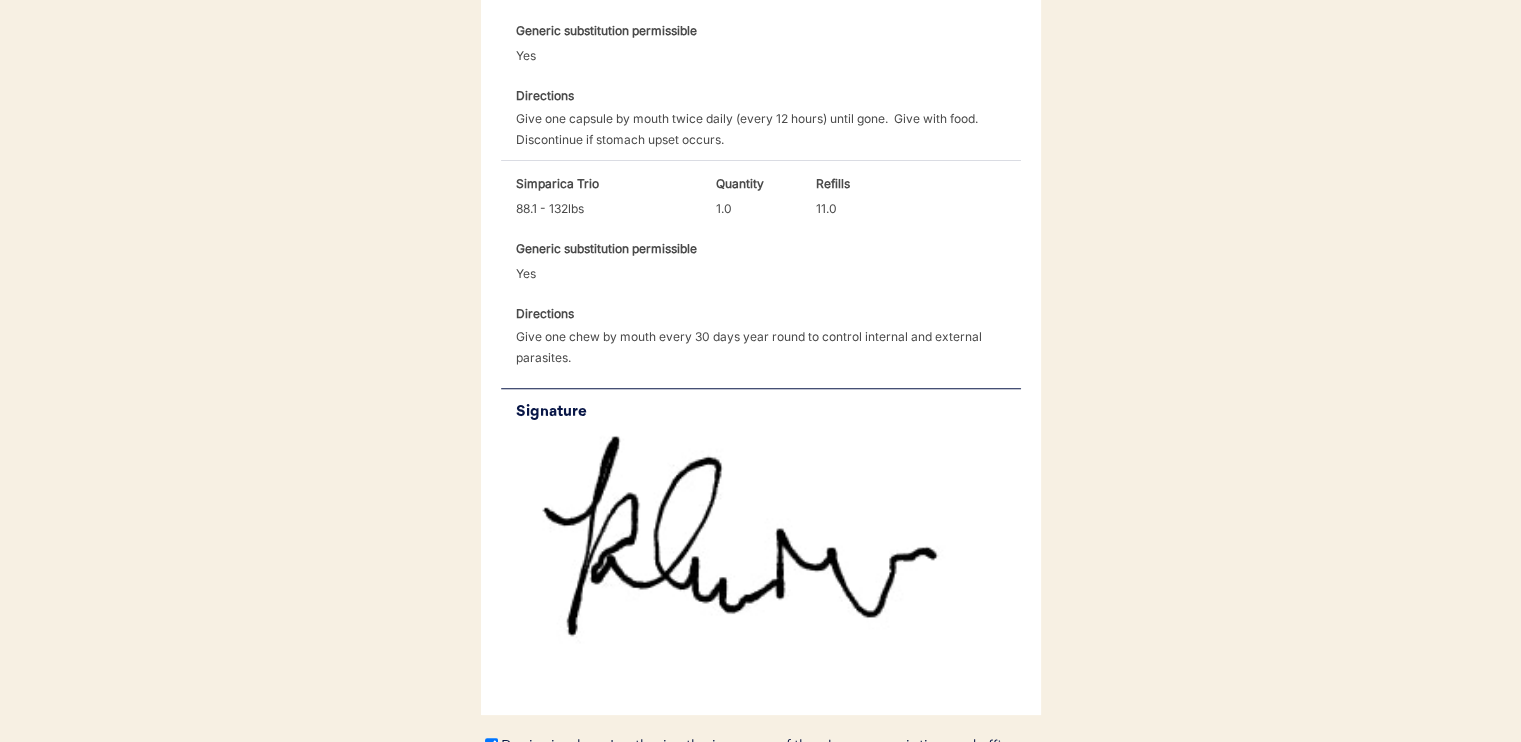scroll, scrollTop: 1129, scrollLeft: 0, axis: vertical 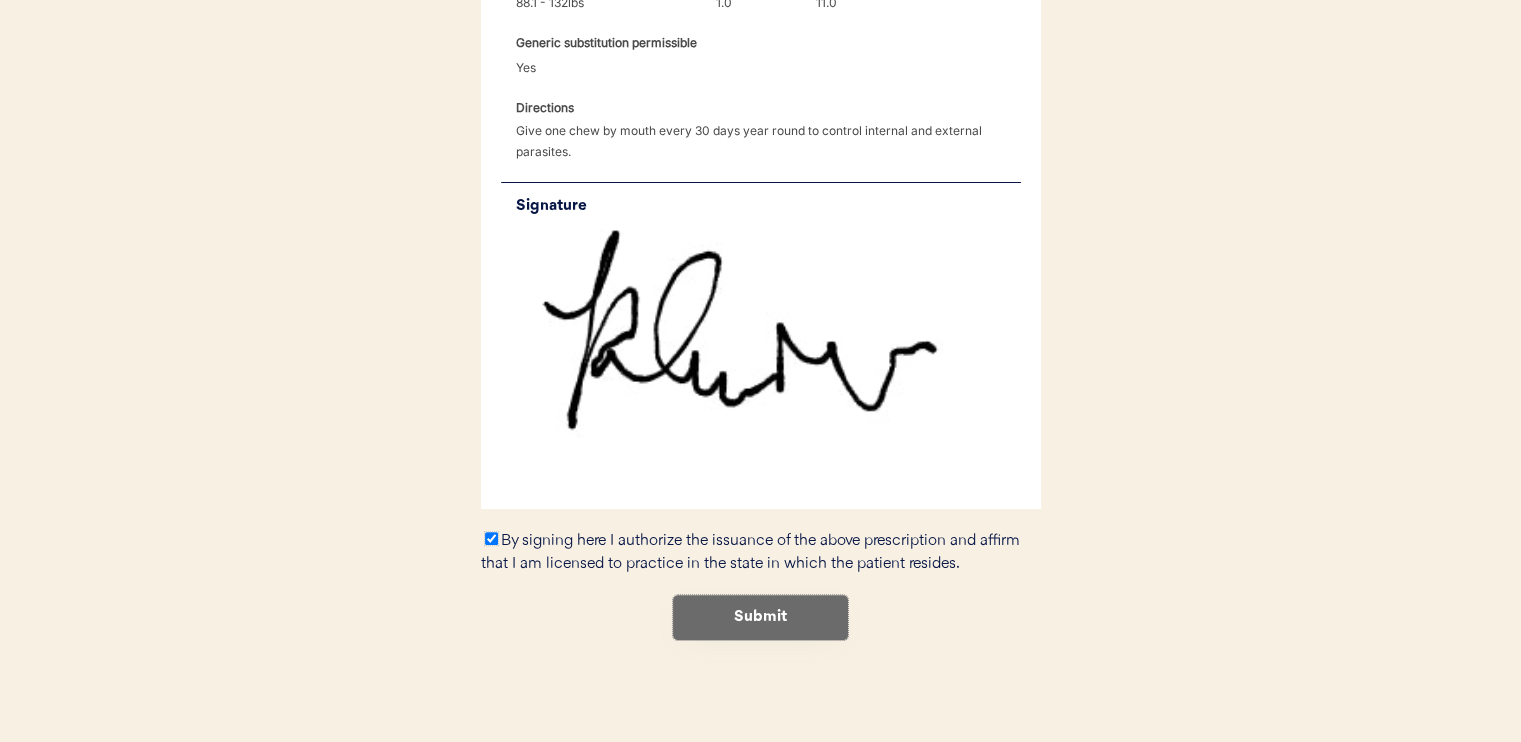 click on "By signing here I authorize the issuance of the above prescription and affirm that I am licensed to practice in the state in which the patient resides." at bounding box center (491, 538) 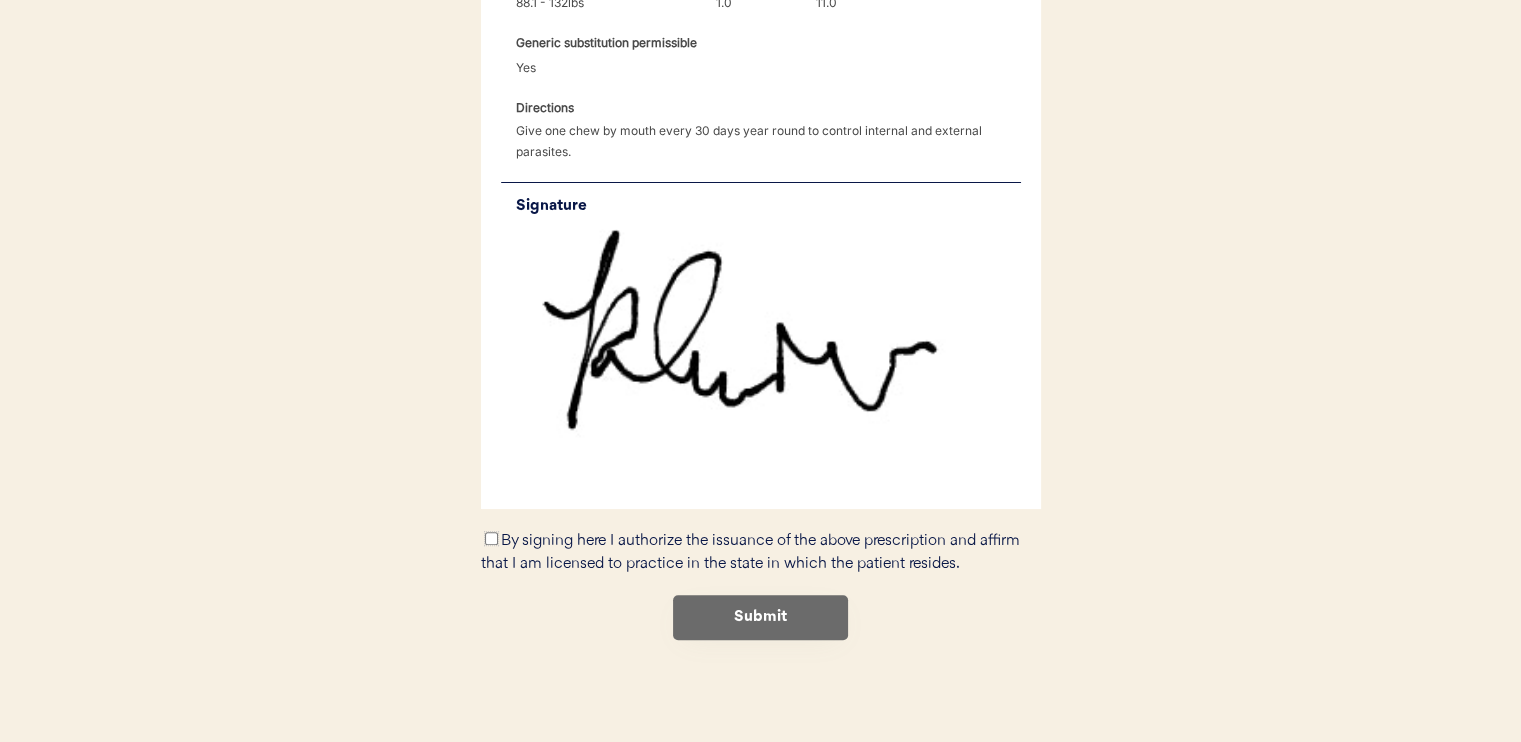 click on "By signing here I authorize the issuance of the above prescription and affirm that I am licensed to practice in the state in which the patient resides." at bounding box center [491, 538] 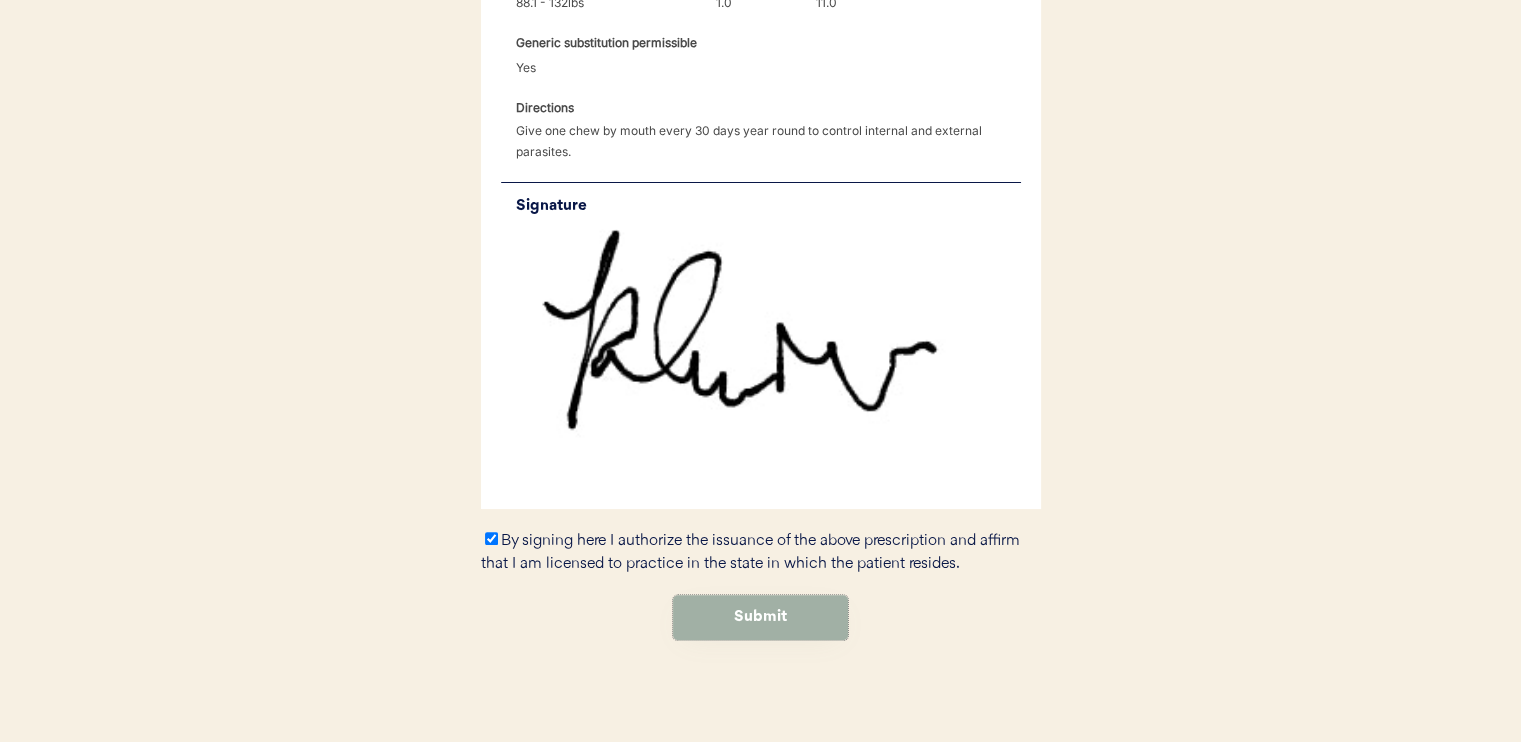 click on "Submit" at bounding box center [760, 617] 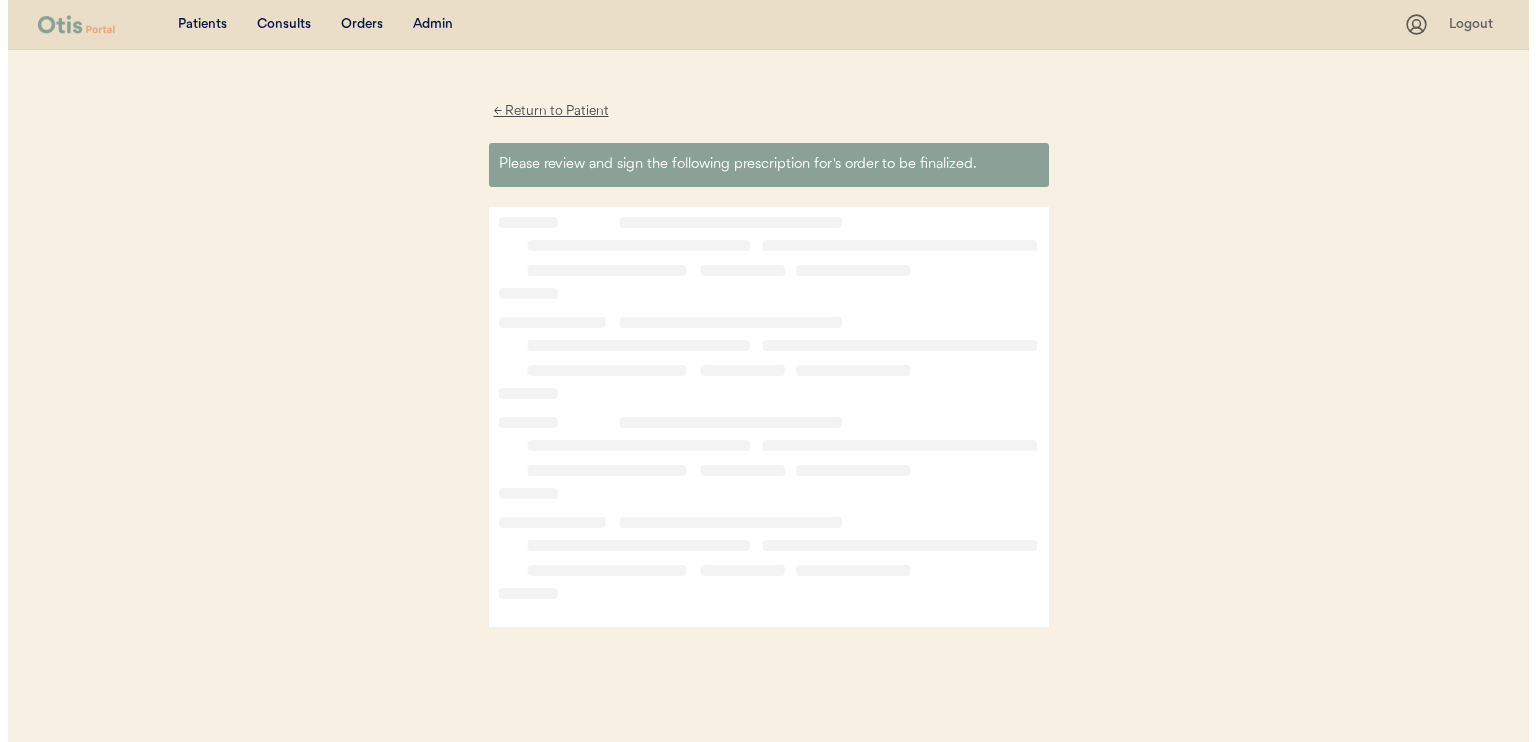 scroll, scrollTop: 0, scrollLeft: 0, axis: both 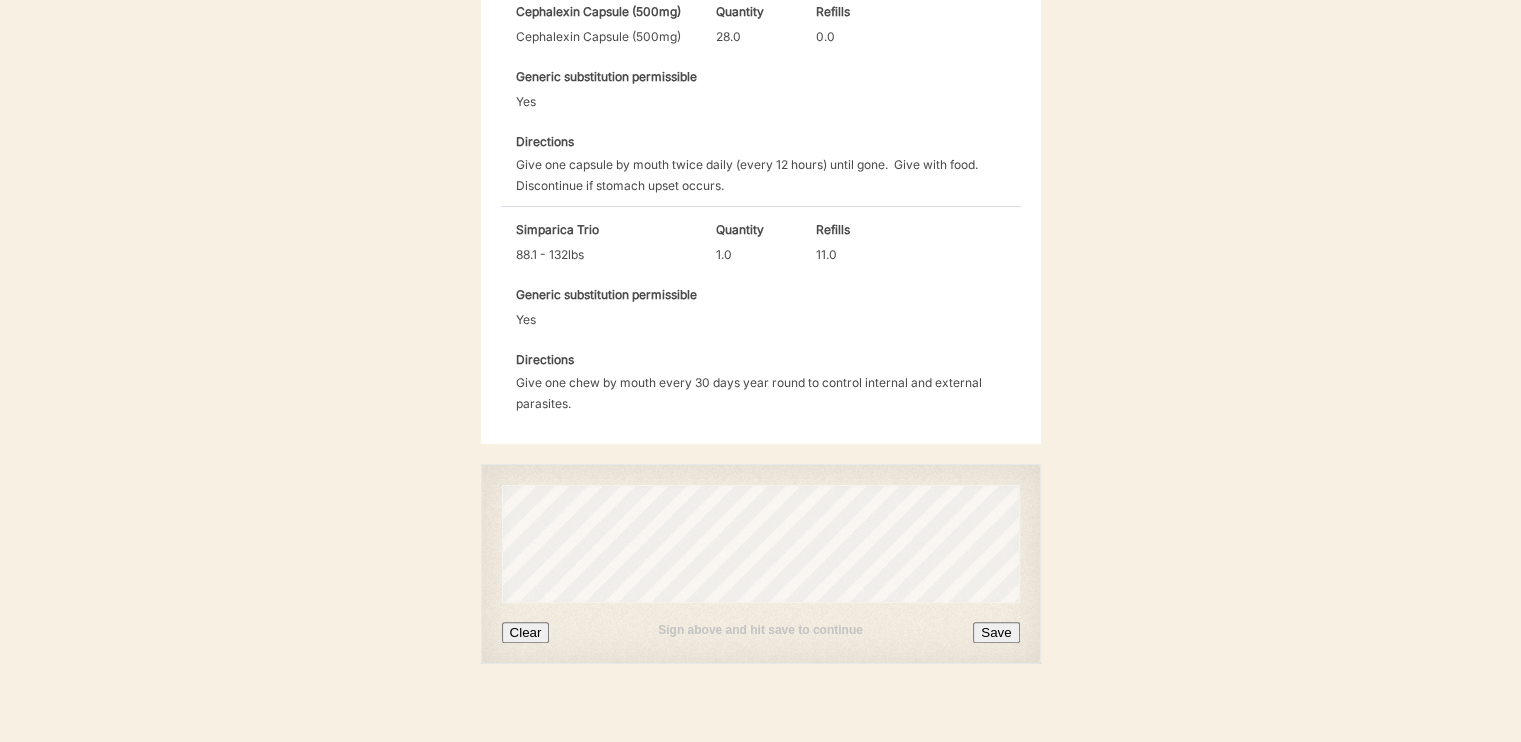 click on "Save" at bounding box center [996, 632] 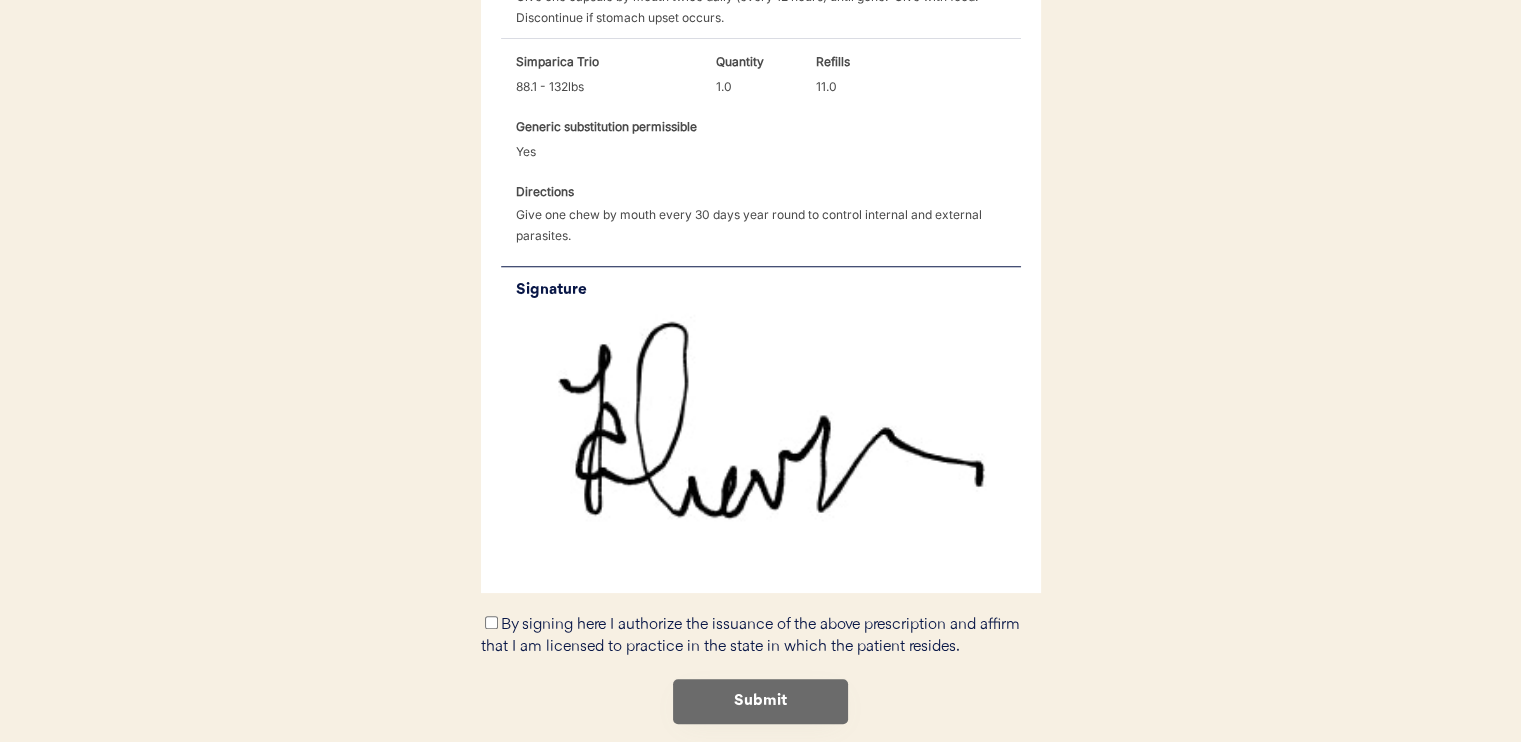 scroll, scrollTop: 1129, scrollLeft: 0, axis: vertical 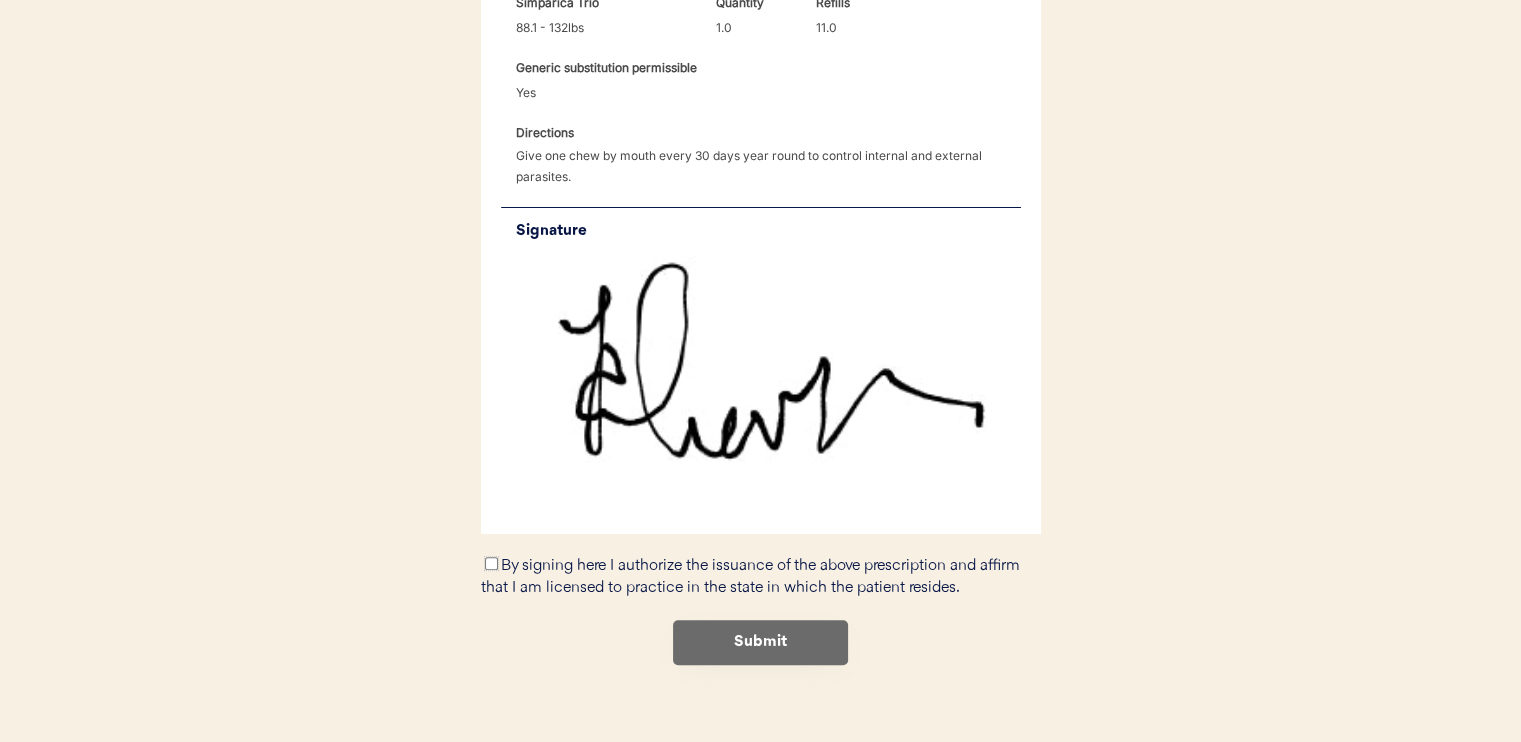 click on "By signing here I authorize the issuance of the above prescription and affirm that I am licensed to practice in the state in which the patient resides." at bounding box center [491, 563] 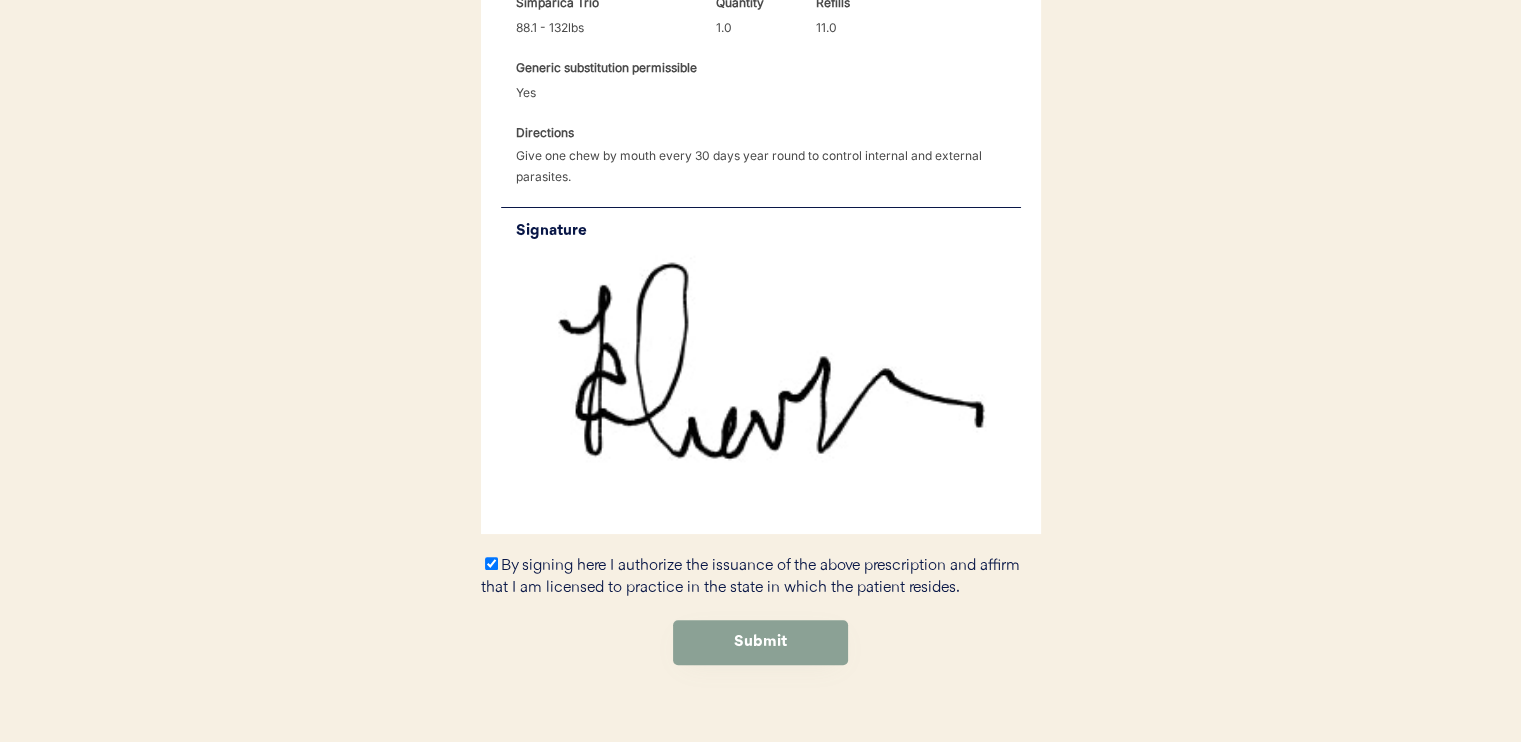 click on "Submit" at bounding box center (760, 642) 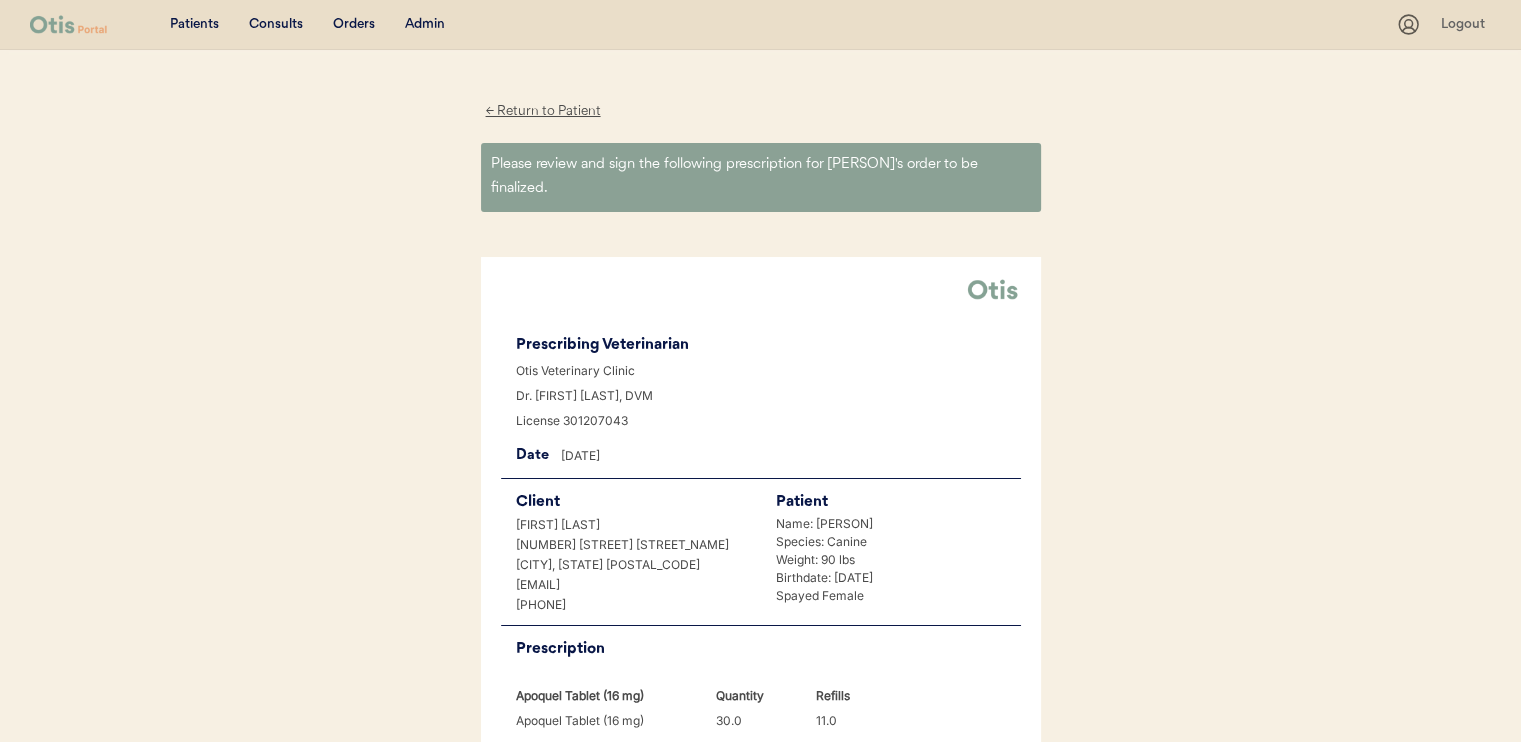 scroll, scrollTop: 0, scrollLeft: 0, axis: both 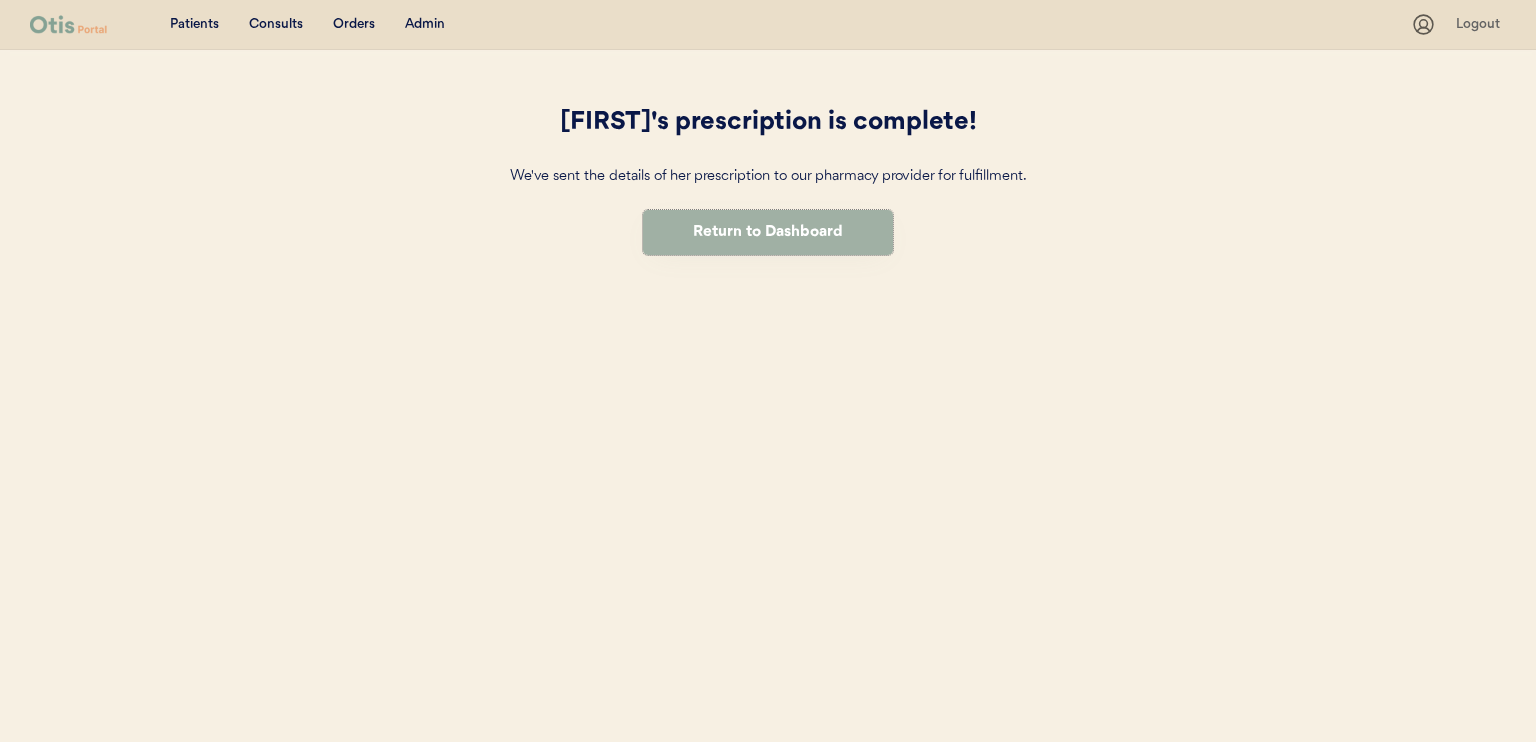 click on "Return to Dashboard" at bounding box center [768, 232] 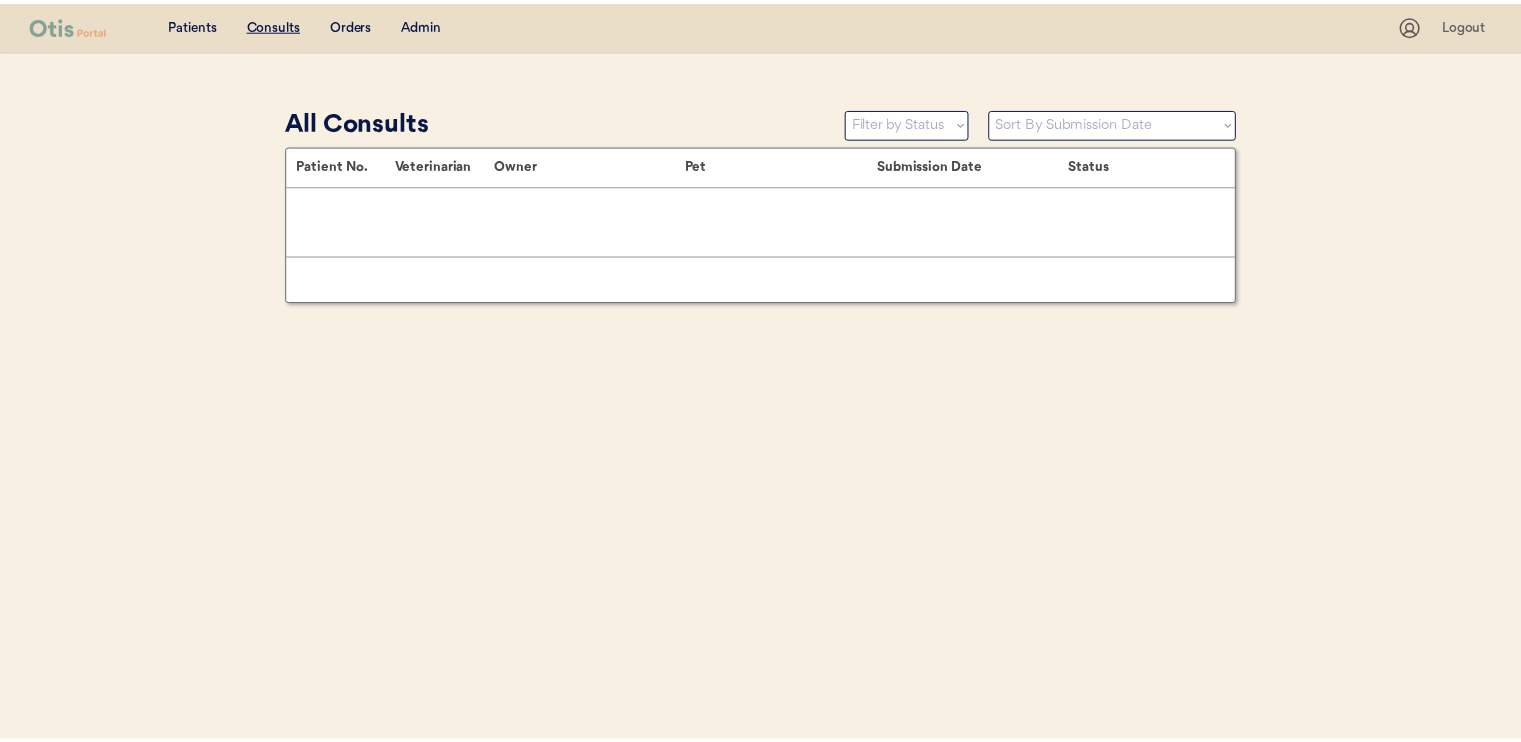 scroll, scrollTop: 0, scrollLeft: 0, axis: both 